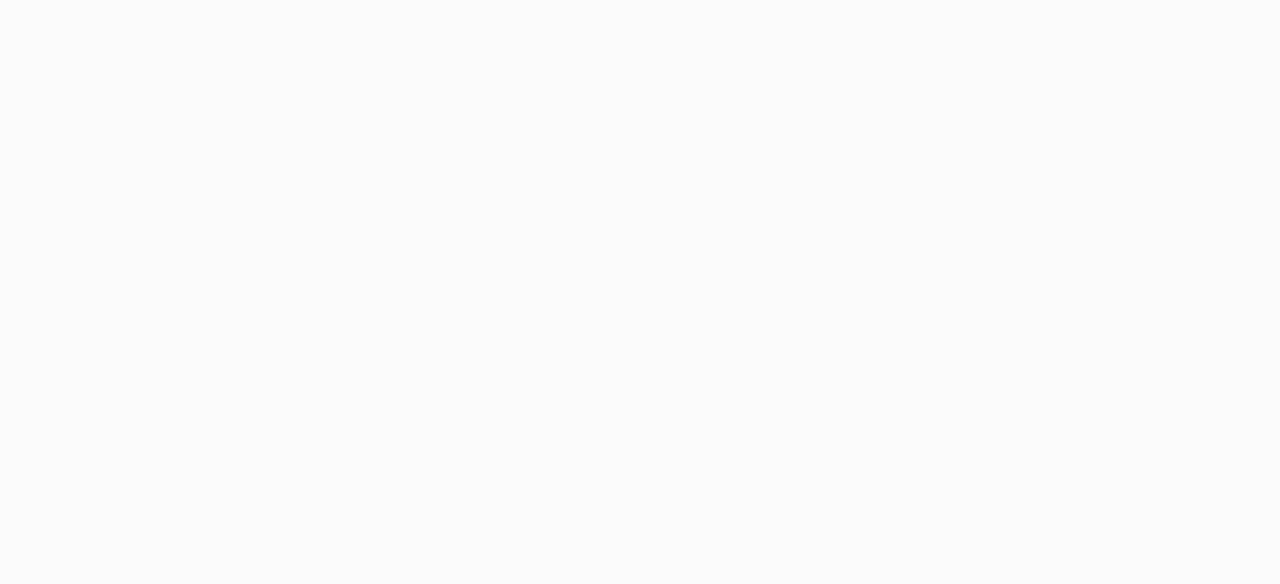 scroll, scrollTop: 0, scrollLeft: 0, axis: both 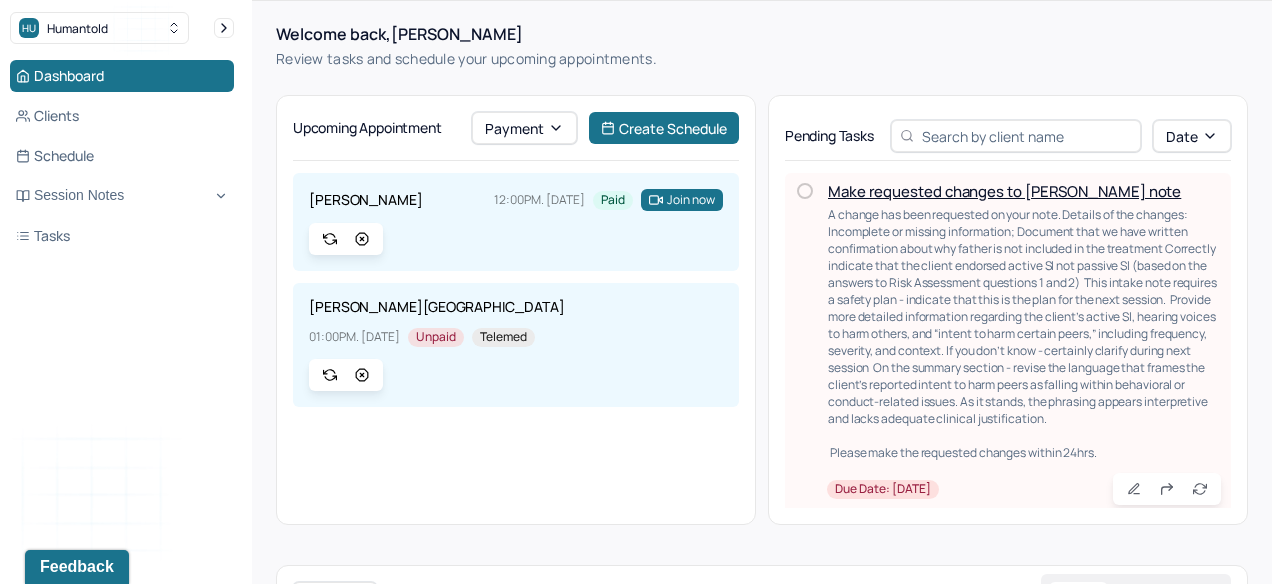 click on "Make requested changes to [PERSON_NAME] note" at bounding box center [1004, 191] 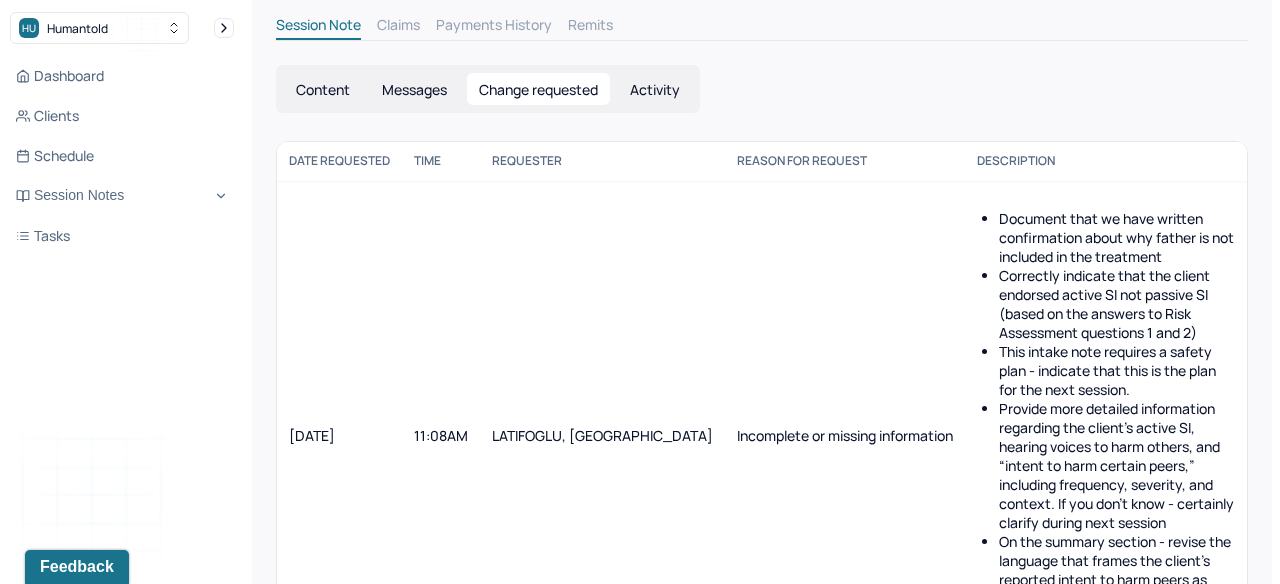 scroll, scrollTop: 592, scrollLeft: 0, axis: vertical 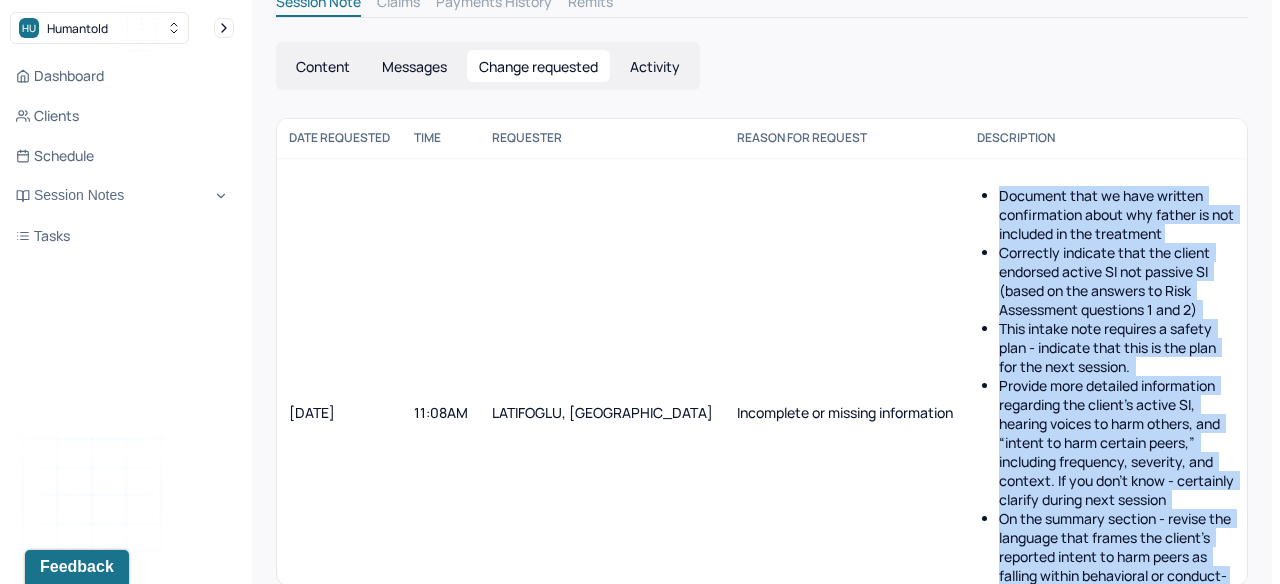 drag, startPoint x: 1139, startPoint y: 509, endPoint x: 863, endPoint y: 214, distance: 403.98145 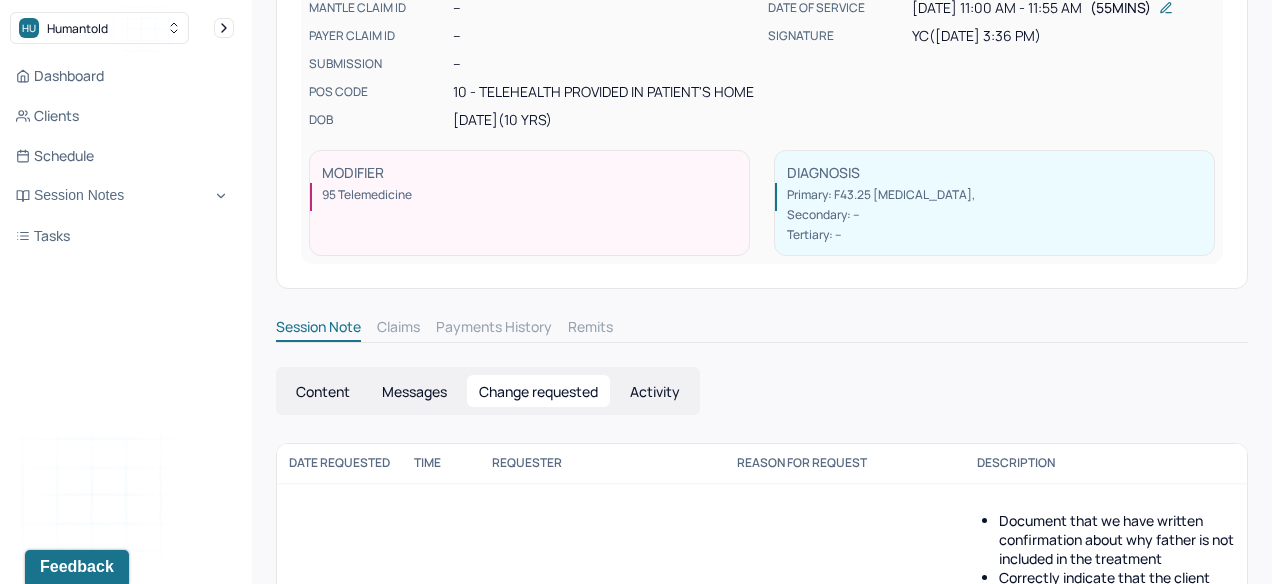 scroll, scrollTop: 0, scrollLeft: 0, axis: both 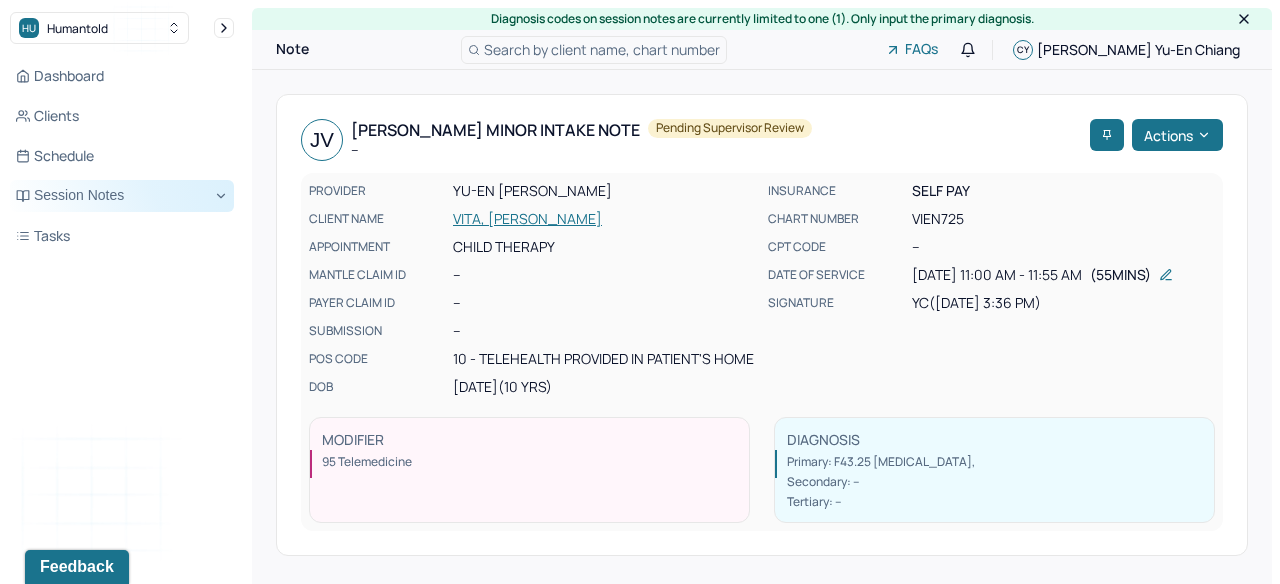 click on "Session Notes" at bounding box center (122, 196) 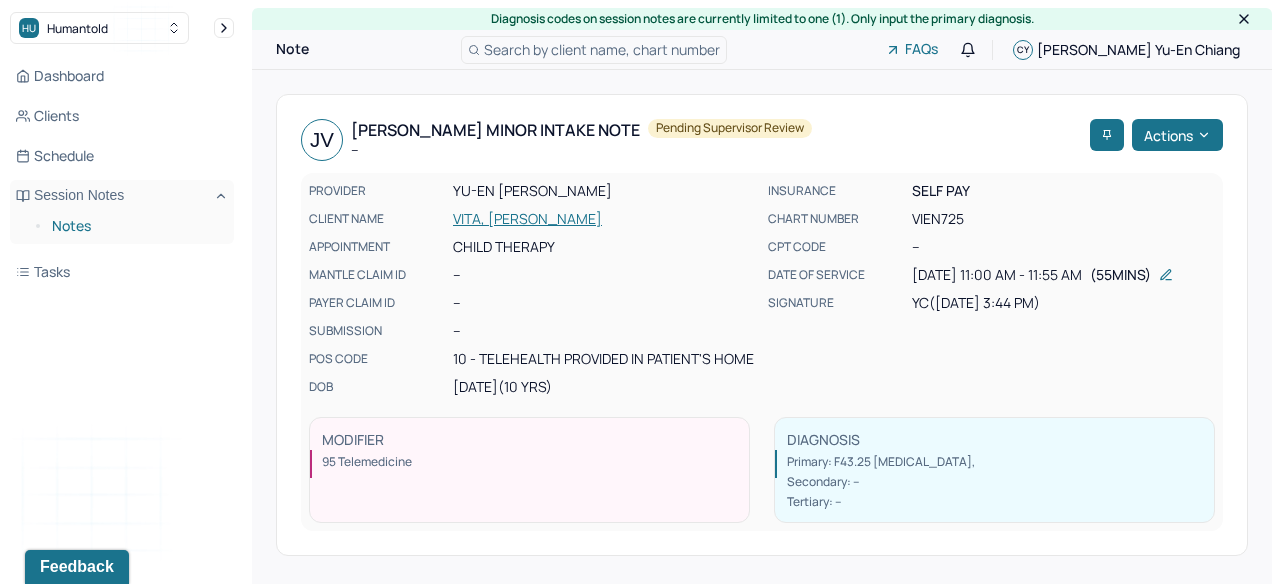 click on "Notes" at bounding box center [135, 226] 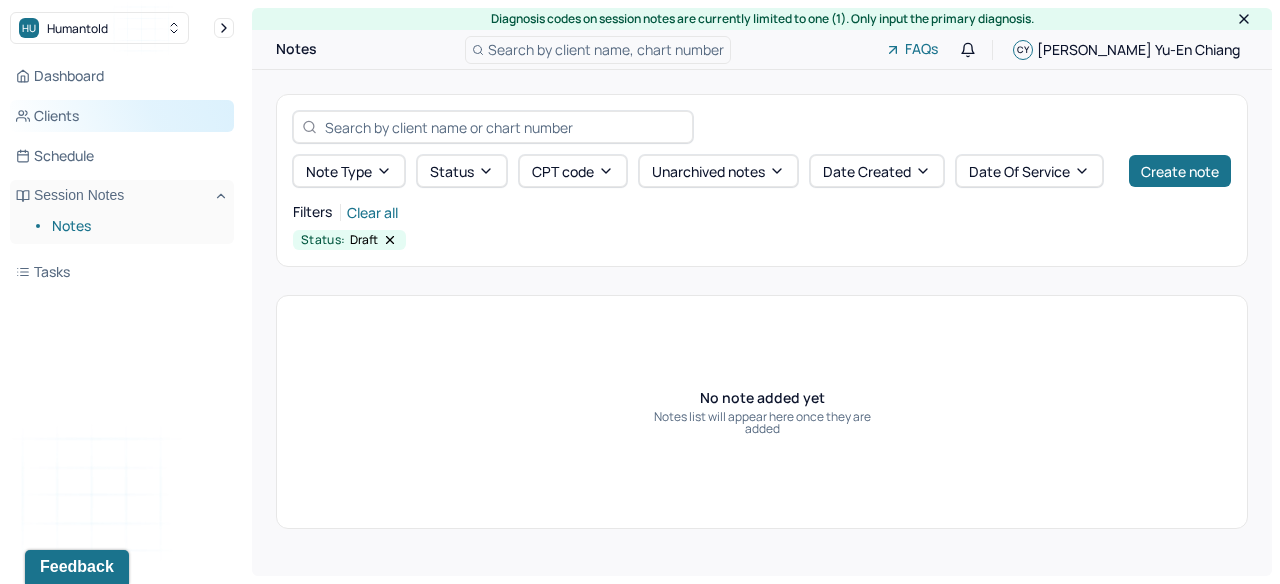 click on "Clients" at bounding box center [122, 116] 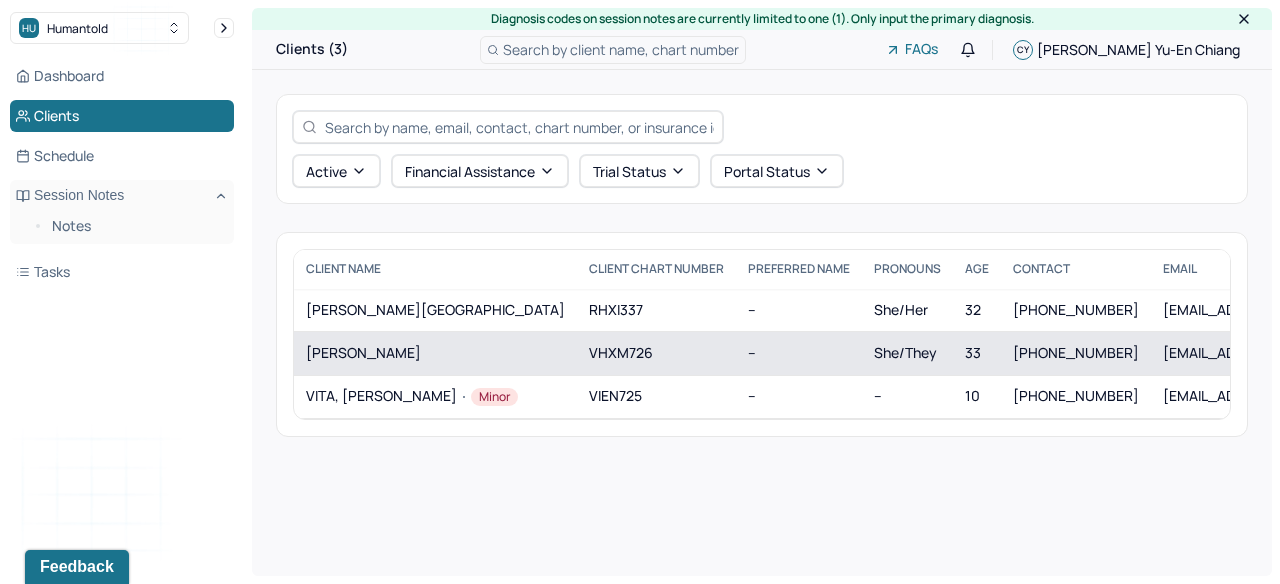 click on "[PERSON_NAME]" at bounding box center [435, 353] 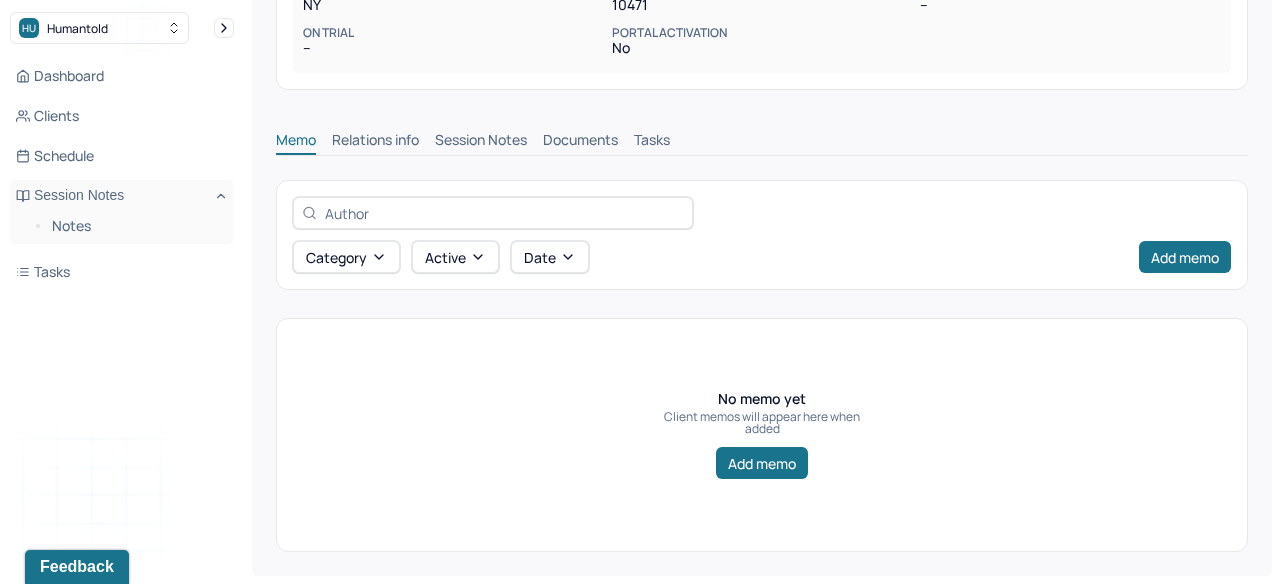 click on "Session Notes" at bounding box center (481, 142) 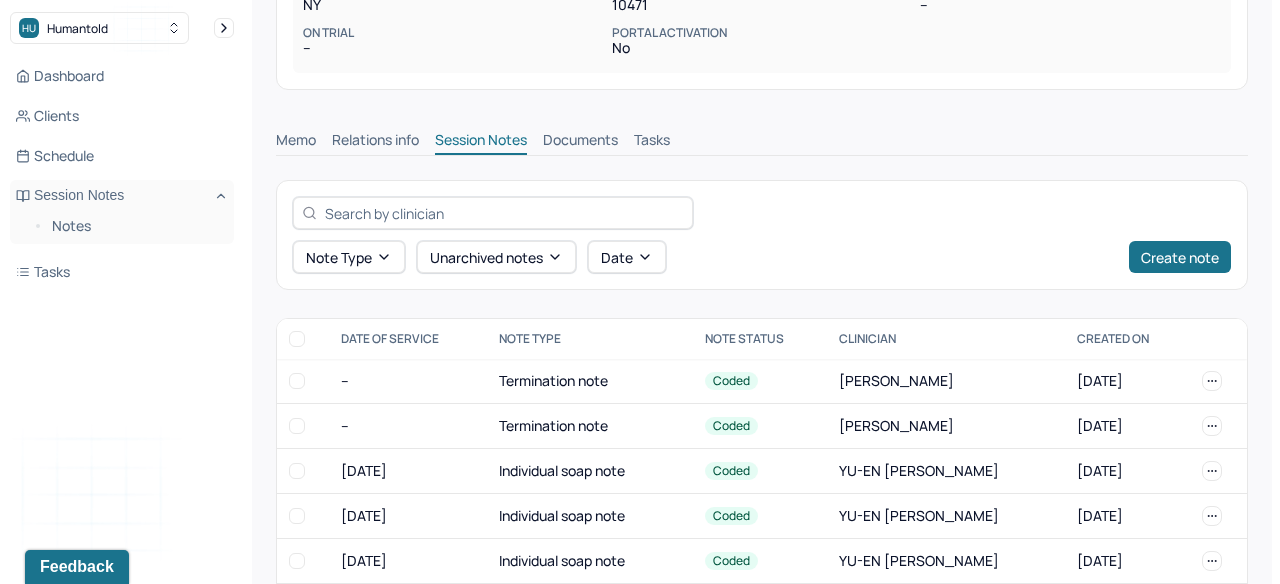 scroll, scrollTop: 684, scrollLeft: 0, axis: vertical 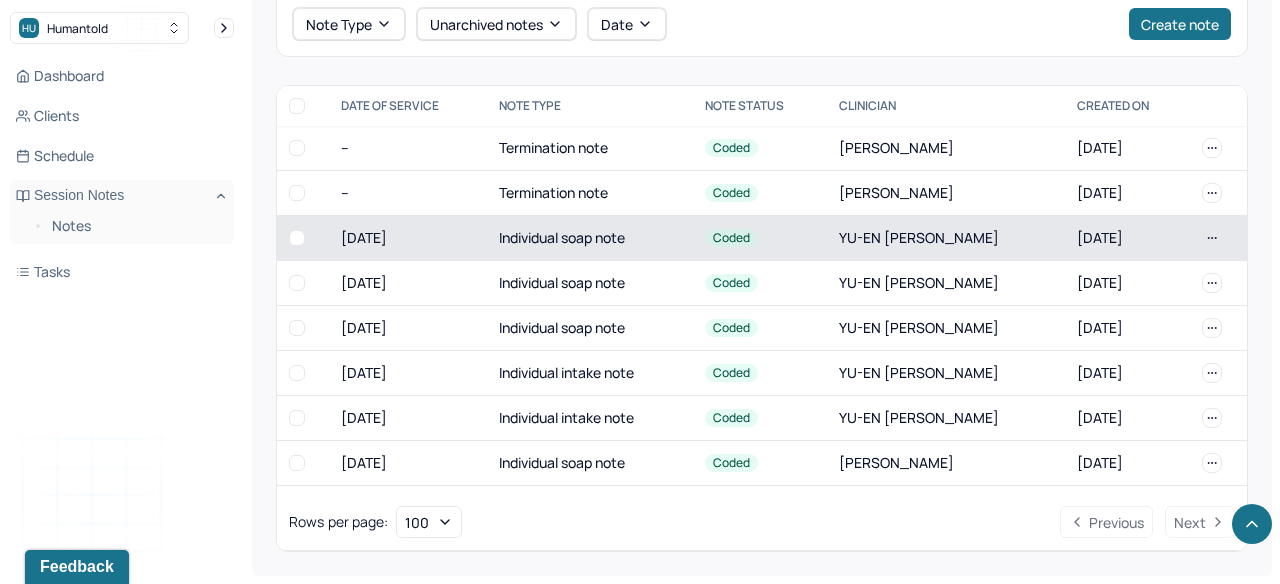 click on "Individual soap note" at bounding box center [590, 238] 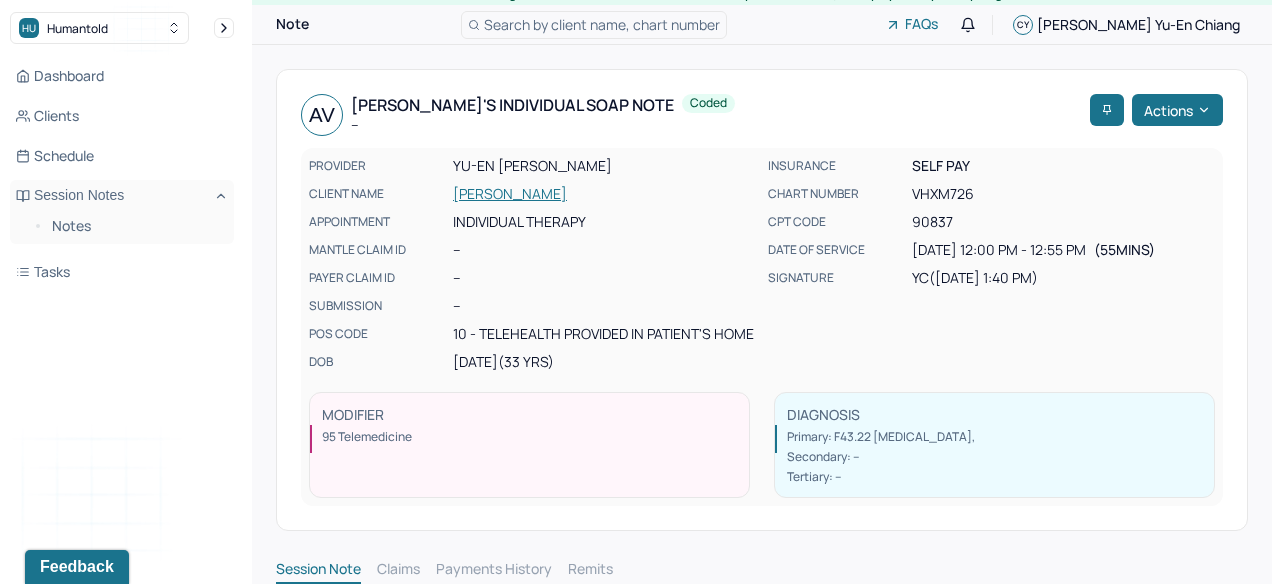 scroll, scrollTop: 0, scrollLeft: 0, axis: both 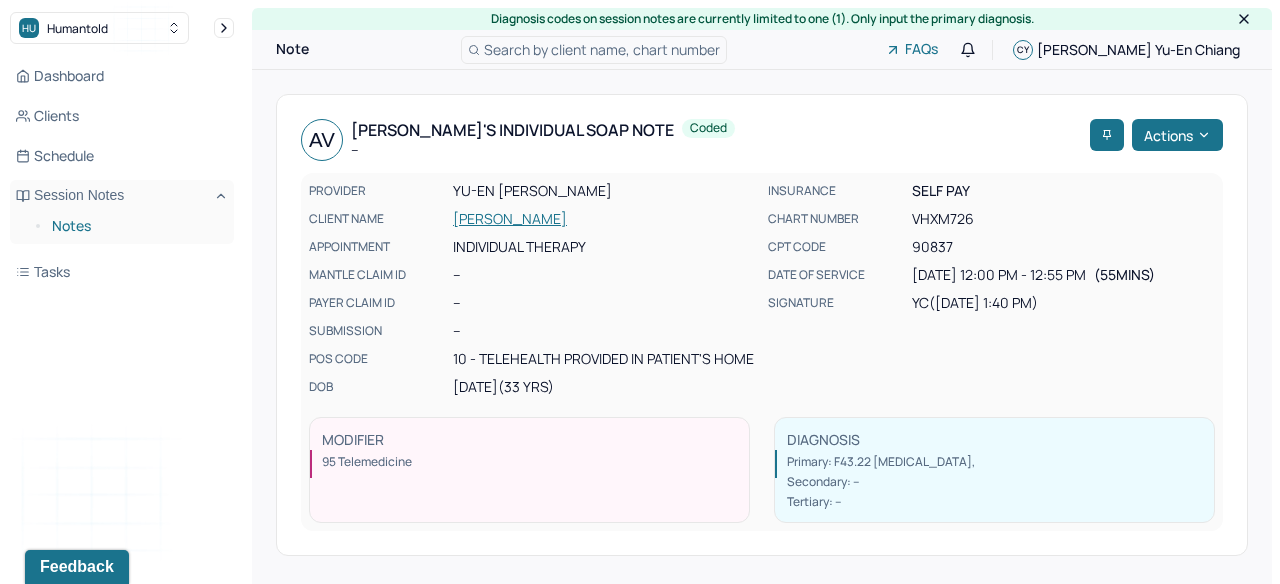 click on "Notes" at bounding box center [135, 226] 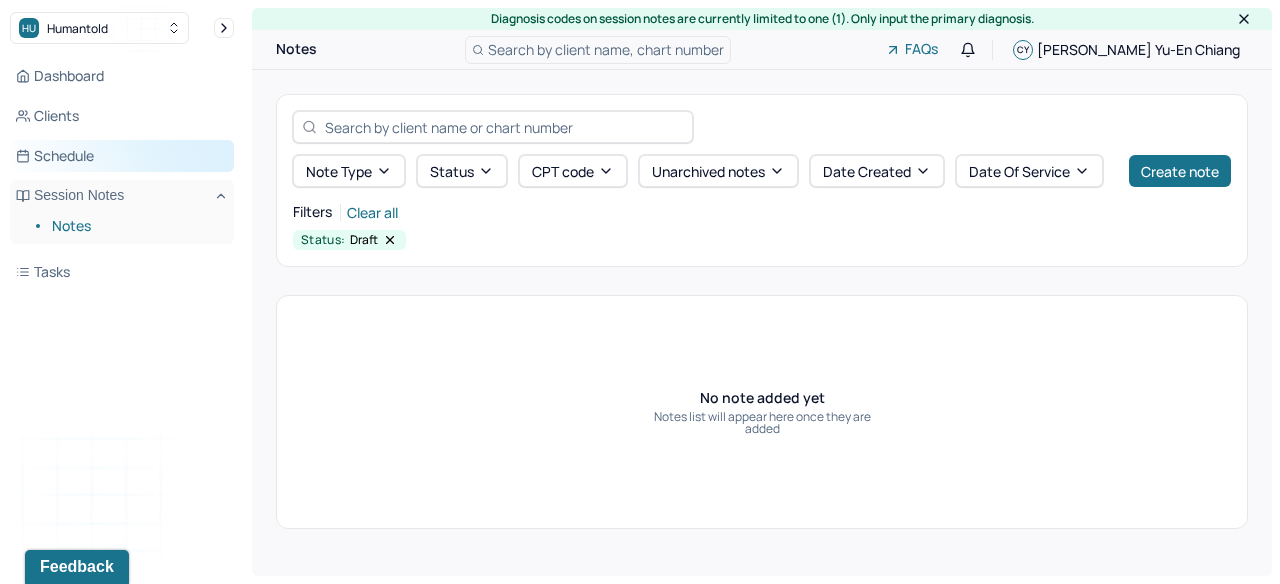 click on "Schedule" at bounding box center [122, 156] 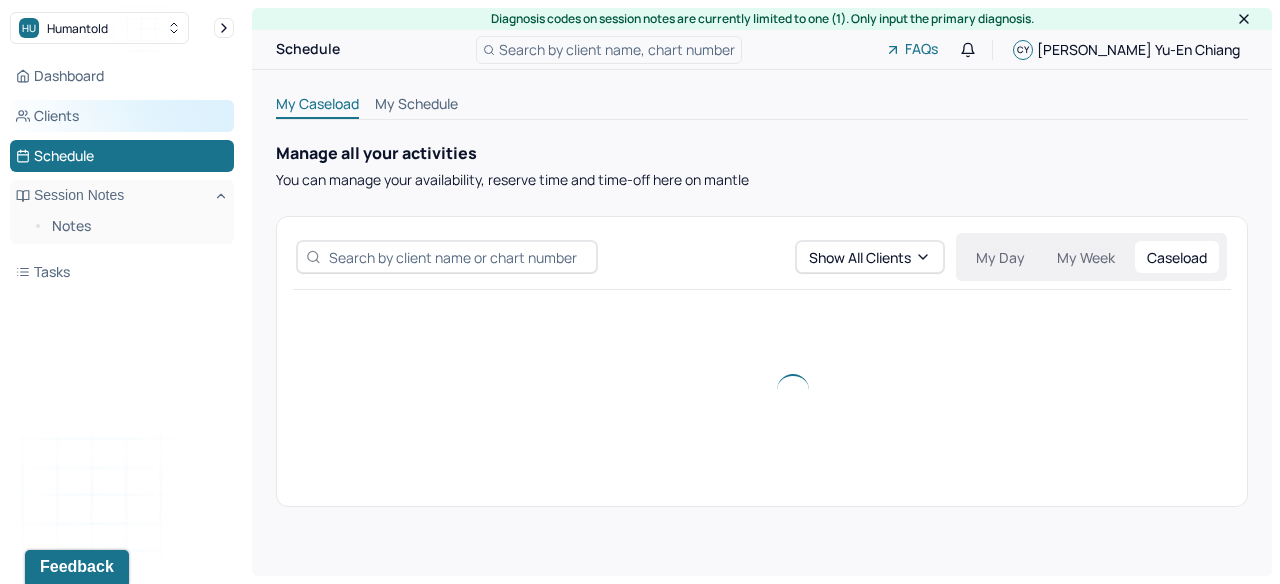 click on "Clients" at bounding box center (122, 116) 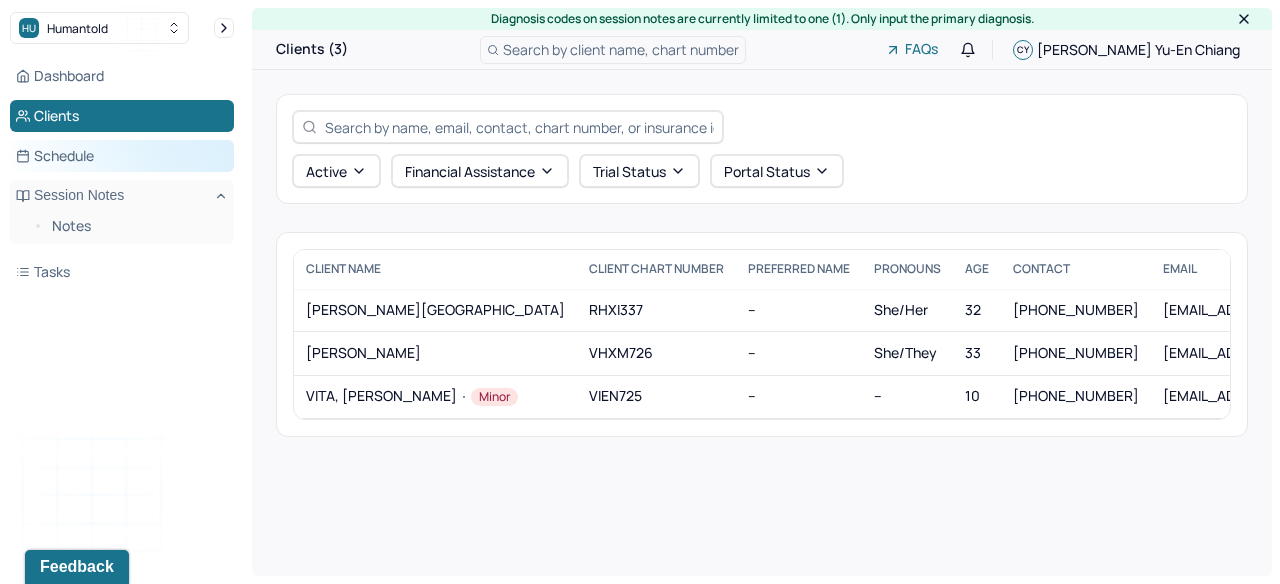 click on "Schedule" at bounding box center (122, 156) 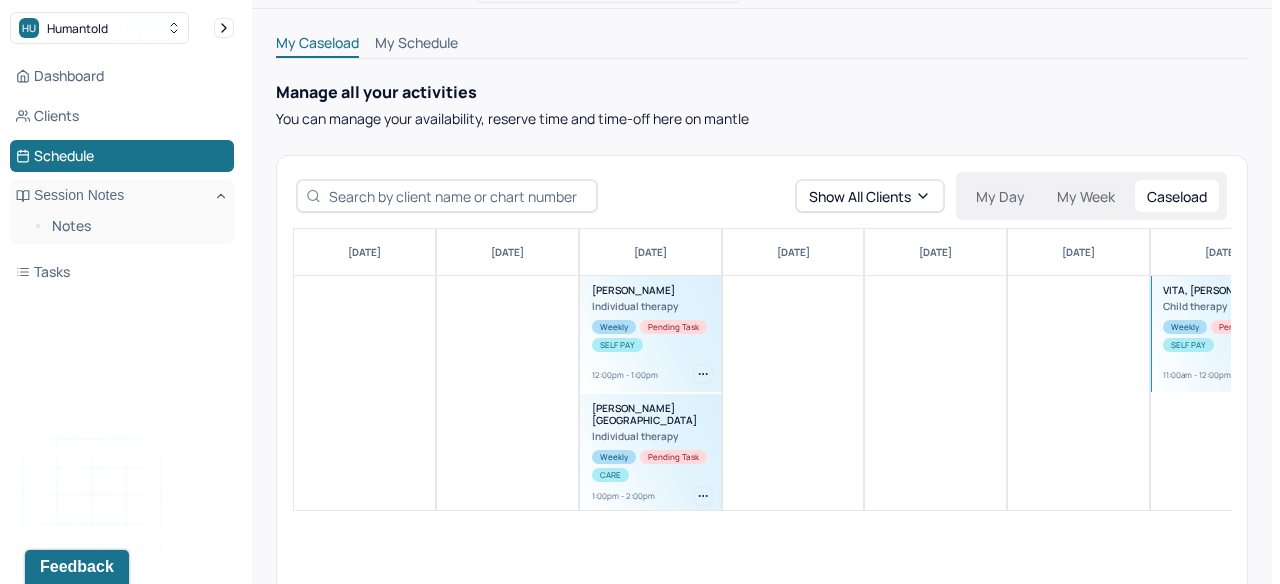 scroll, scrollTop: 0, scrollLeft: 0, axis: both 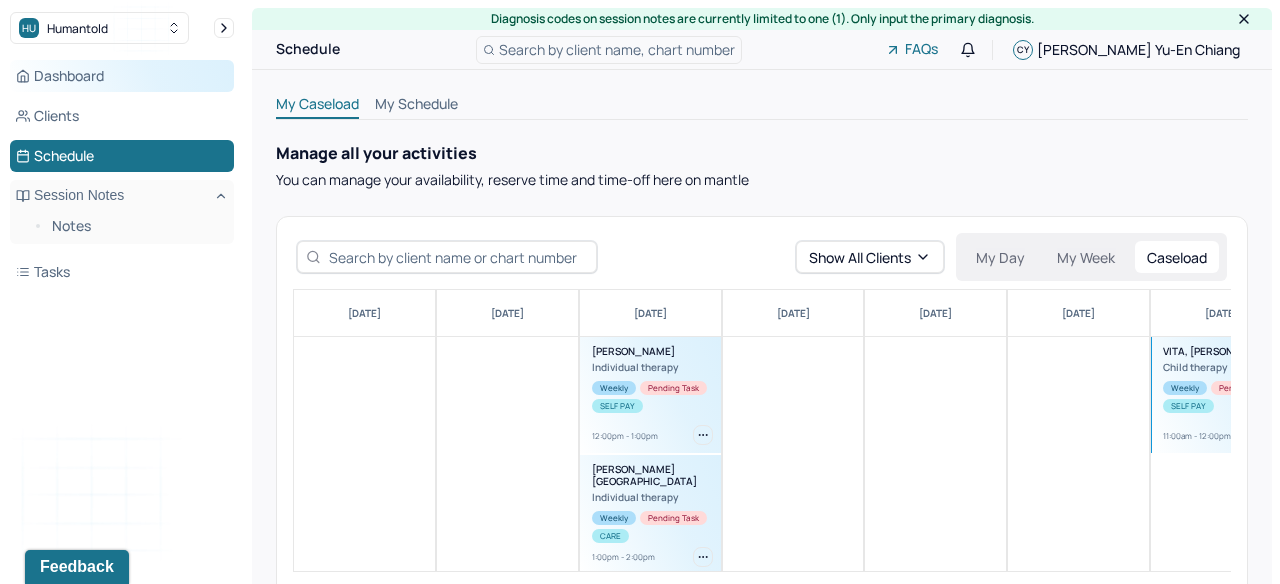 click on "Dashboard" at bounding box center [122, 76] 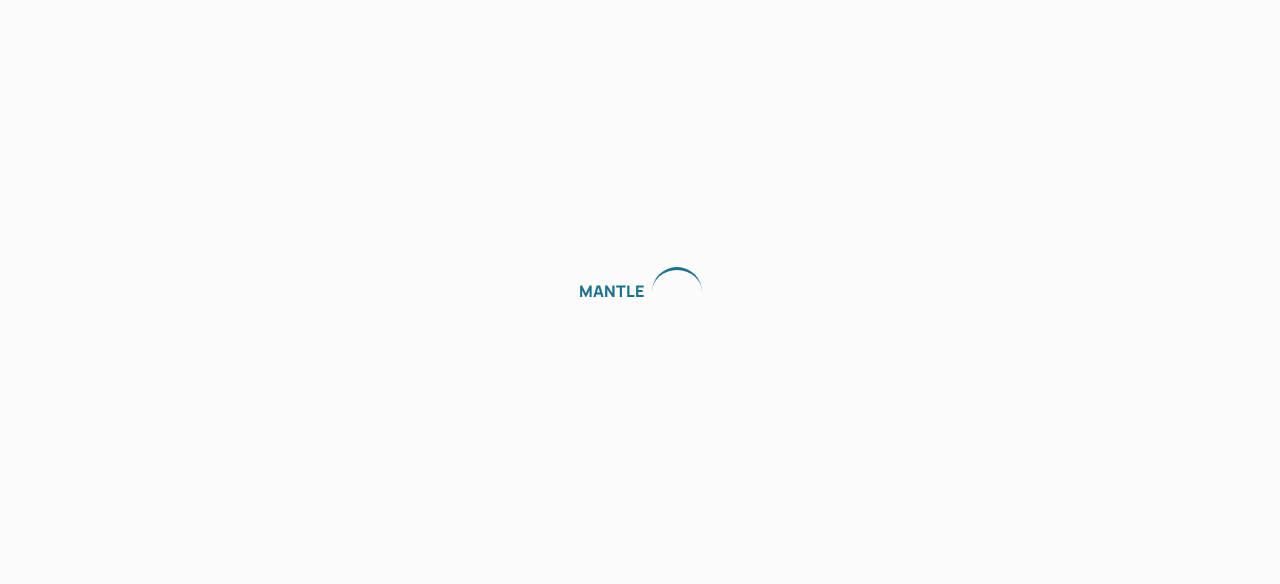 scroll, scrollTop: 0, scrollLeft: 0, axis: both 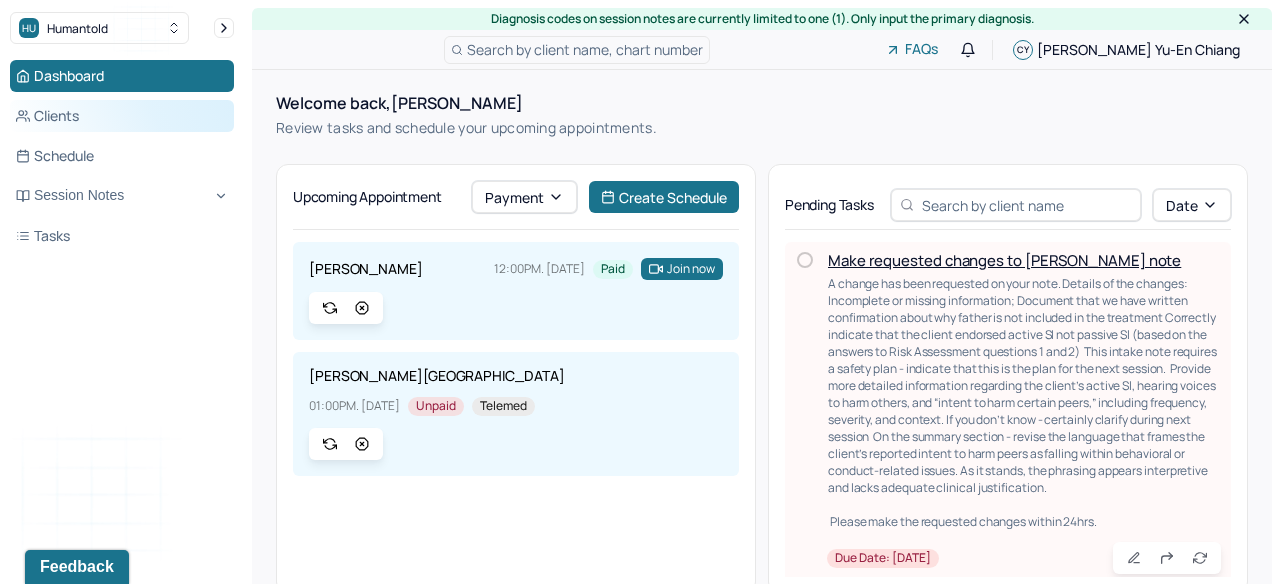 click on "Clients" at bounding box center (122, 116) 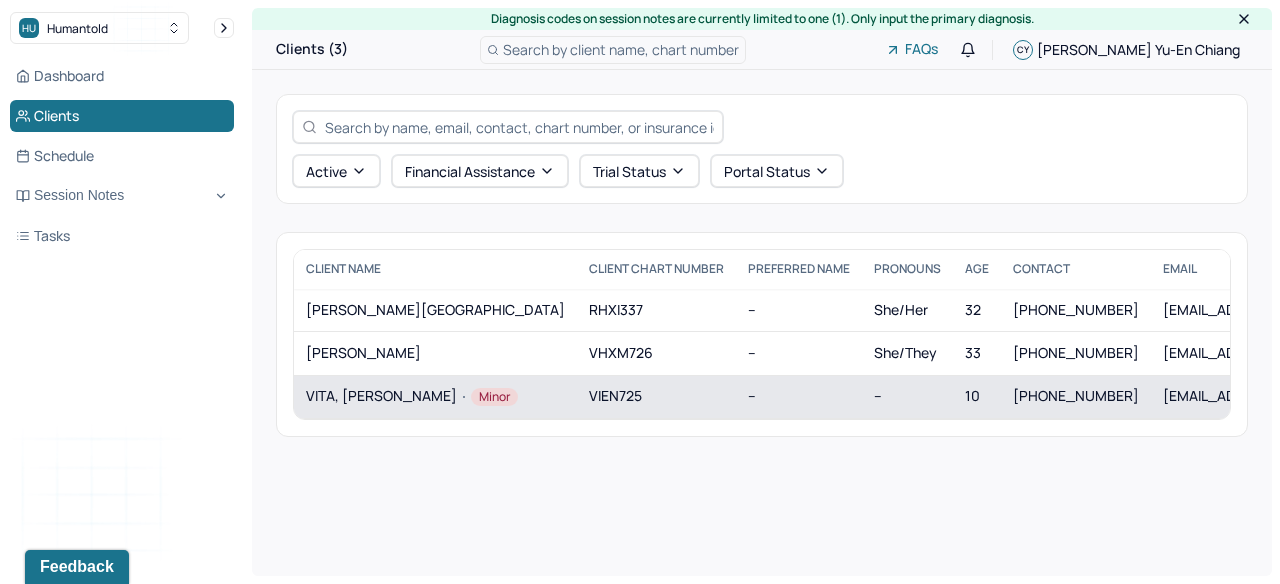 click on "VITA, [PERSON_NAME]" at bounding box center [435, 397] 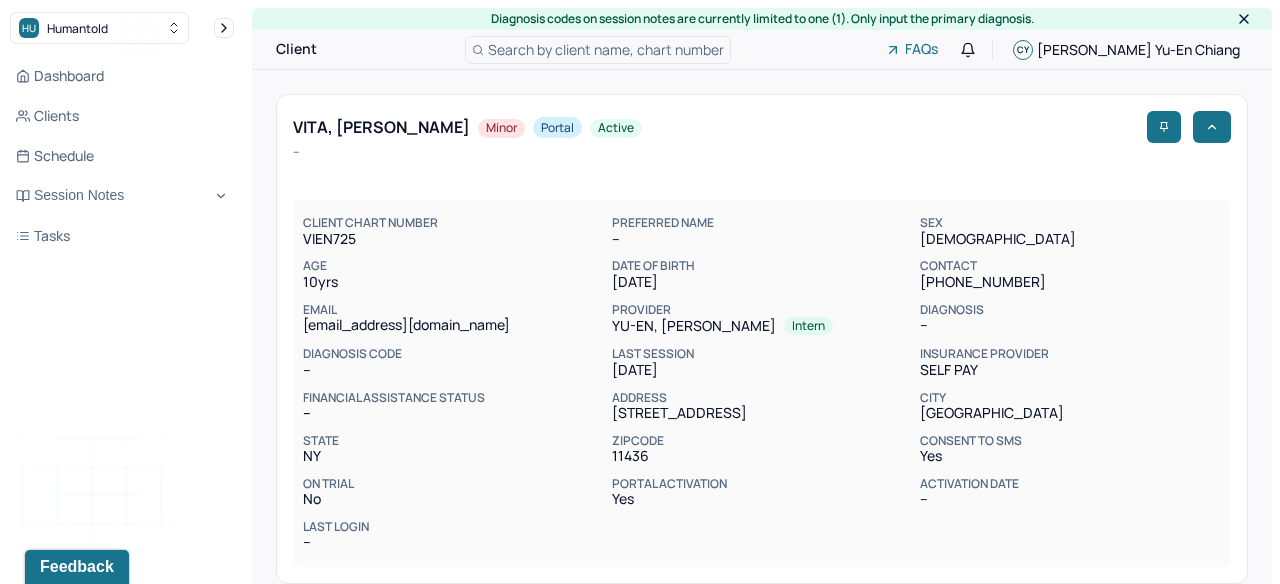 scroll, scrollTop: 0, scrollLeft: 0, axis: both 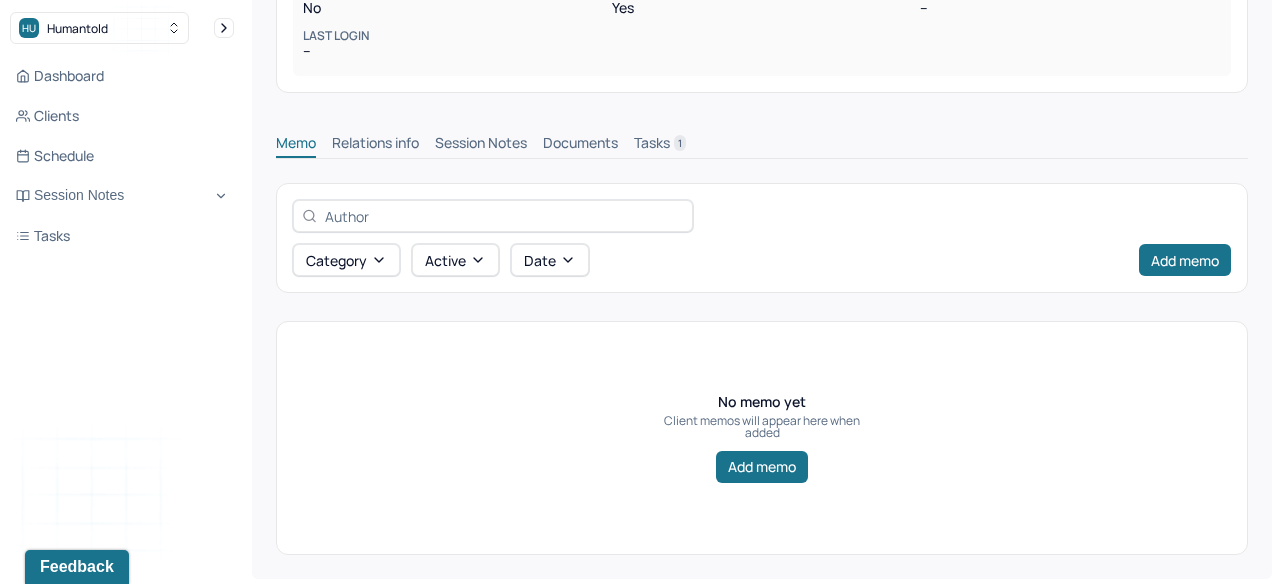 click on "Session Notes" at bounding box center [481, 145] 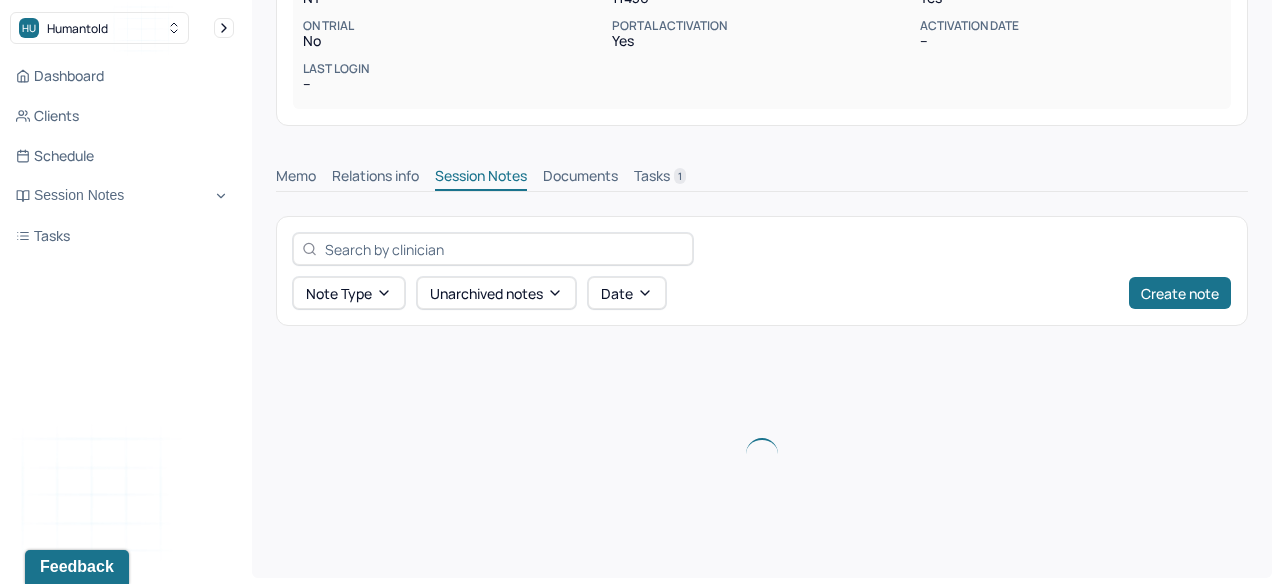 scroll, scrollTop: 344, scrollLeft: 0, axis: vertical 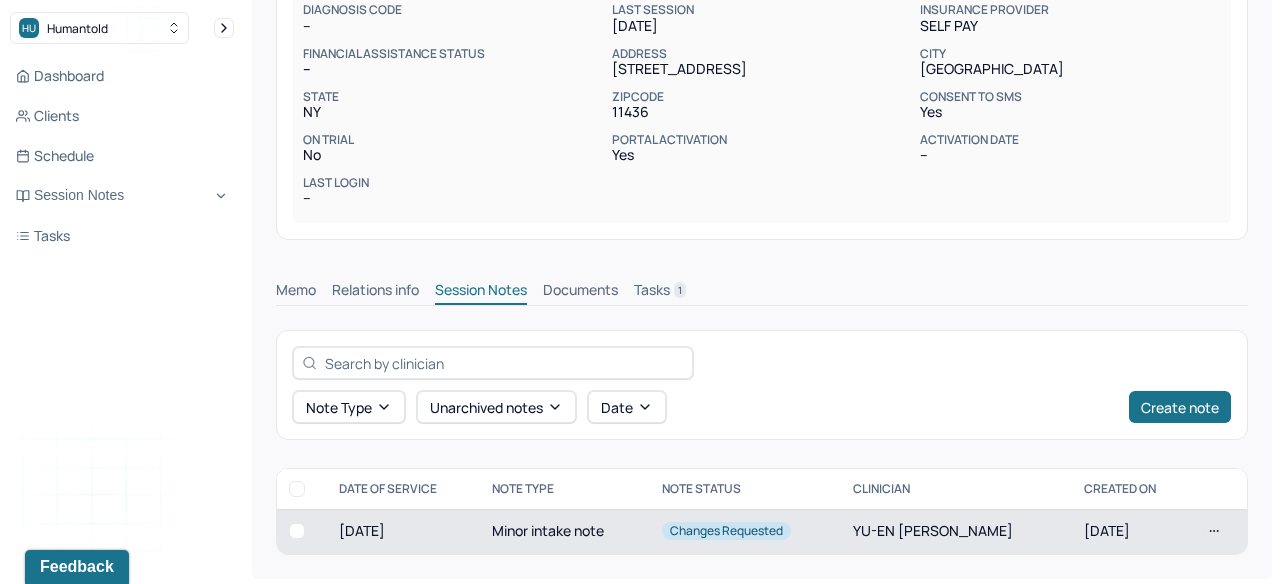 click on "Changes requested" at bounding box center (745, 531) 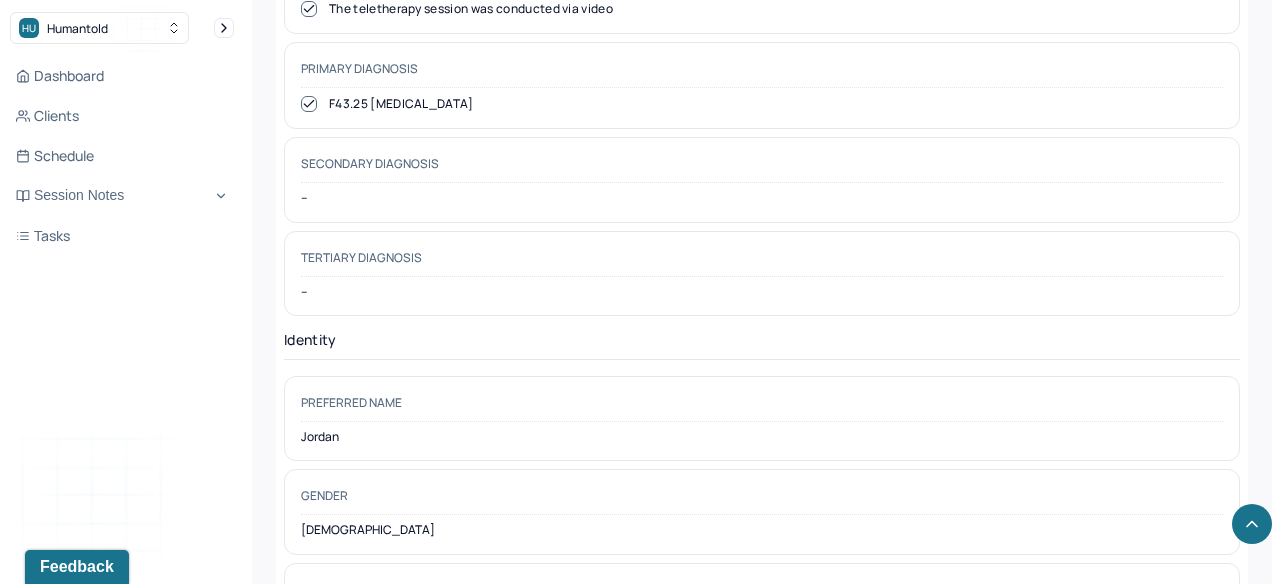 scroll, scrollTop: 0, scrollLeft: 0, axis: both 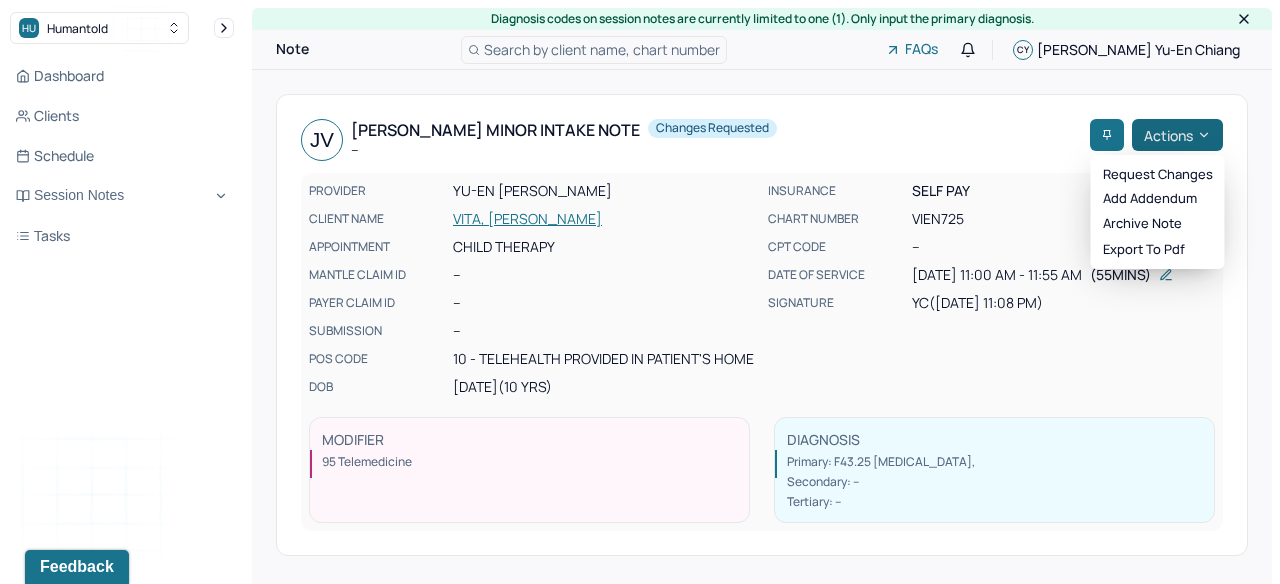 click 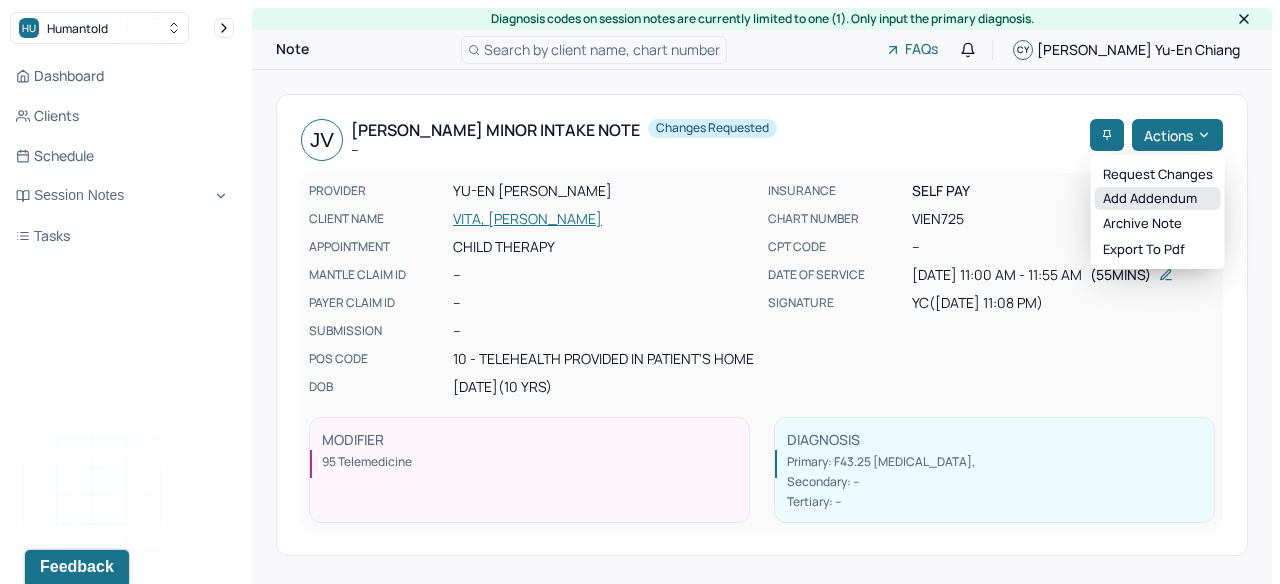 click on "Add addendum" at bounding box center [1158, 199] 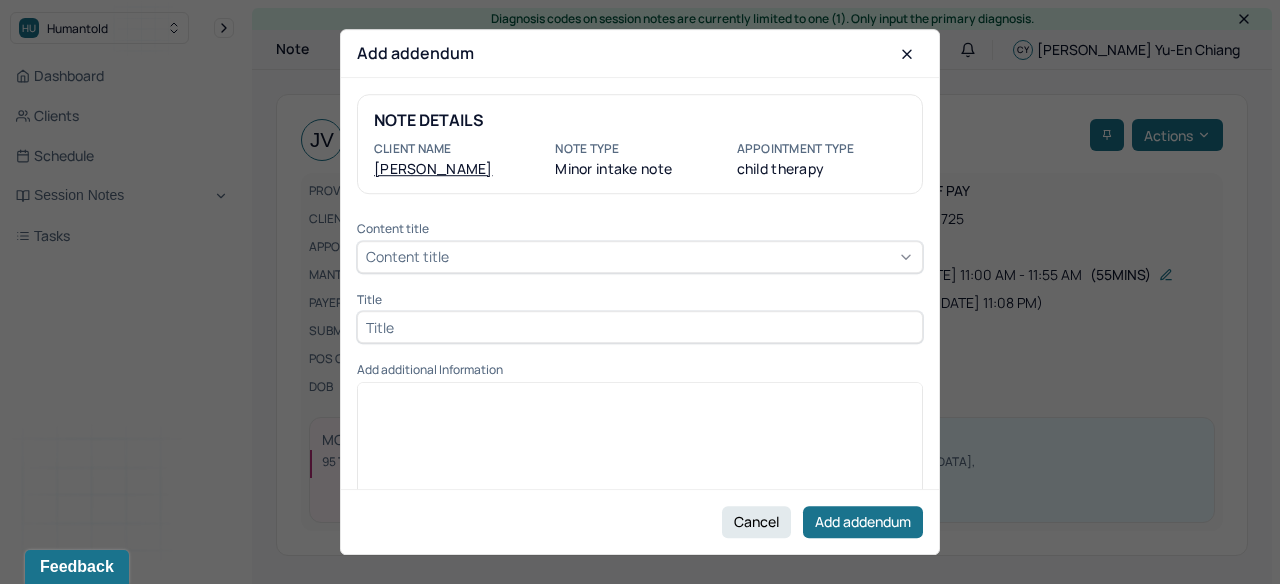 click on "Content title" at bounding box center (640, 257) 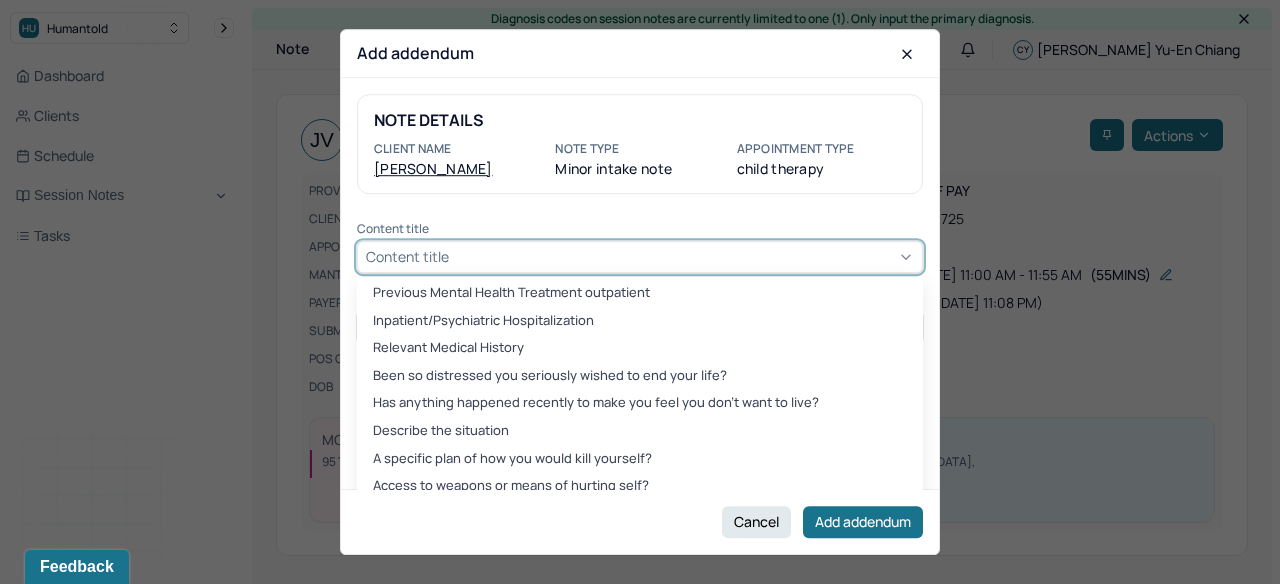 scroll, scrollTop: 1556, scrollLeft: 0, axis: vertical 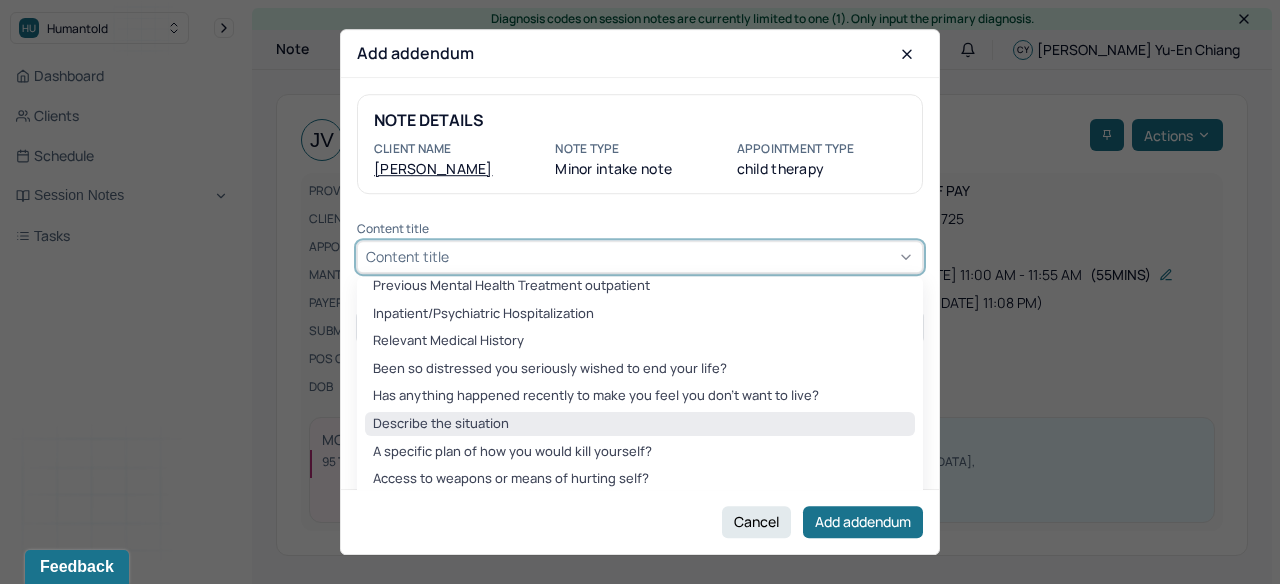 click on "Describe the situation" at bounding box center (640, 424) 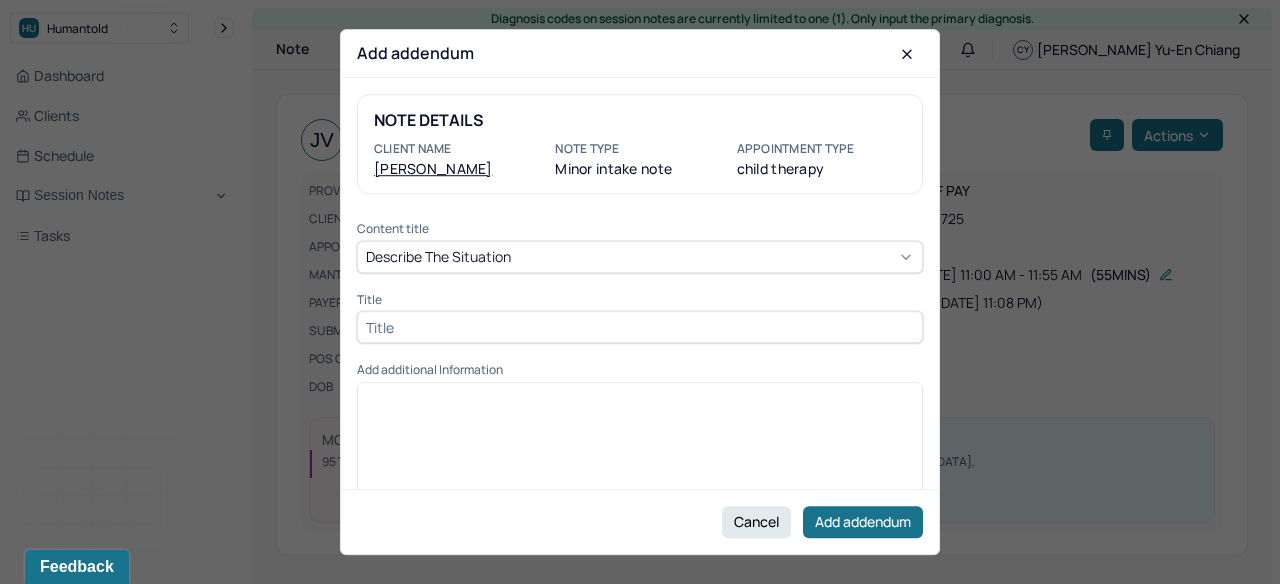 click at bounding box center (640, 327) 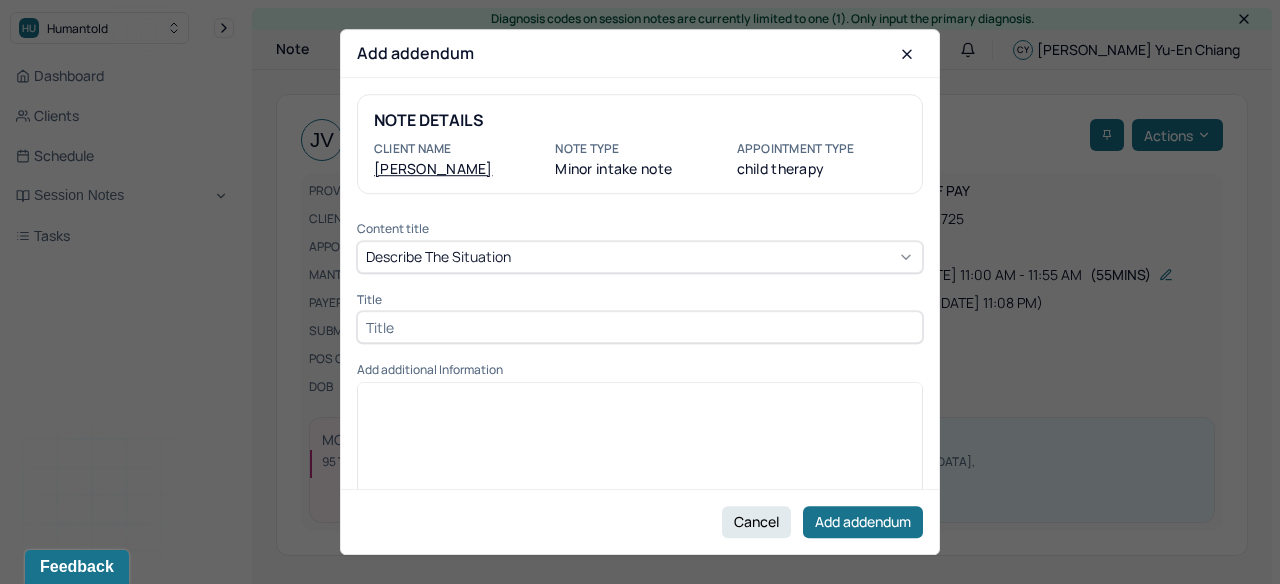 click at bounding box center (640, 327) 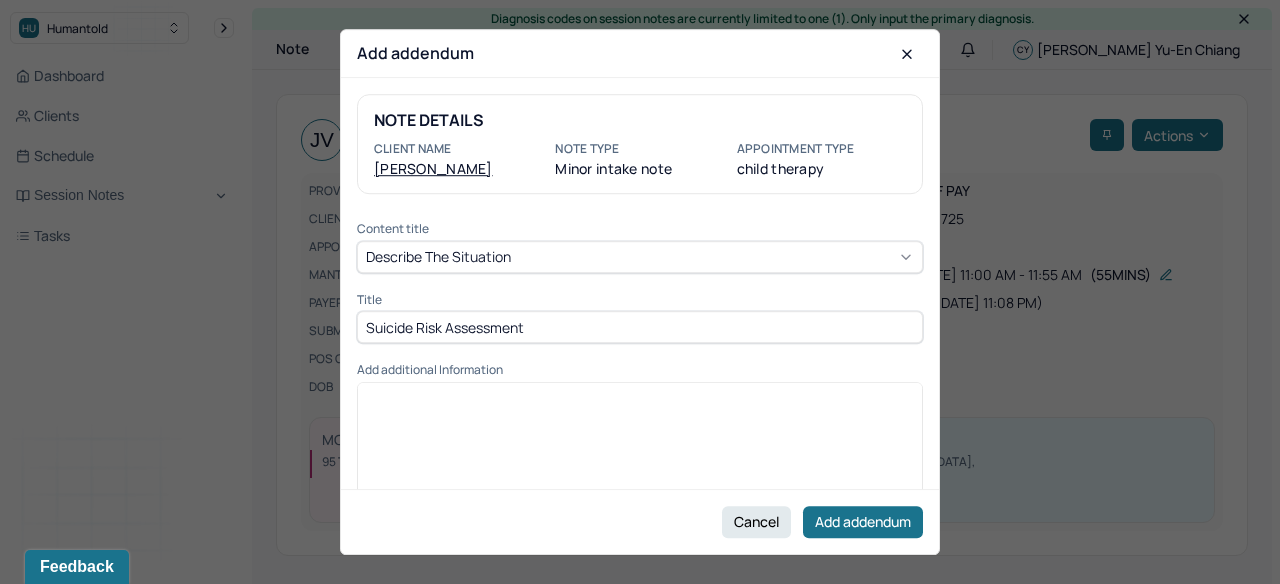 type on "Suicide Risk Assessment" 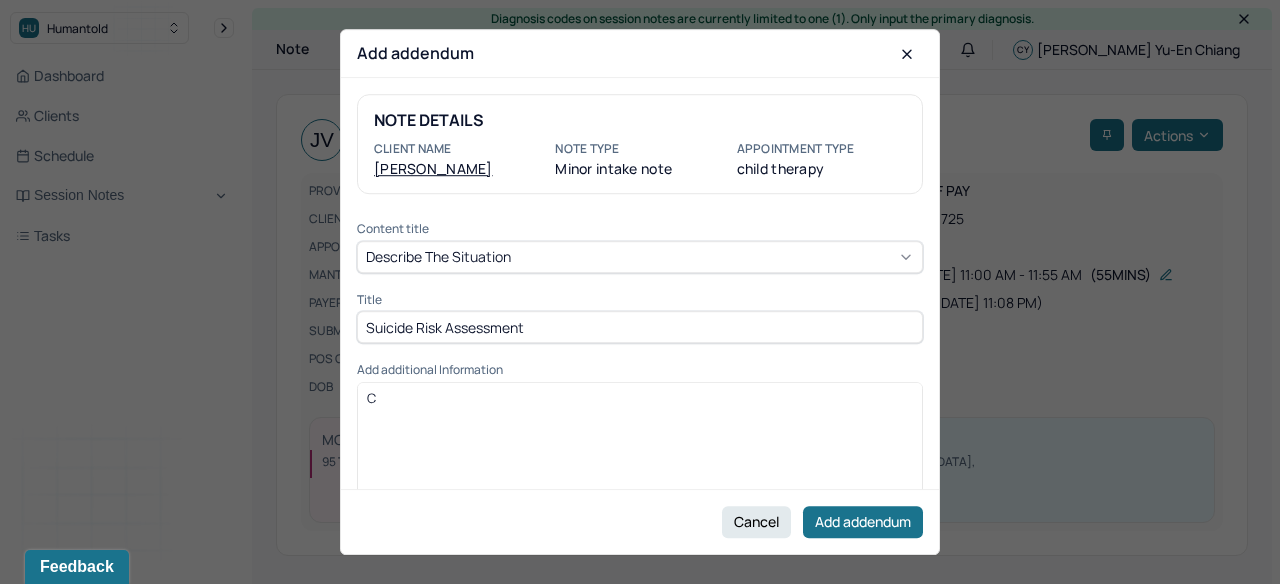 type 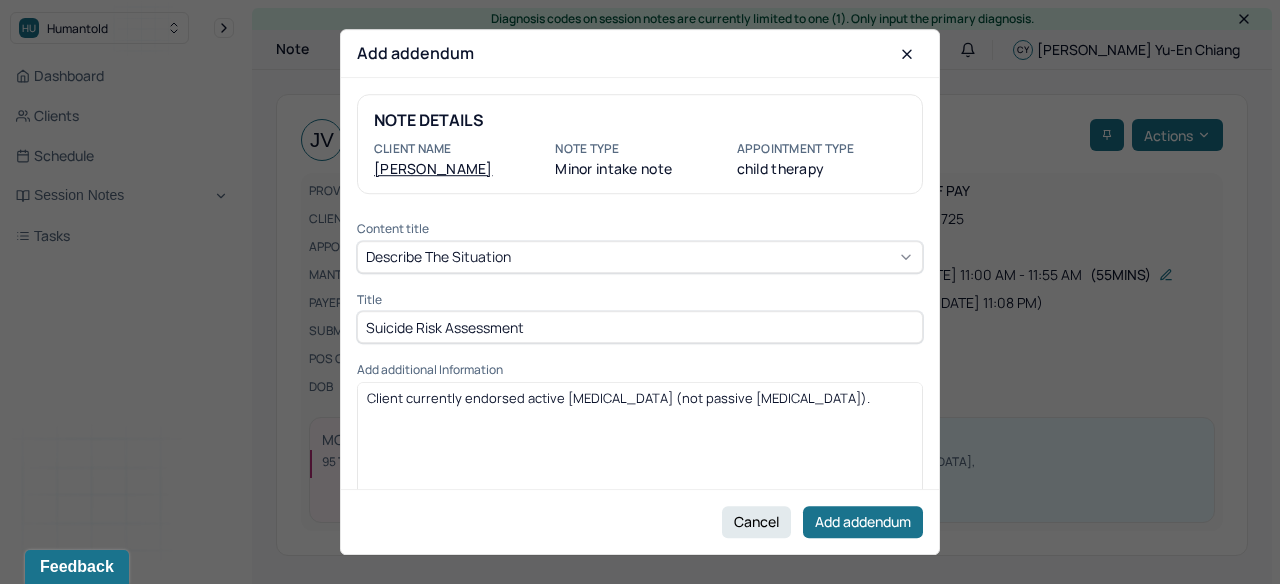 click on "Client currently endorsed active [MEDICAL_DATA] (not passive [MEDICAL_DATA])." at bounding box center (618, 398) 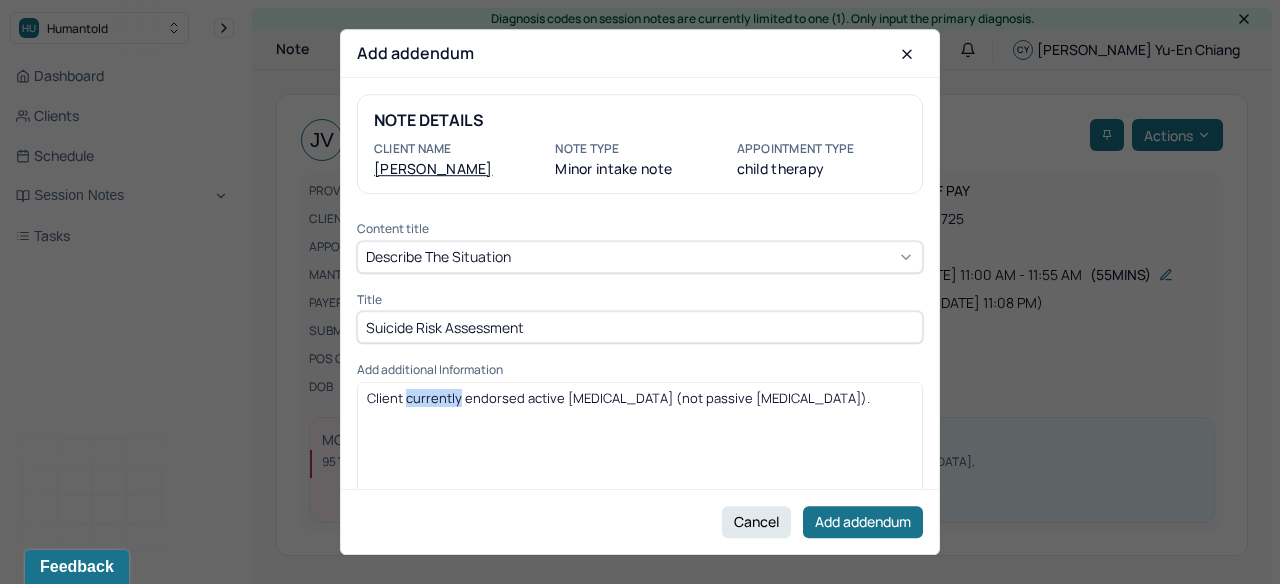 click on "Client currently endorsed active [MEDICAL_DATA] (not passive [MEDICAL_DATA])." at bounding box center [618, 398] 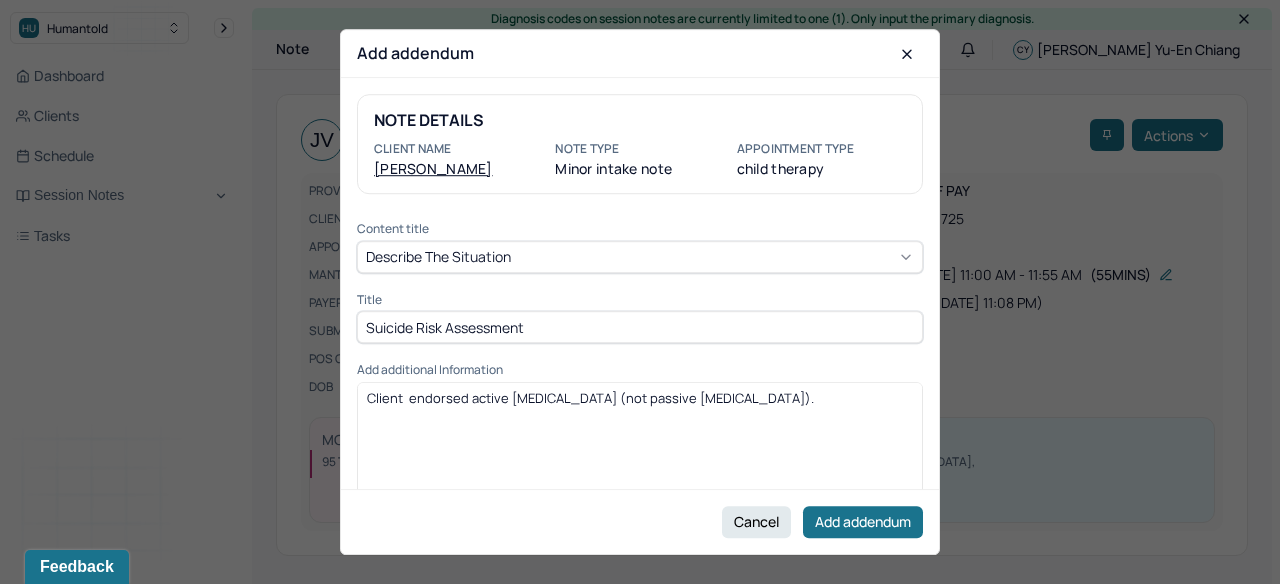 click on "Client  endorsed active [MEDICAL_DATA] (not passive [MEDICAL_DATA])." at bounding box center [640, 449] 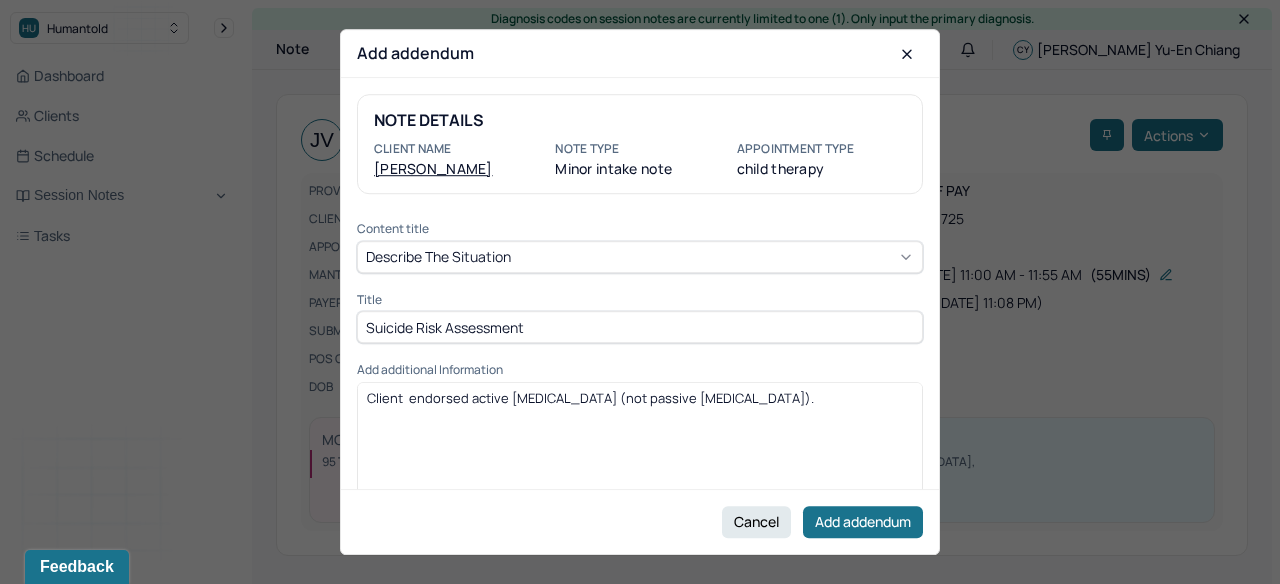 click on "Client  endorsed active [MEDICAL_DATA] (not passive [MEDICAL_DATA])." at bounding box center [590, 398] 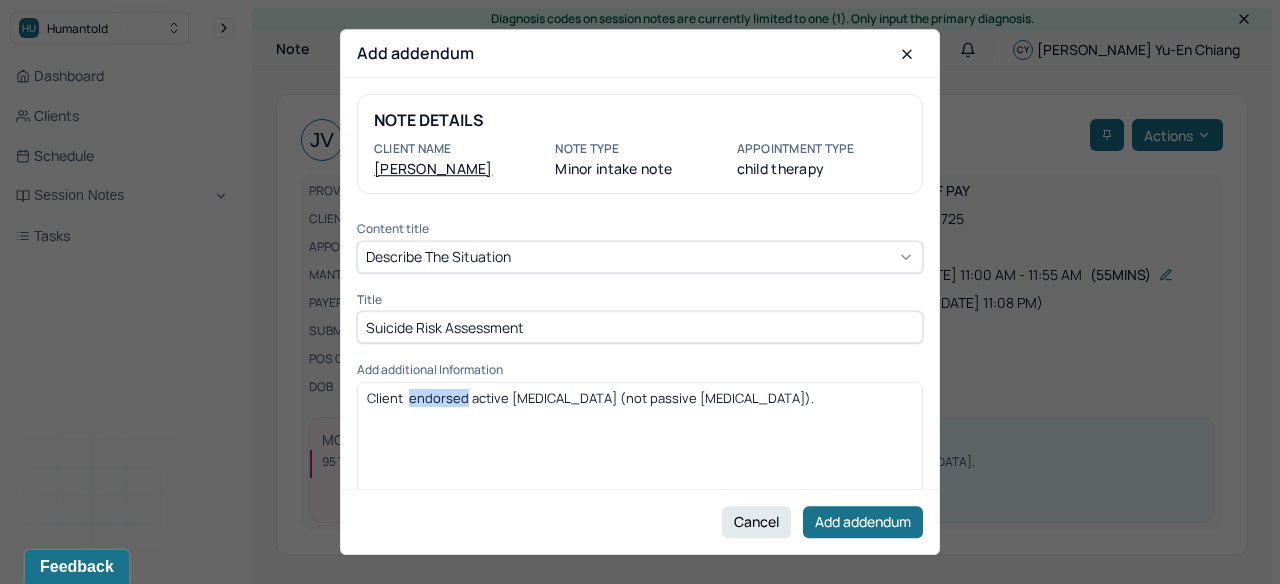 click on "Client  endorsed active [MEDICAL_DATA] (not passive [MEDICAL_DATA])." at bounding box center [590, 398] 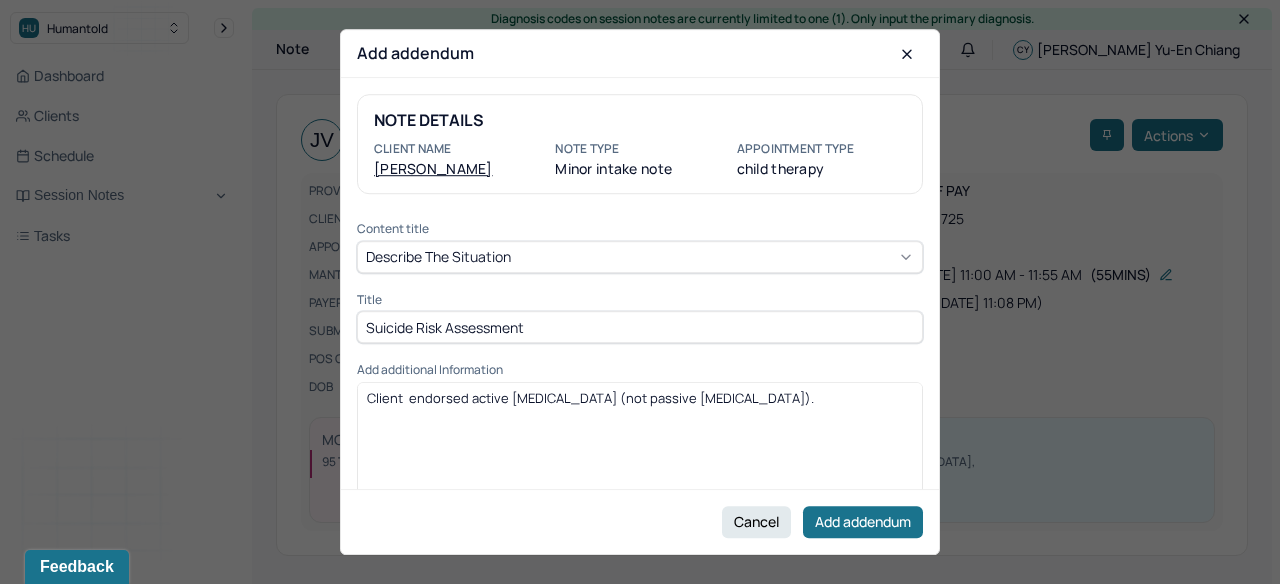 click on "Client  endorsed active [MEDICAL_DATA] (not passive [MEDICAL_DATA])." at bounding box center (590, 398) 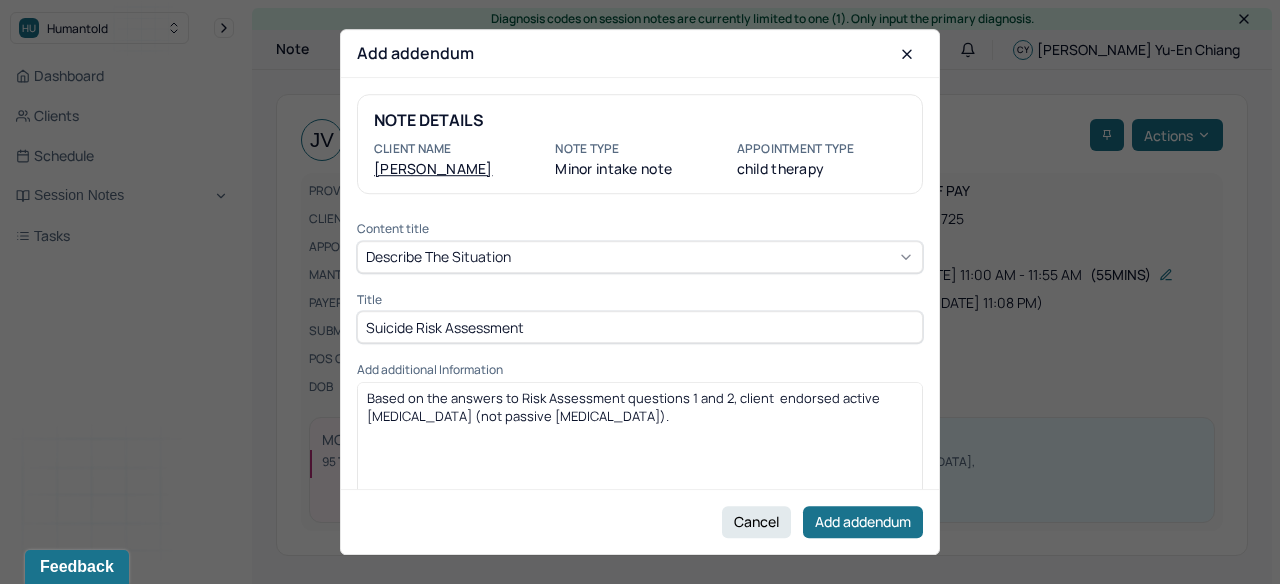 click on "Based on the answers to Risk Assessment questions 1 and 2, client  endorsed active [MEDICAL_DATA] (not passive [MEDICAL_DATA])." at bounding box center [625, 407] 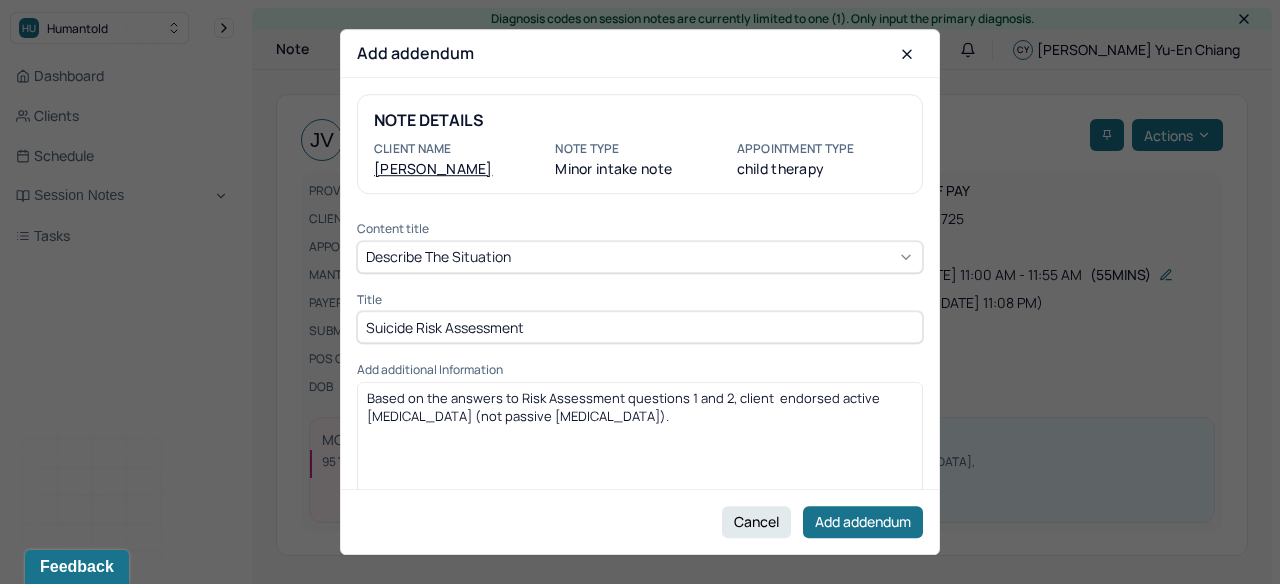 click on "Based on the answers to Risk Assessment questions 1 and 2, client  endorsed active [MEDICAL_DATA] (not passive [MEDICAL_DATA])." at bounding box center (640, 407) 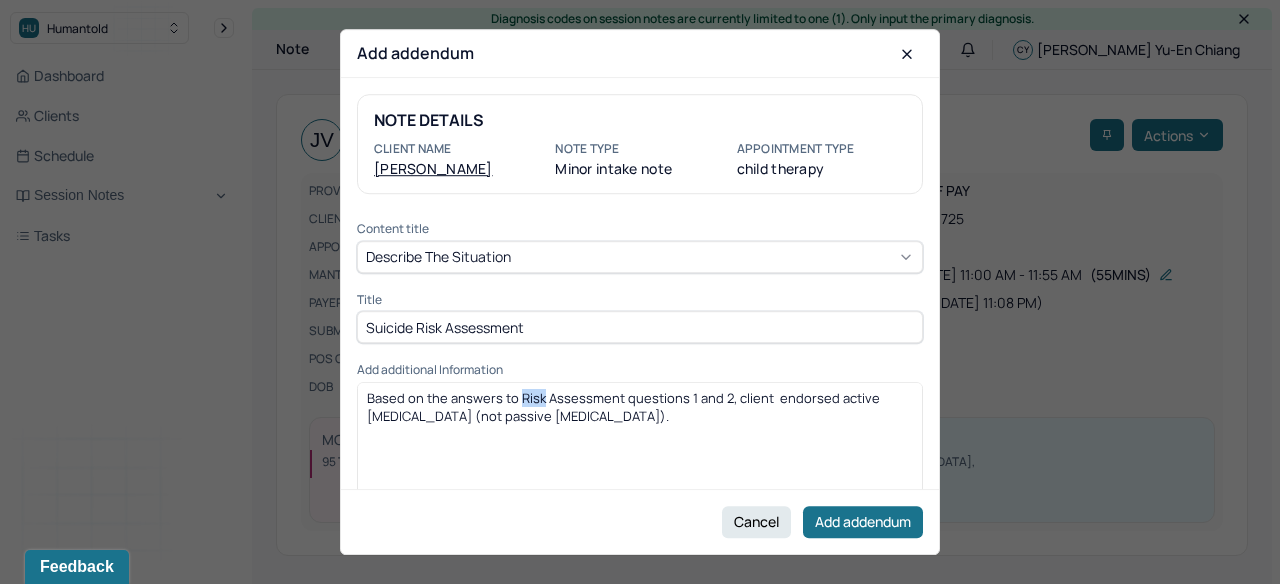 click on "Based on the answers to Risk Assessment questions 1 and 2, client  endorsed active [MEDICAL_DATA] (not passive [MEDICAL_DATA])." at bounding box center (625, 407) 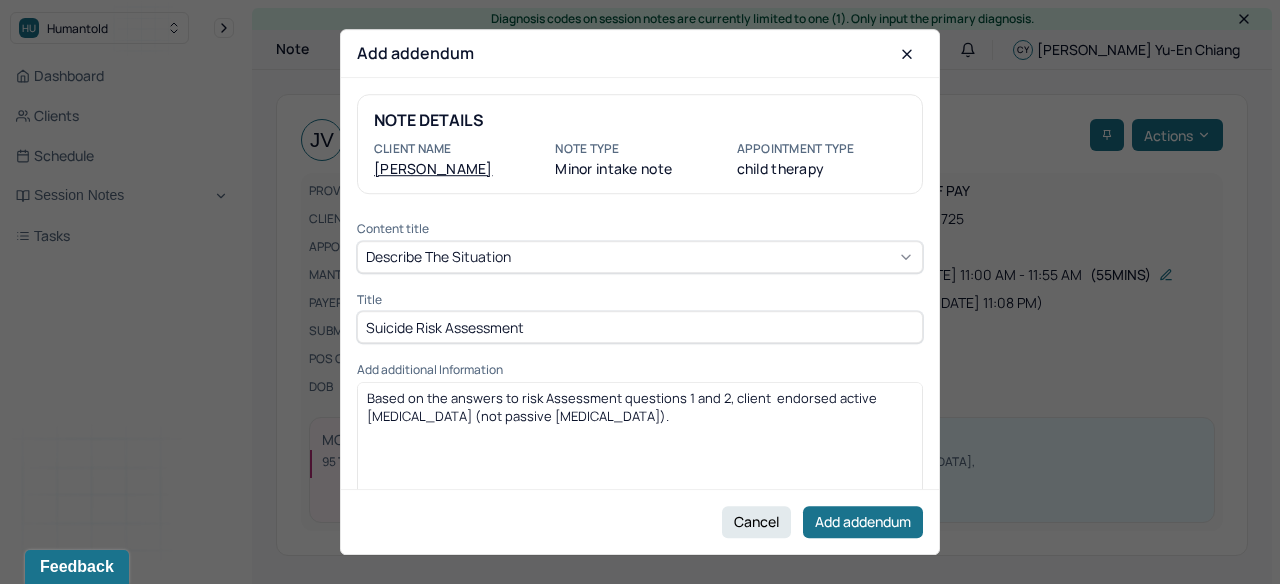 click on "Based on the answers to risk Assessment questions 1 and 2, client  endorsed active [MEDICAL_DATA] (not passive [MEDICAL_DATA])." at bounding box center (623, 407) 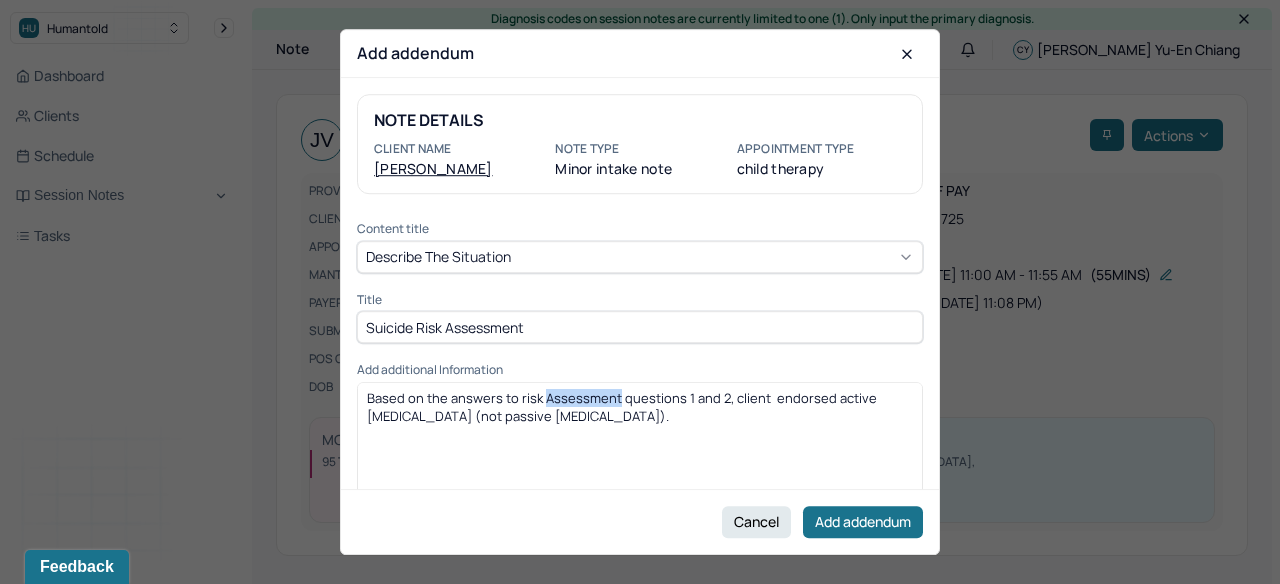 click on "Based on the answers to risk Assessment questions 1 and 2, client  endorsed active [MEDICAL_DATA] (not passive [MEDICAL_DATA])." at bounding box center [623, 407] 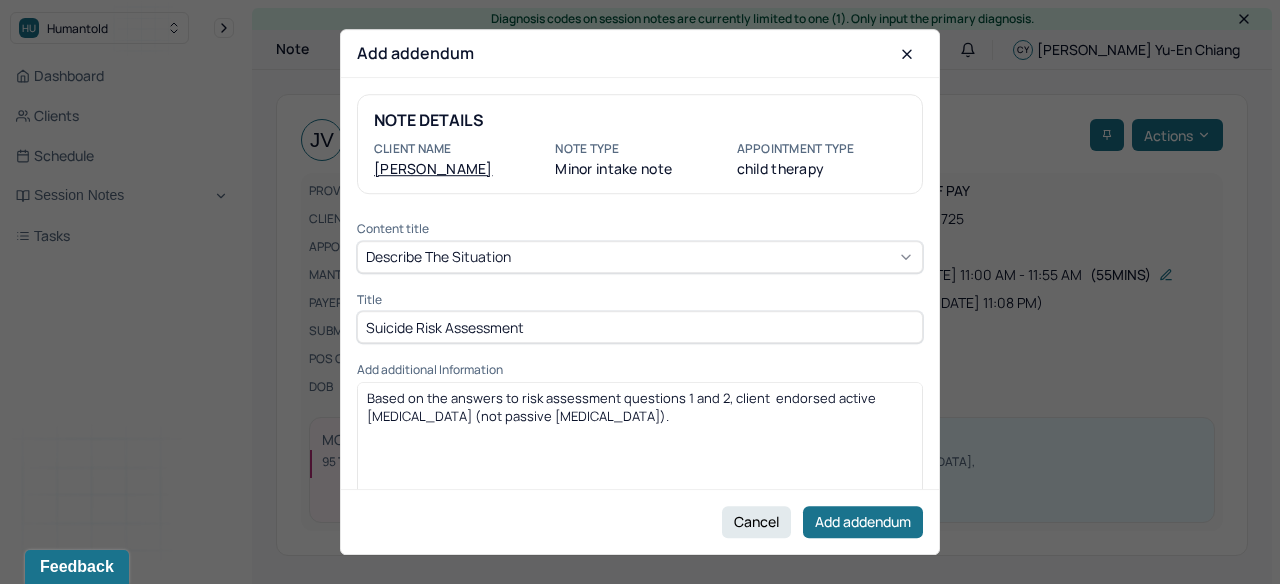 click on "Based on the answers to risk assessment questions 1 and 2, client  endorsed active [MEDICAL_DATA] (not passive [MEDICAL_DATA])." at bounding box center [623, 407] 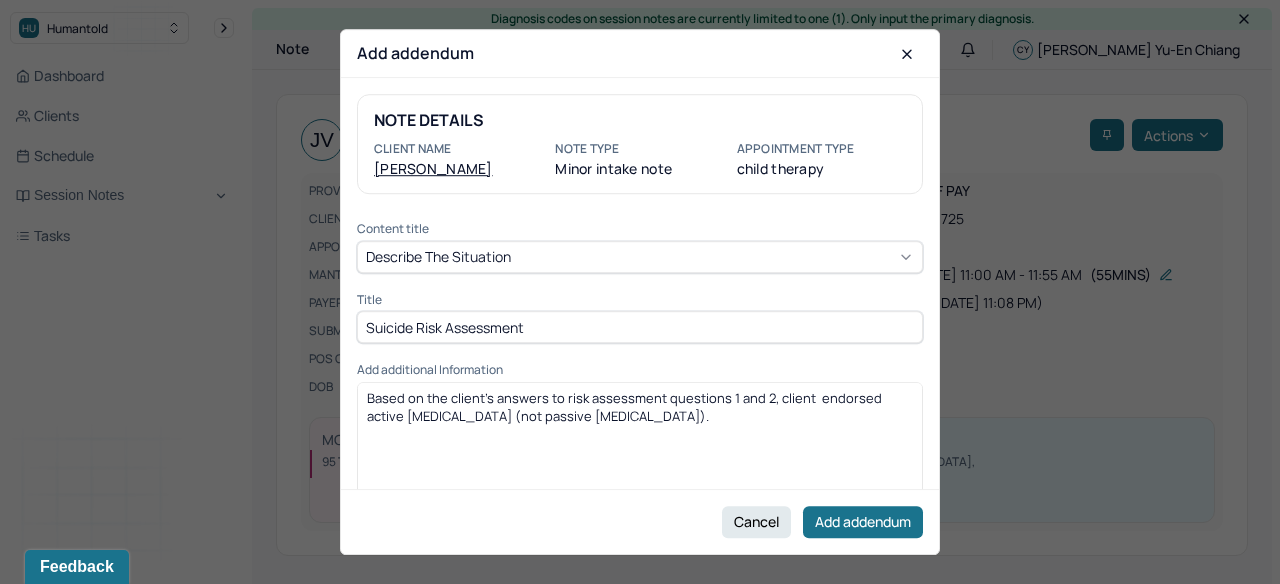 click on "Based on the client's answers to risk assessment questions 1 and 2, client  endorsed active [MEDICAL_DATA] (not passive [MEDICAL_DATA])." at bounding box center [640, 407] 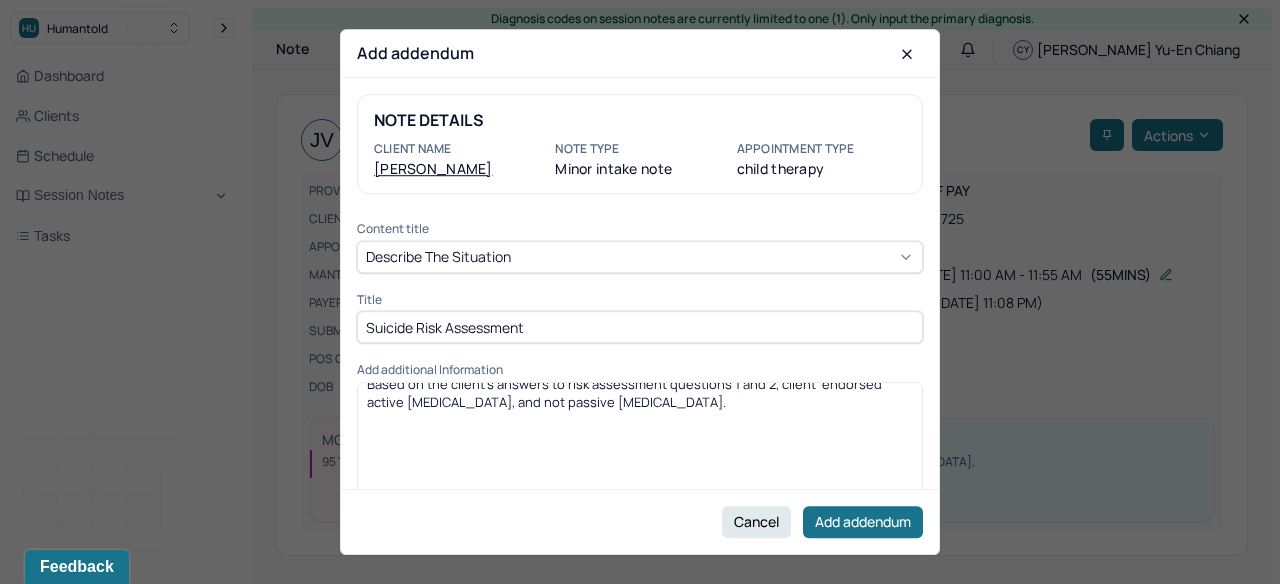 scroll, scrollTop: 0, scrollLeft: 0, axis: both 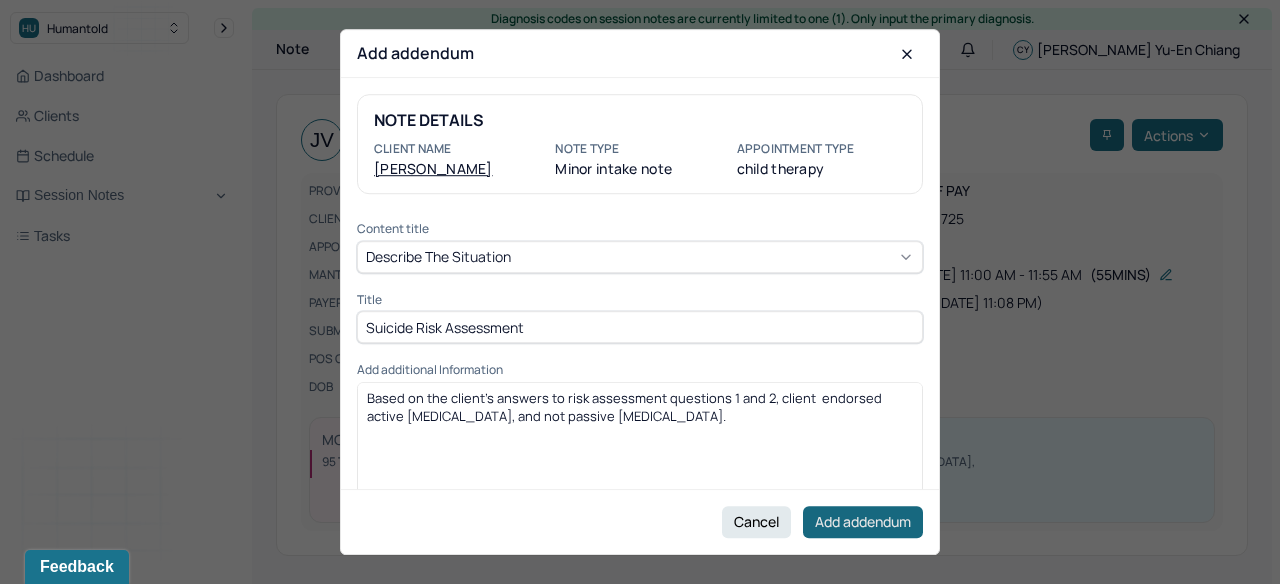 click on "Add addendum" at bounding box center [863, 522] 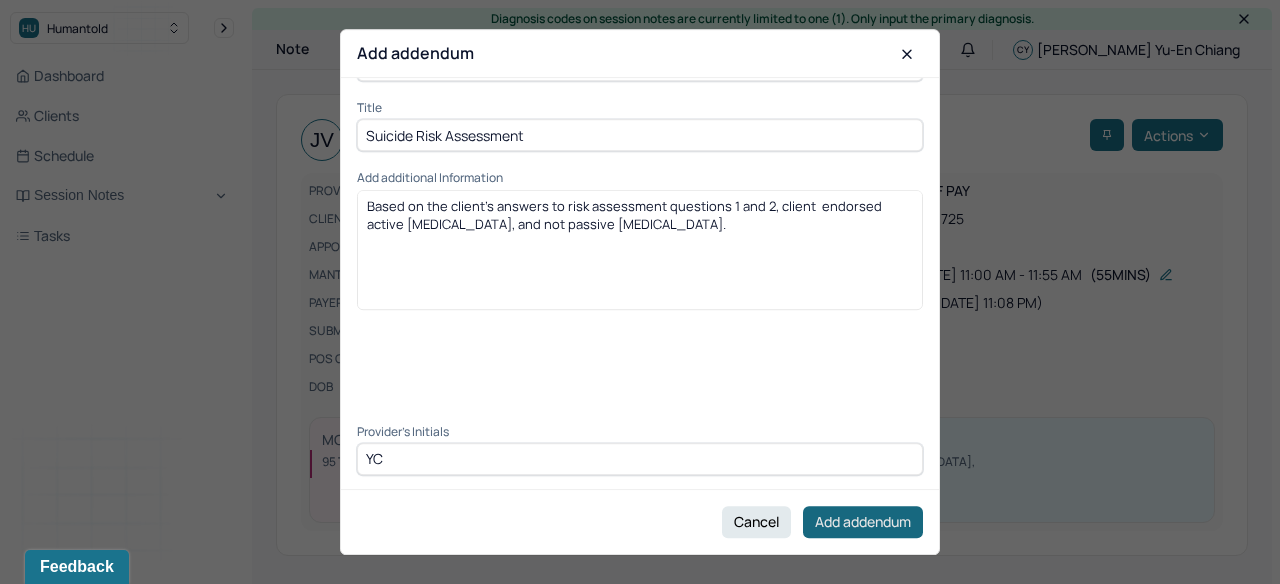 type on "YC" 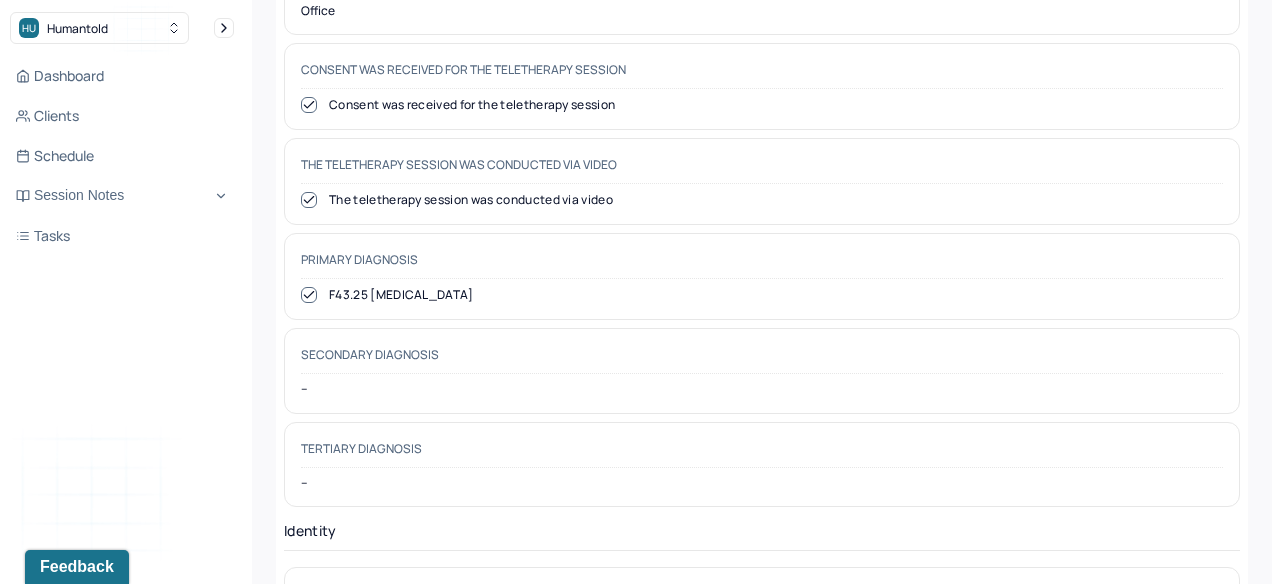 scroll, scrollTop: 0, scrollLeft: 0, axis: both 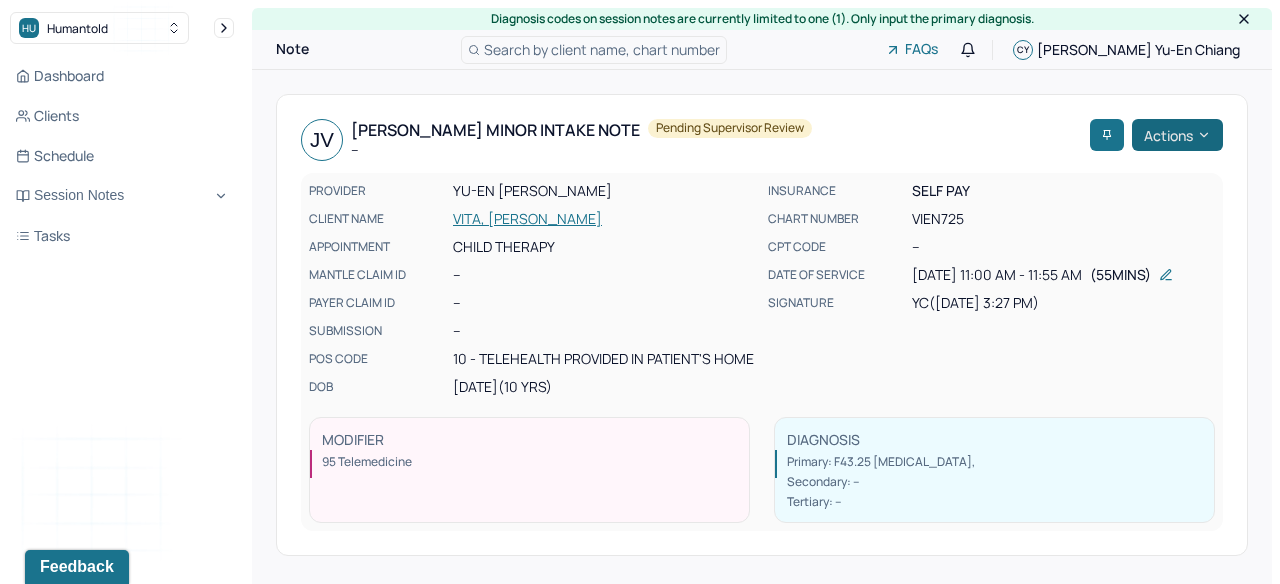click on "Actions" at bounding box center [1177, 135] 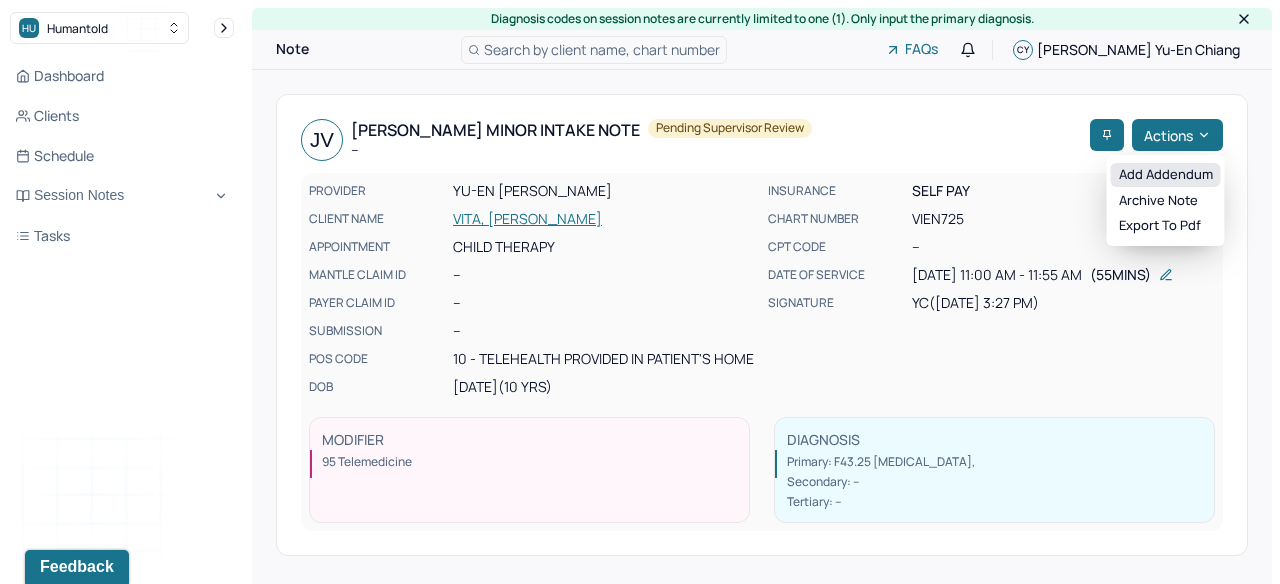 click on "Add addendum" at bounding box center [1166, 175] 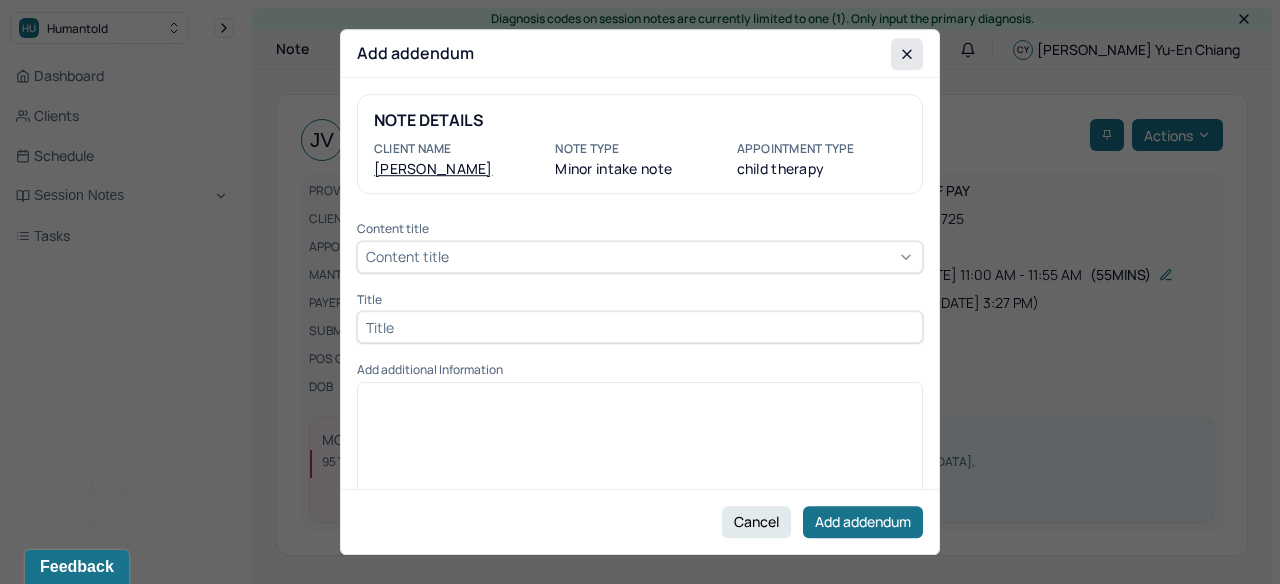 click 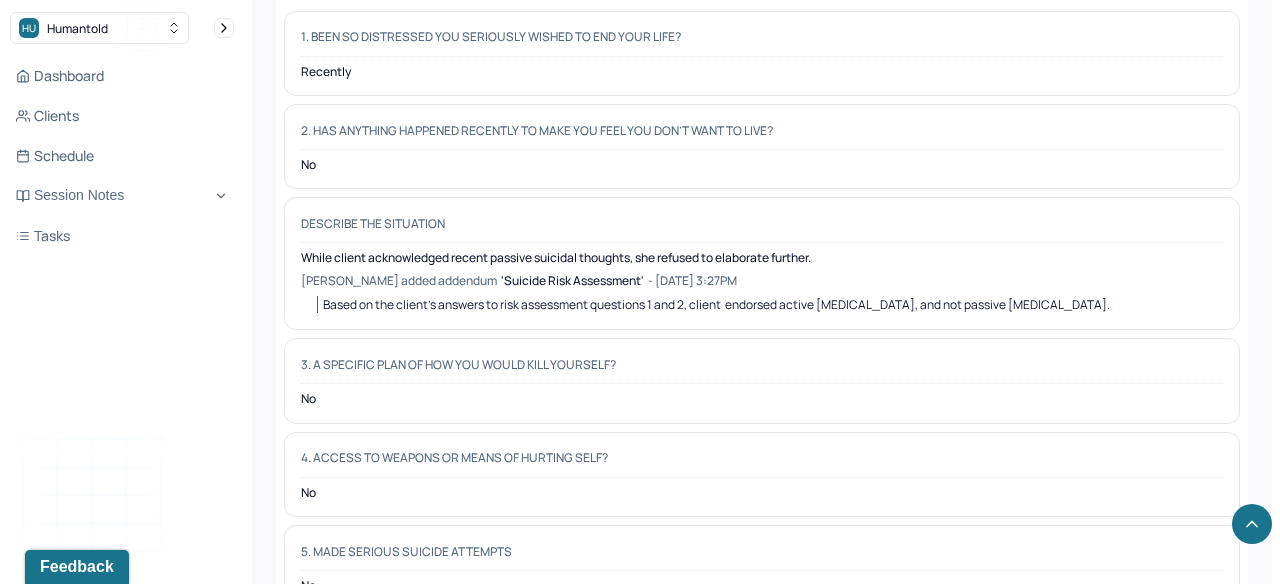 scroll, scrollTop: 6862, scrollLeft: 0, axis: vertical 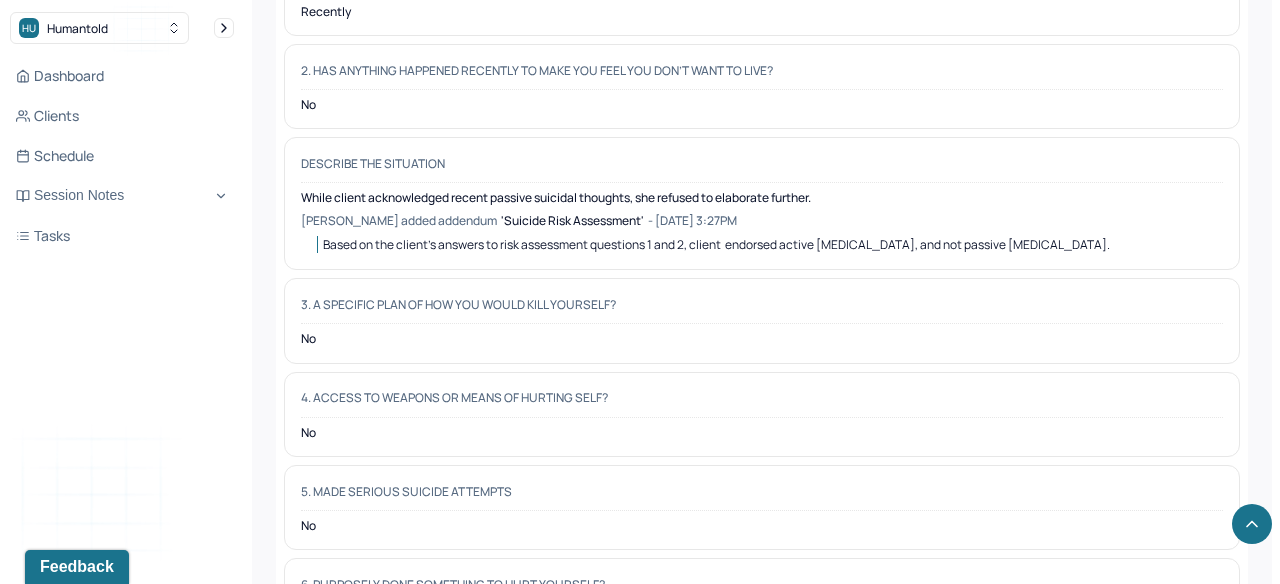 click on "Based on the client's answers to risk assessment questions 1 and 2, client  endorsed active [MEDICAL_DATA], and not passive [MEDICAL_DATA]." at bounding box center [716, 244] 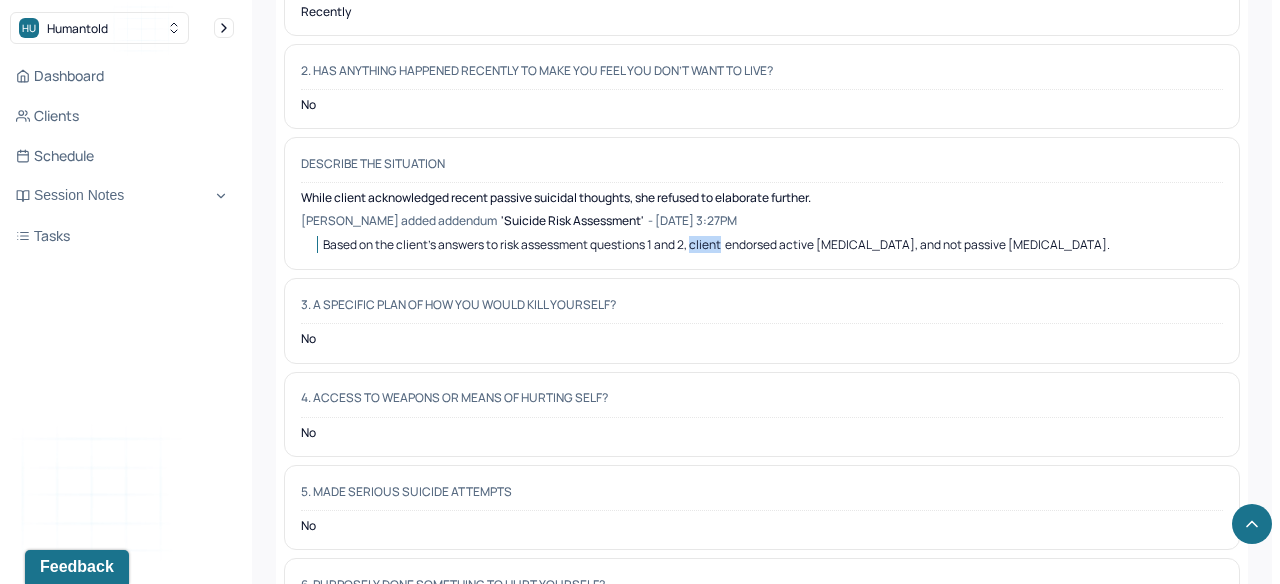 click on "Based on the client's answers to risk assessment questions 1 and 2, client  endorsed active [MEDICAL_DATA], and not passive [MEDICAL_DATA]." at bounding box center [716, 244] 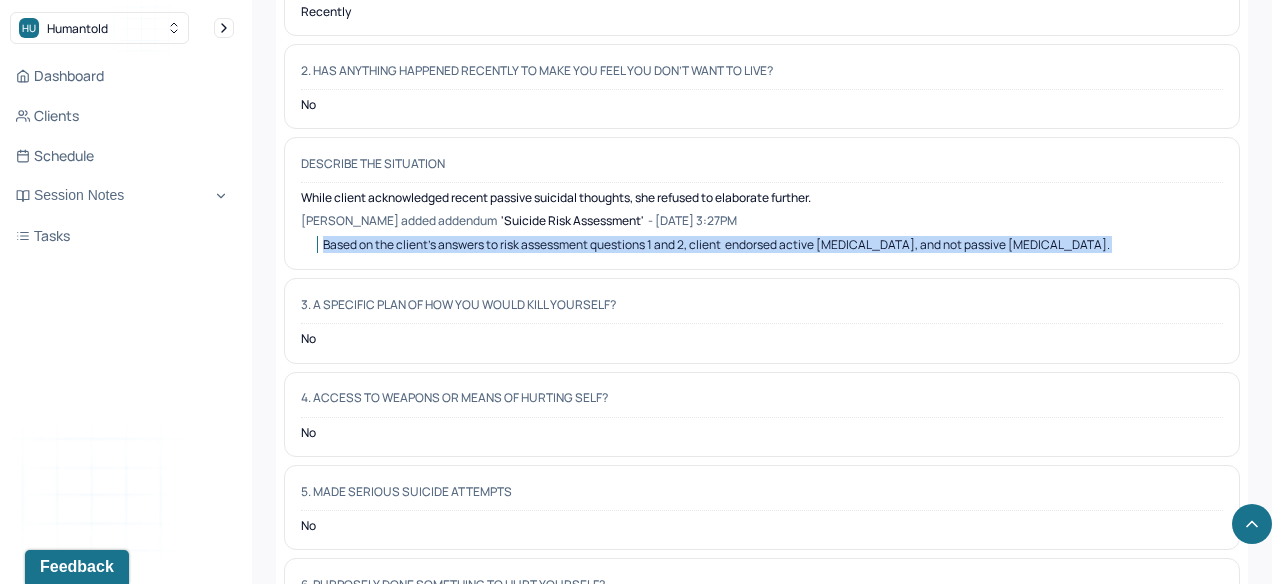 click on "Based on the client's answers to risk assessment questions 1 and 2, client  endorsed active [MEDICAL_DATA], and not passive [MEDICAL_DATA]." at bounding box center (716, 244) 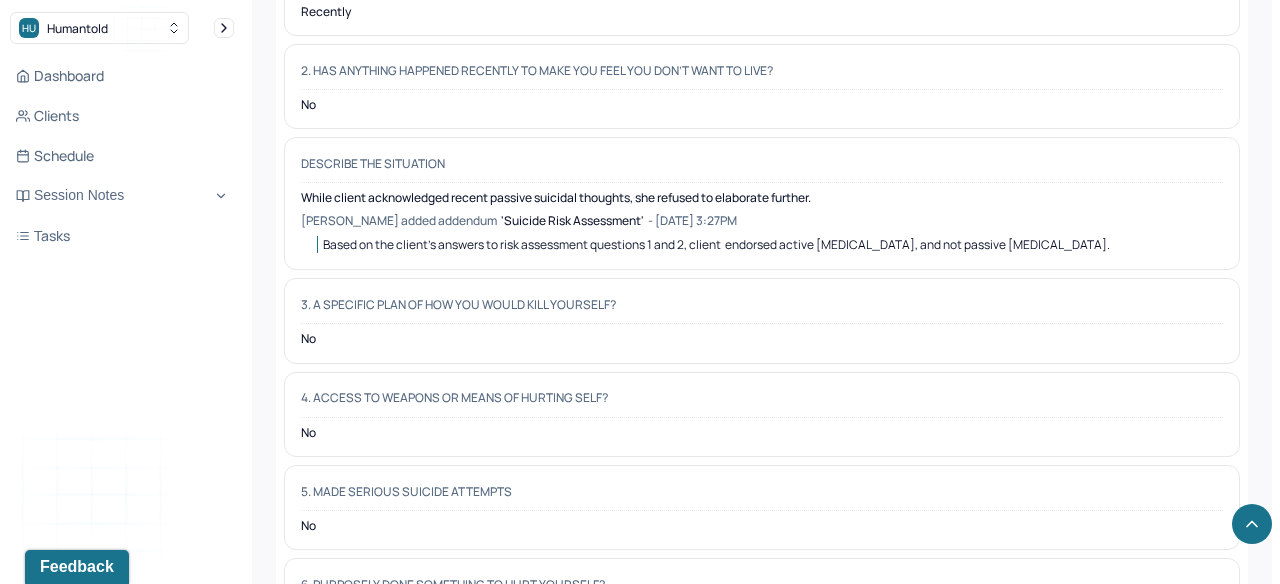 click on "Based on the client's answers to risk assessment questions 1 and 2, client  endorsed active [MEDICAL_DATA], and not passive [MEDICAL_DATA]." at bounding box center [716, 244] 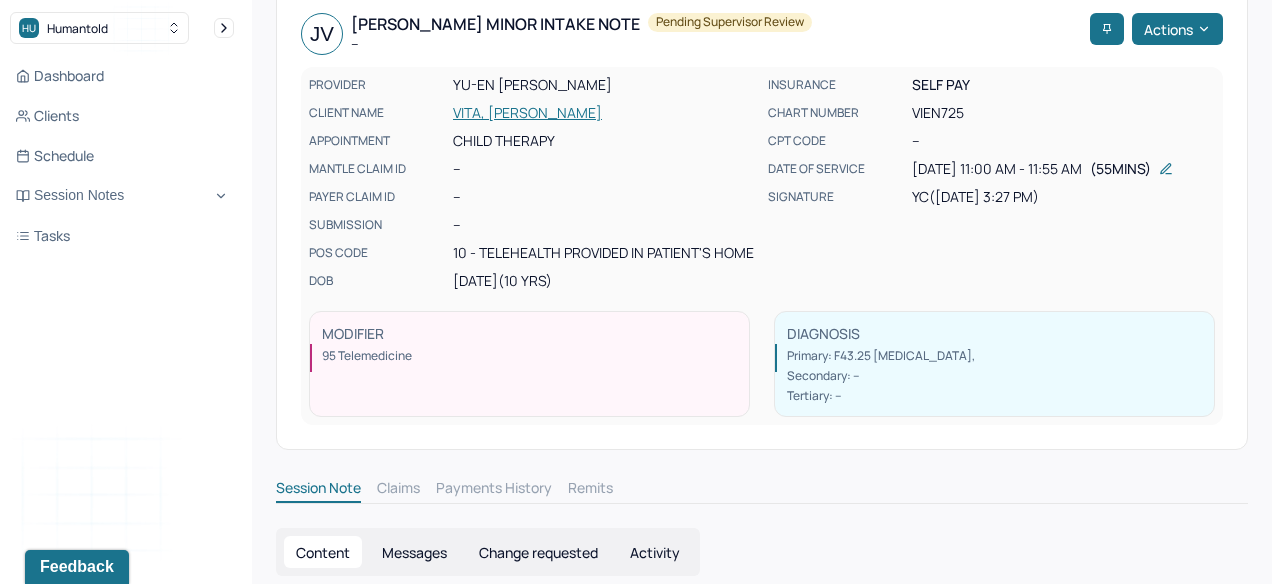 scroll, scrollTop: 0, scrollLeft: 0, axis: both 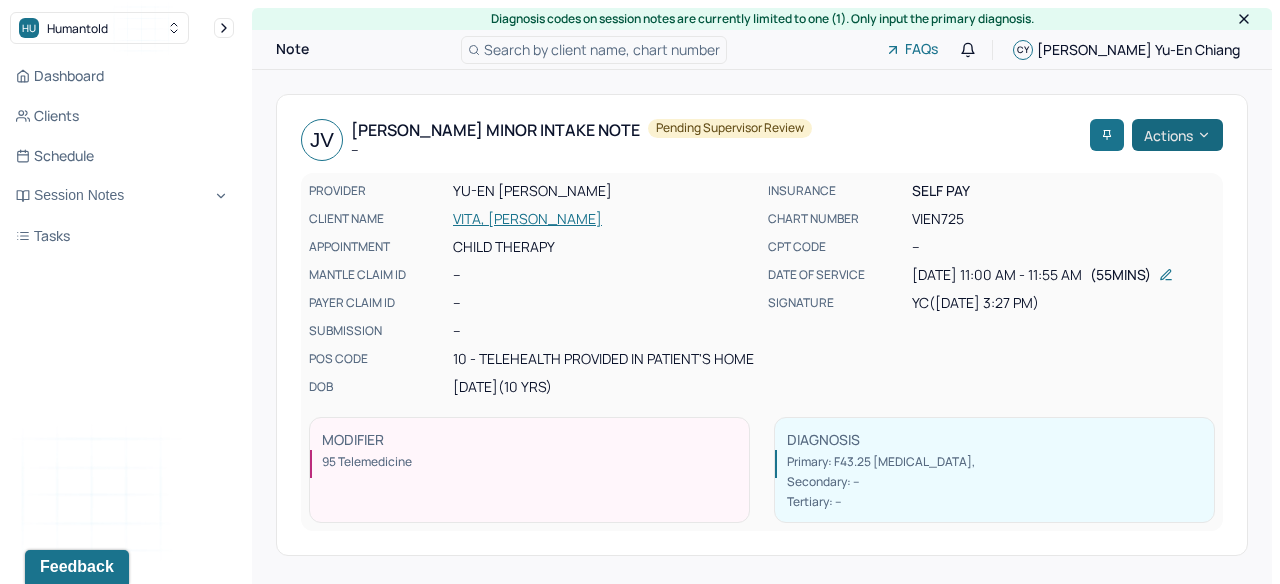 click on "Actions" at bounding box center [1177, 135] 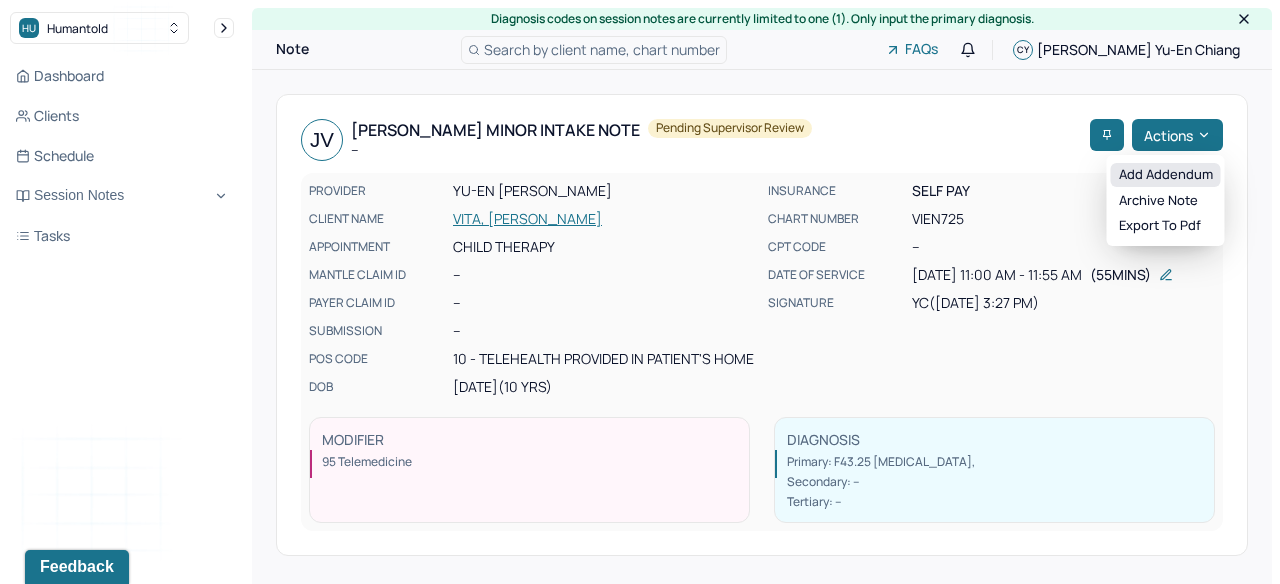 click on "Add addendum" at bounding box center [1166, 175] 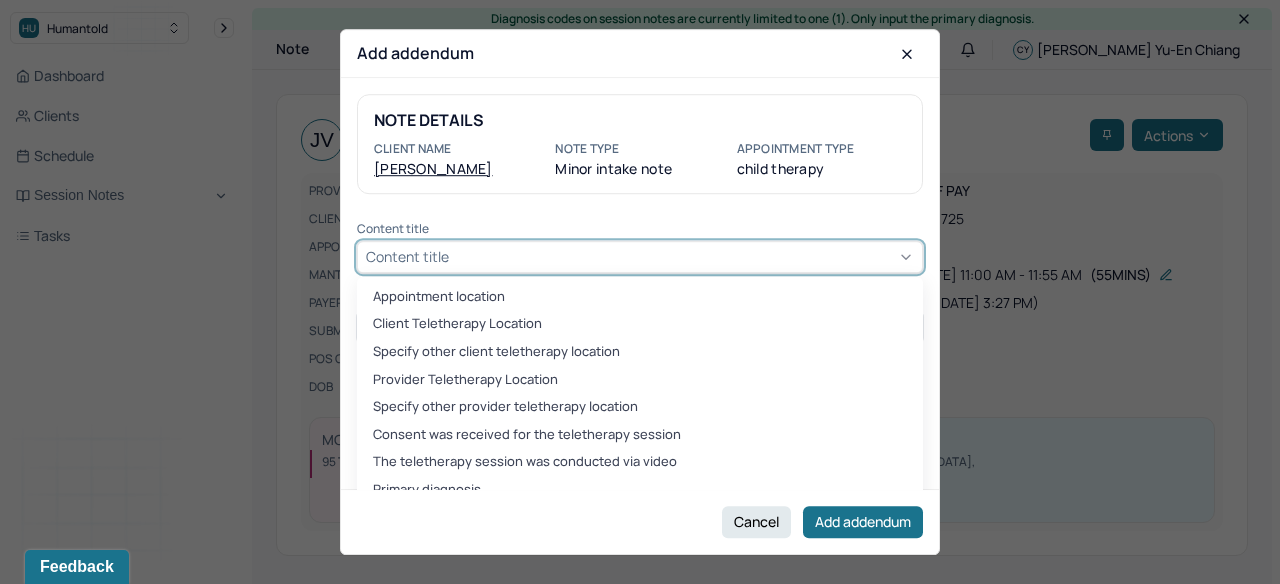 click on "Content title" at bounding box center (640, 257) 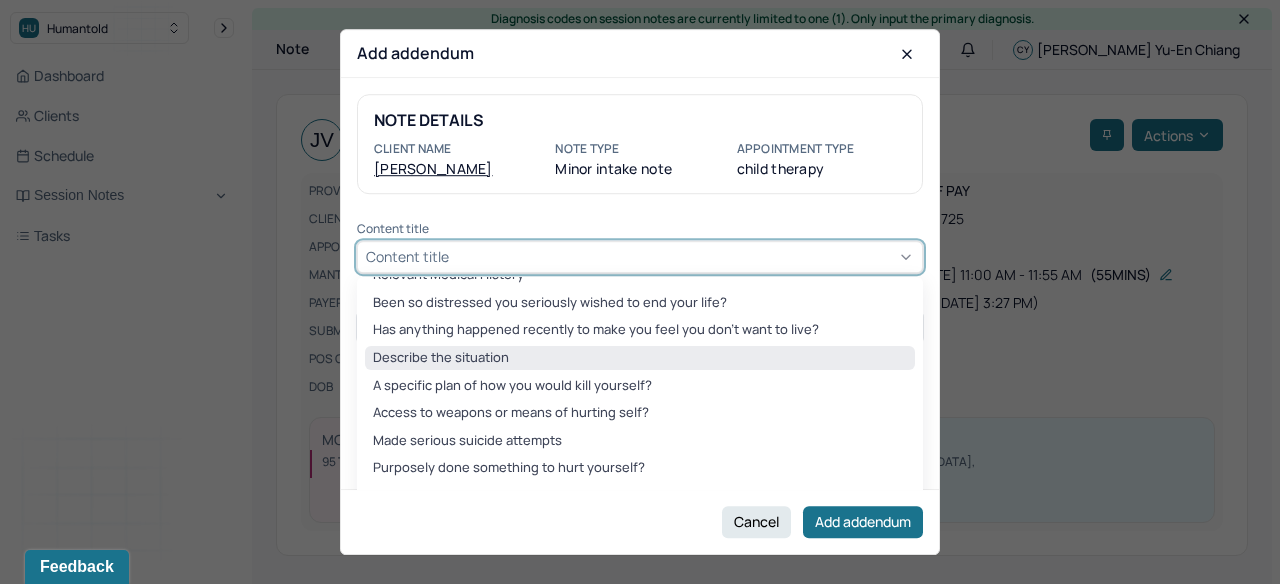 scroll, scrollTop: 1623, scrollLeft: 0, axis: vertical 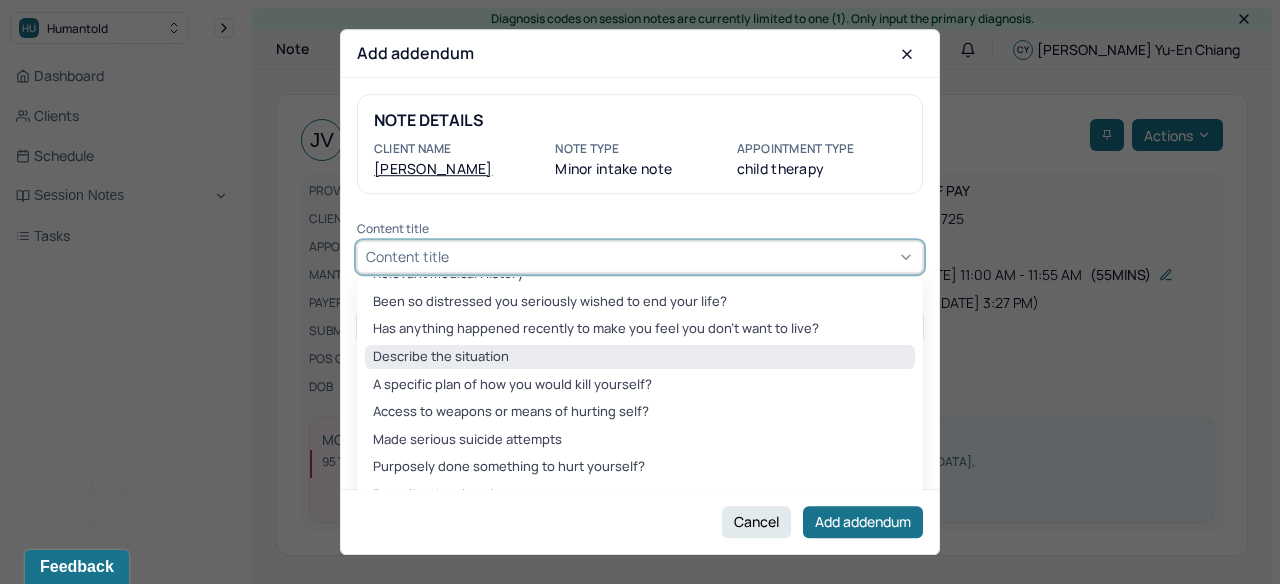 click on "Describe the situation" at bounding box center (640, 357) 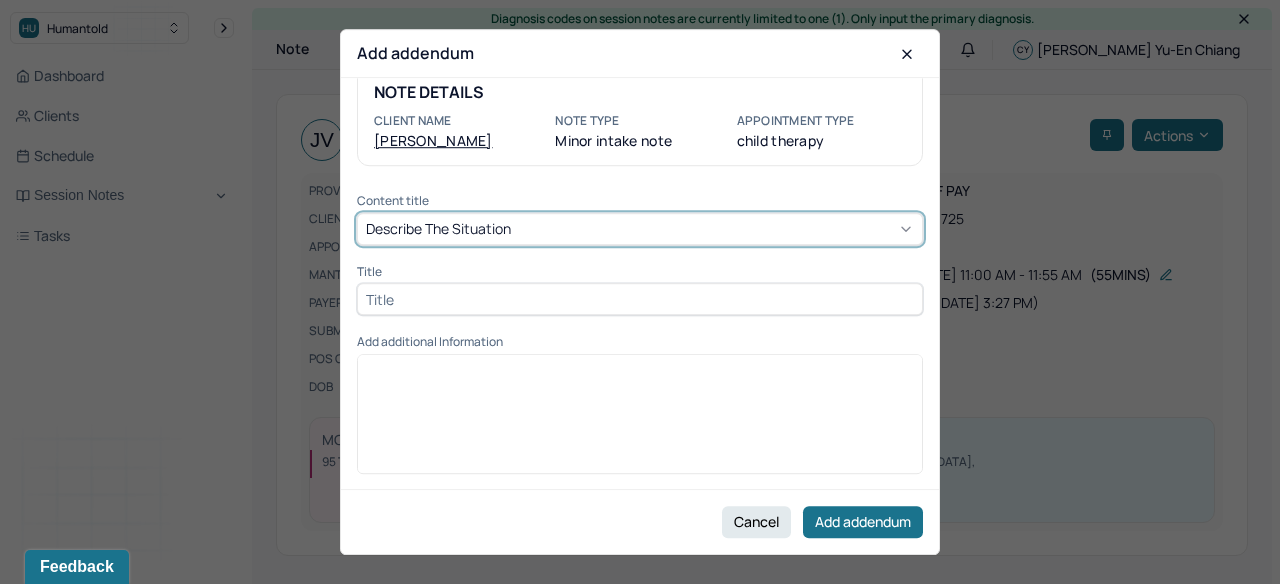 scroll, scrollTop: 30, scrollLeft: 0, axis: vertical 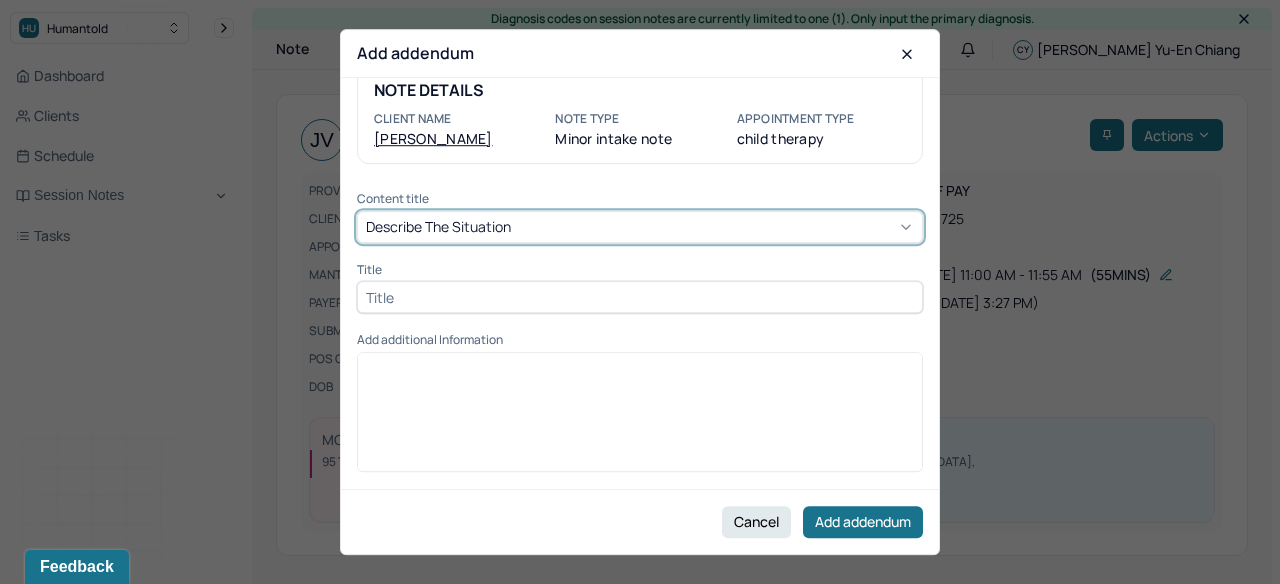 click at bounding box center (640, 297) 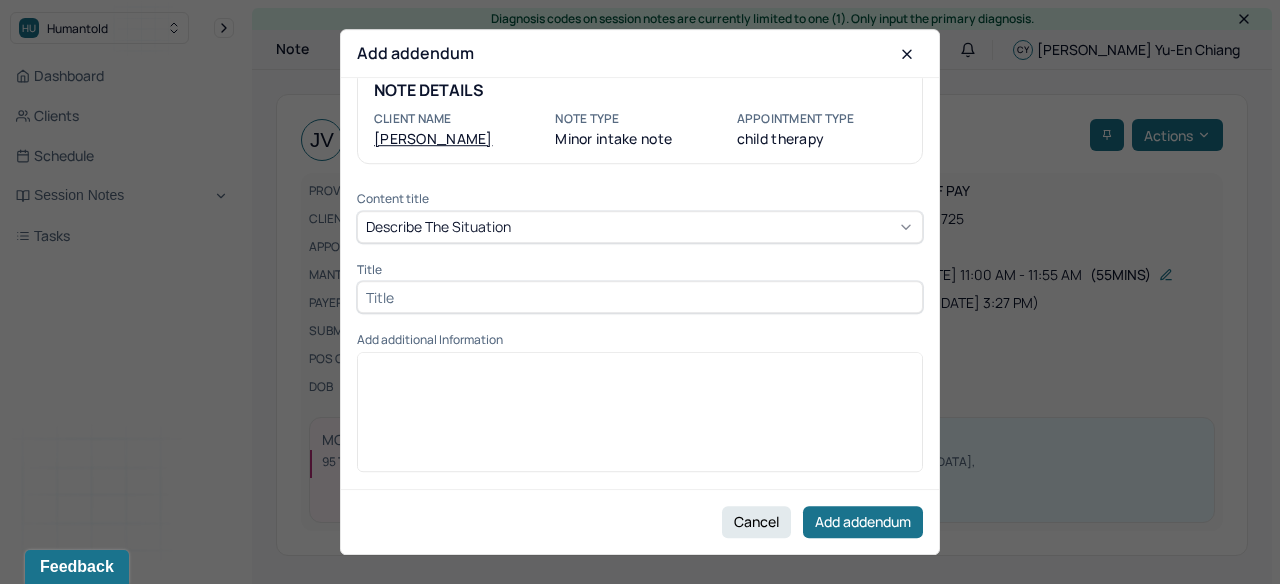 click at bounding box center (640, 297) 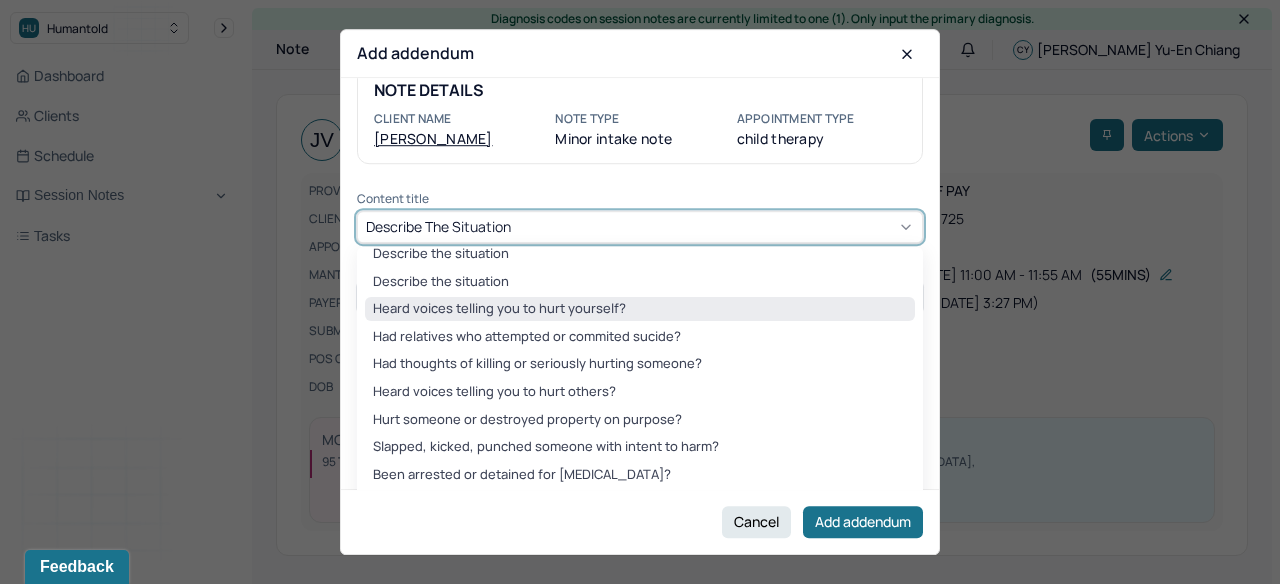 scroll, scrollTop: 1841, scrollLeft: 0, axis: vertical 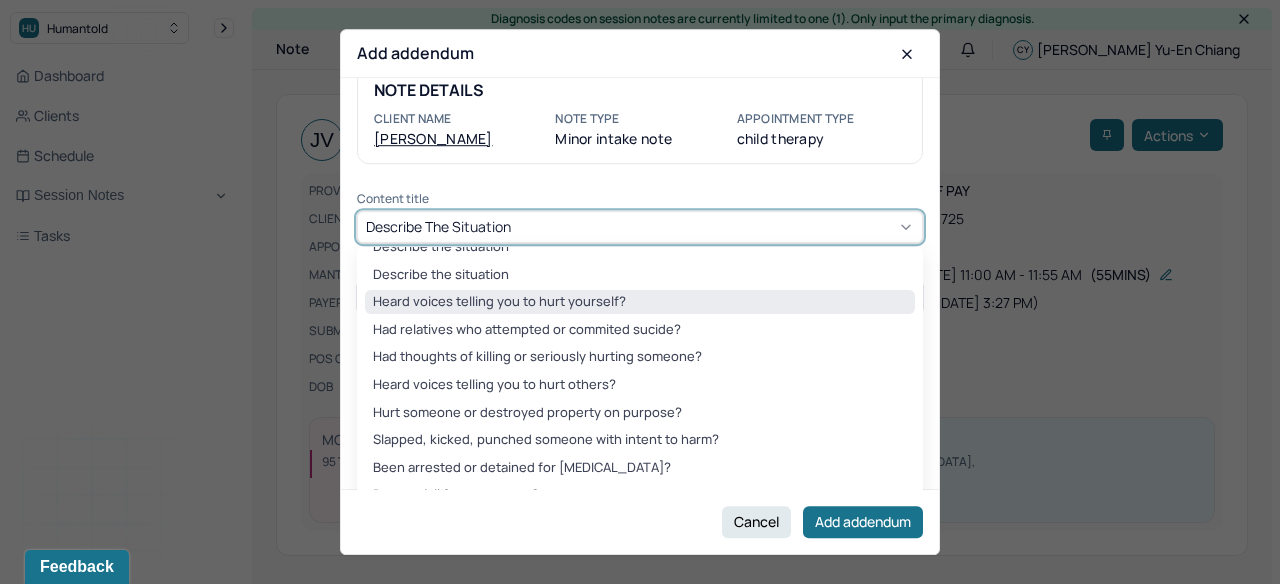 click on "Heard voices telling you to hurt yourself?" at bounding box center (640, 302) 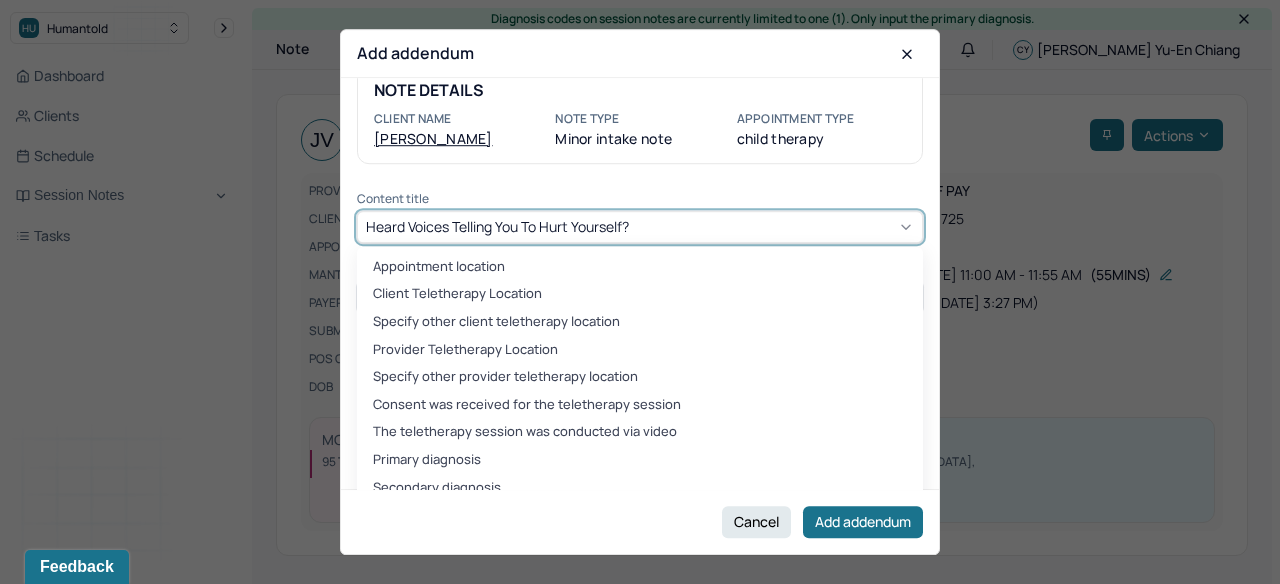 click on "Heard voices telling you to hurt yourself?" at bounding box center [640, 227] 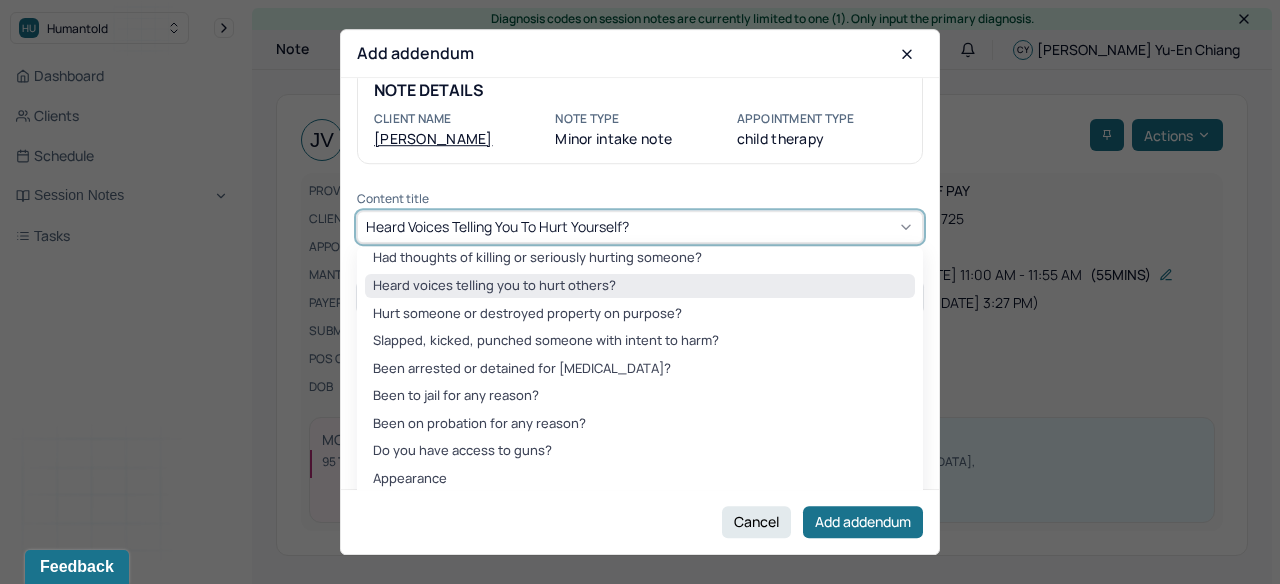 scroll, scrollTop: 1937, scrollLeft: 0, axis: vertical 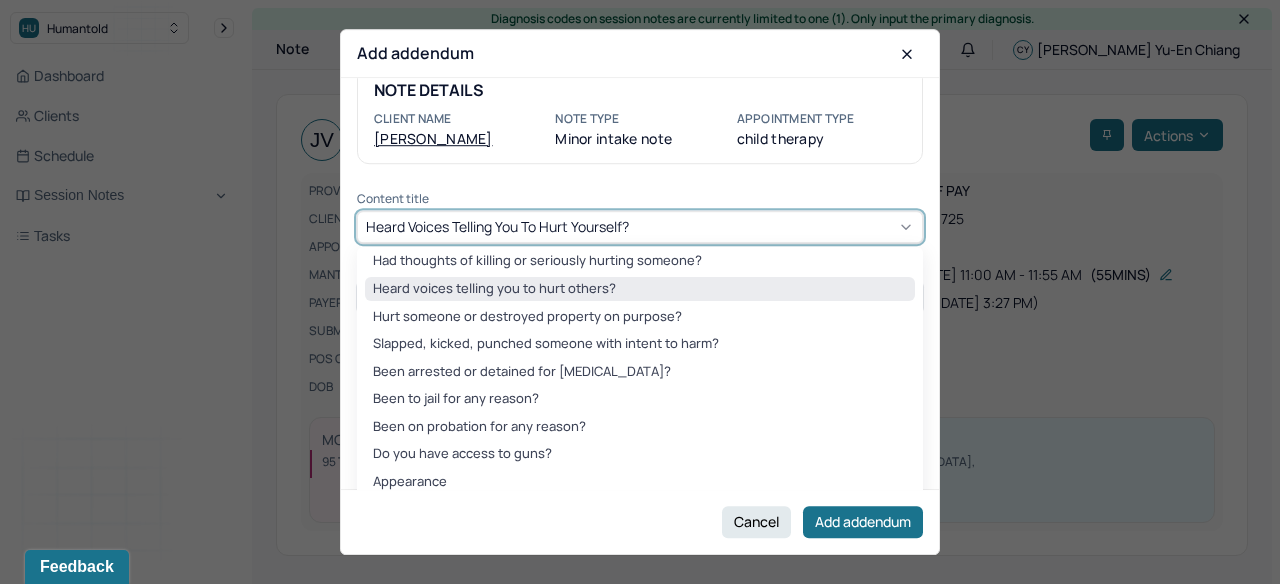 click on "Heard voices telling you to hurt others?" at bounding box center [640, 289] 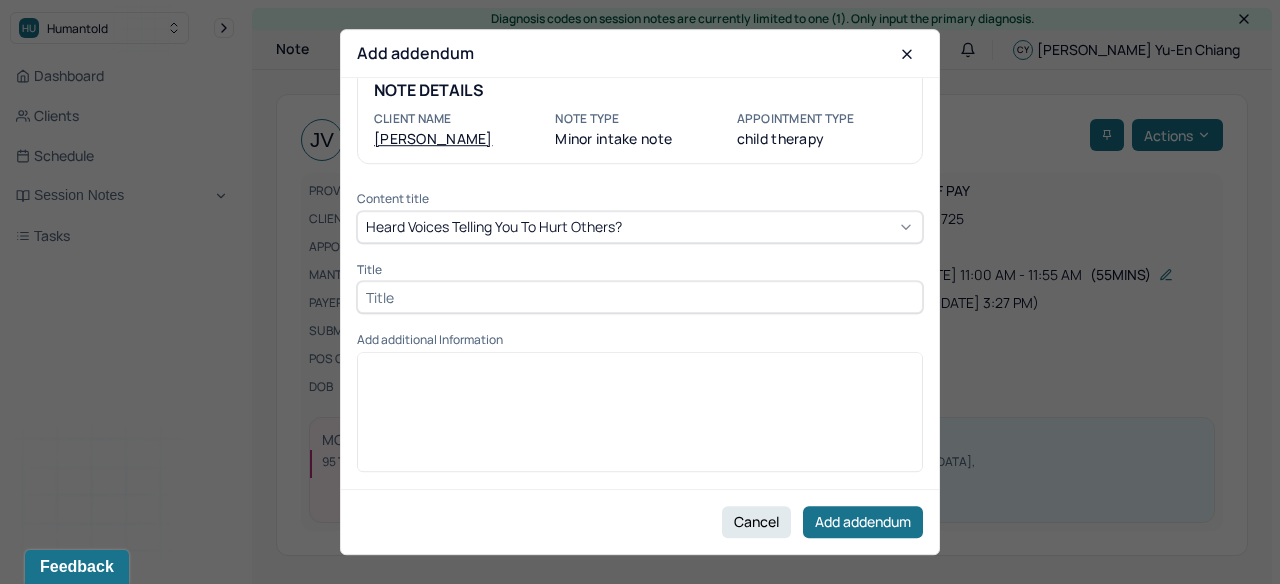 click at bounding box center (640, 297) 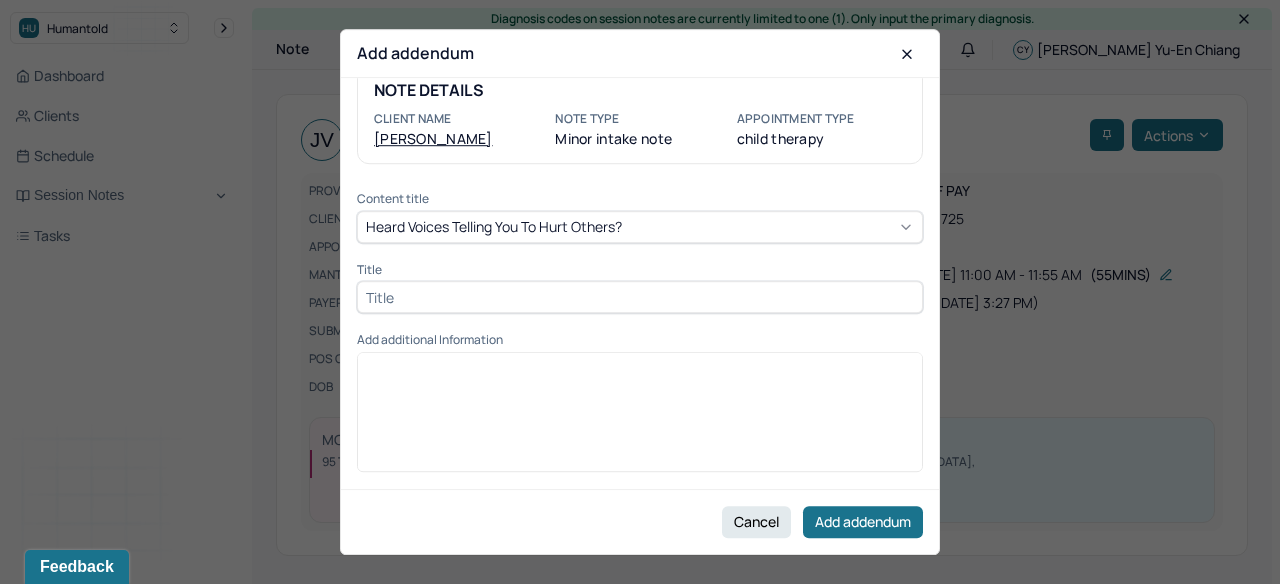 click at bounding box center [640, 297] 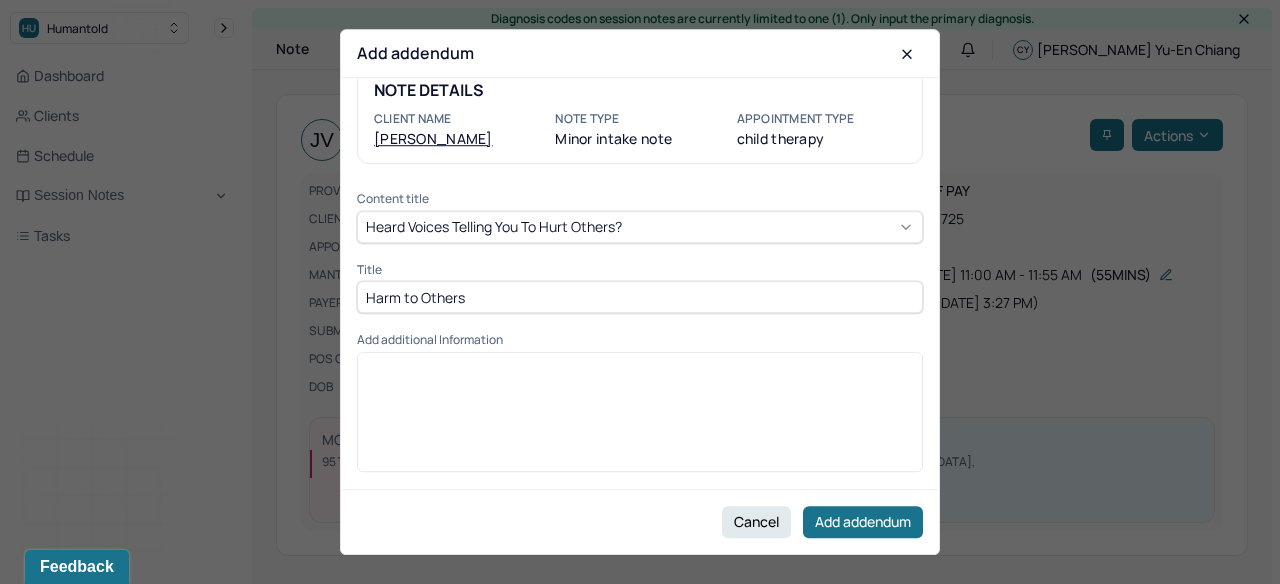 click on "Harm to Others" at bounding box center (640, 297) 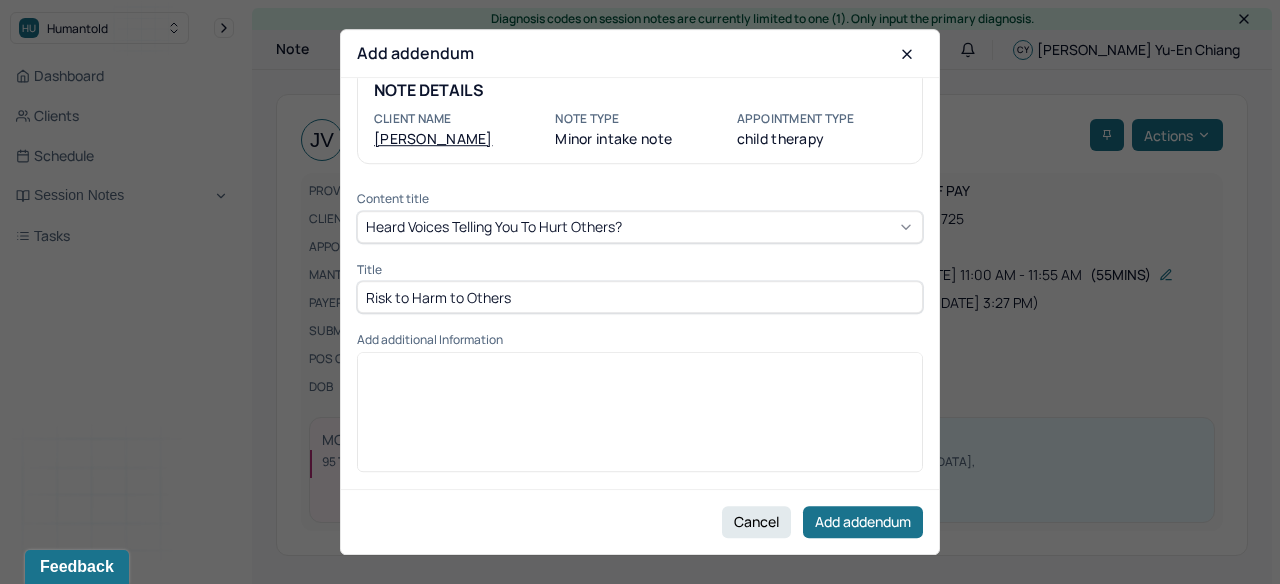 click on "Risk to Harm to Others" at bounding box center [640, 297] 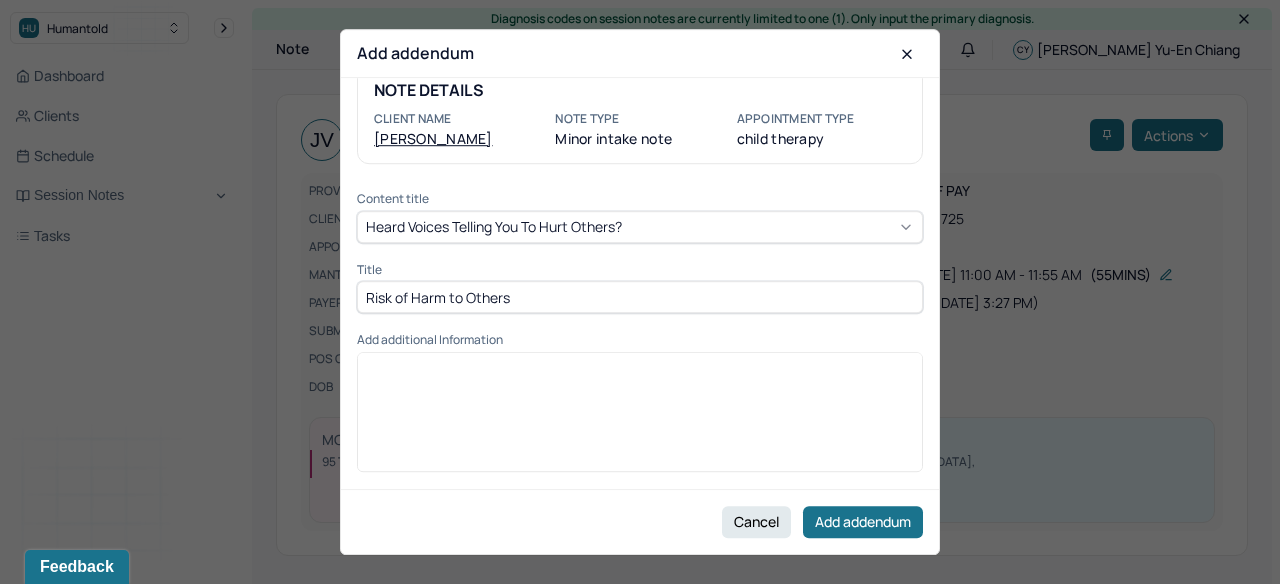 type on "Risk of Harm to Others" 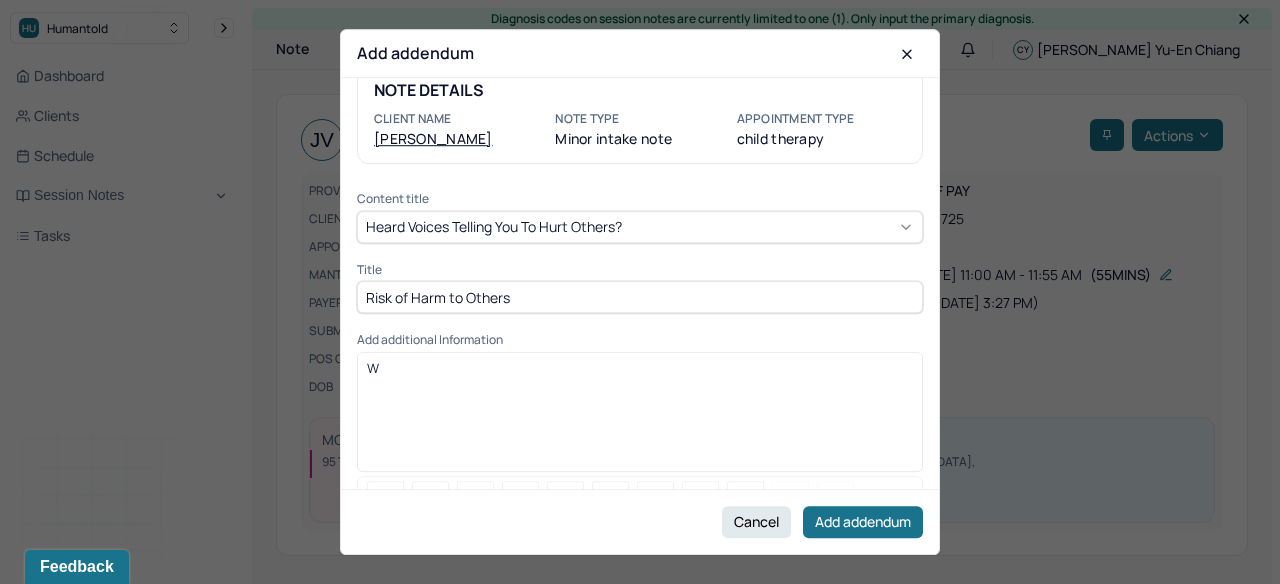 type 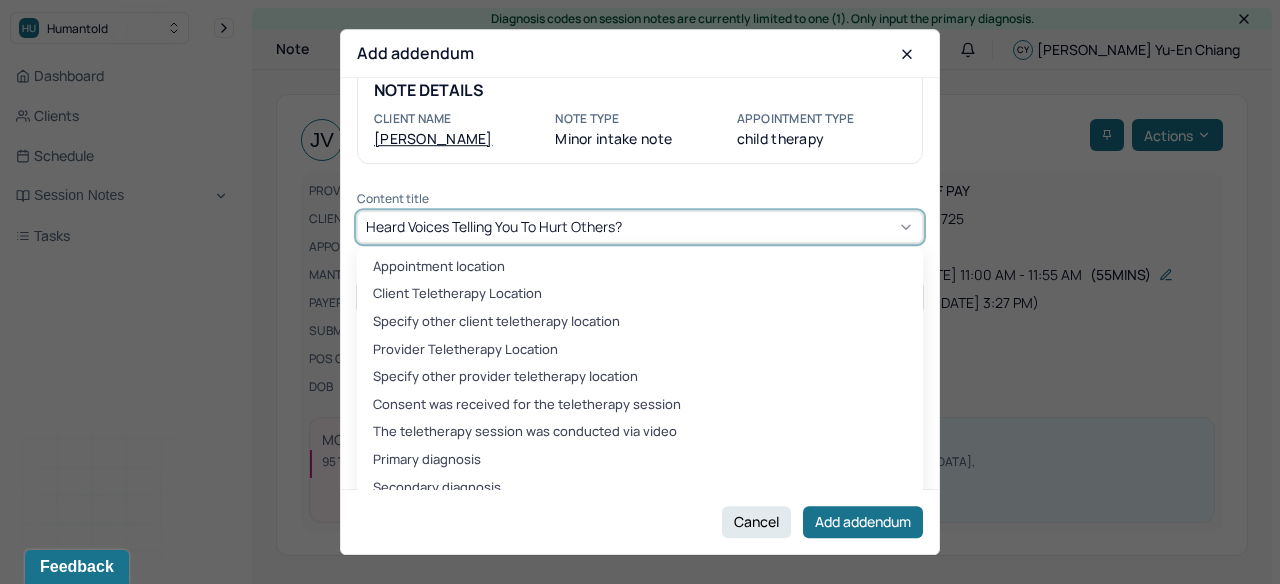 click on "Heard voices telling you to hurt others?" at bounding box center (494, 226) 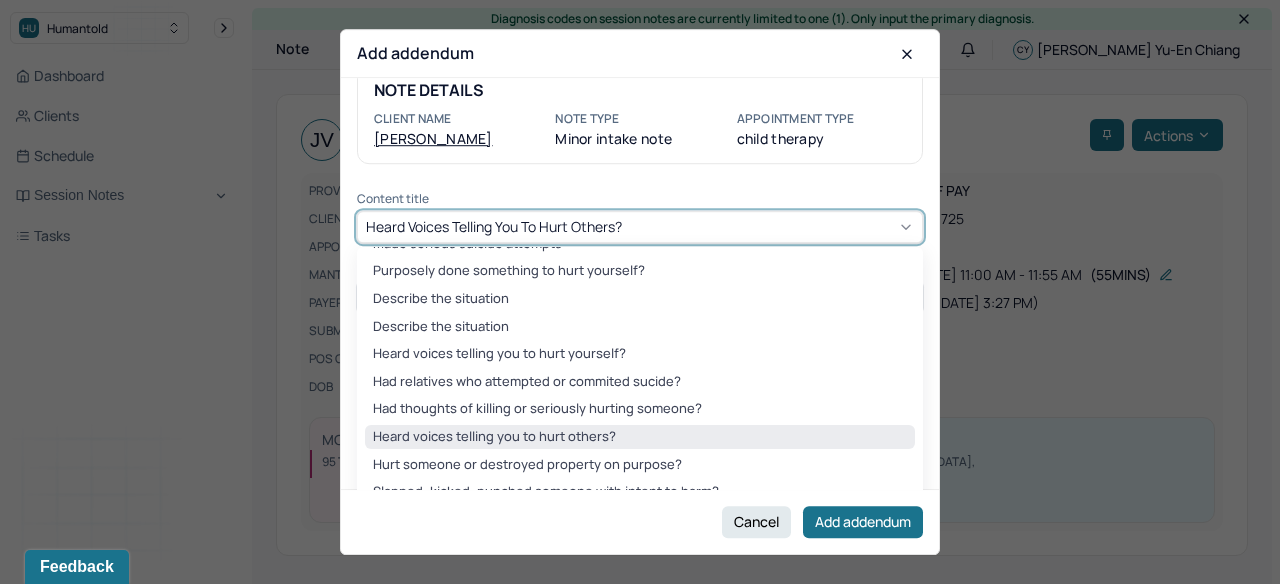 scroll, scrollTop: 1794, scrollLeft: 0, axis: vertical 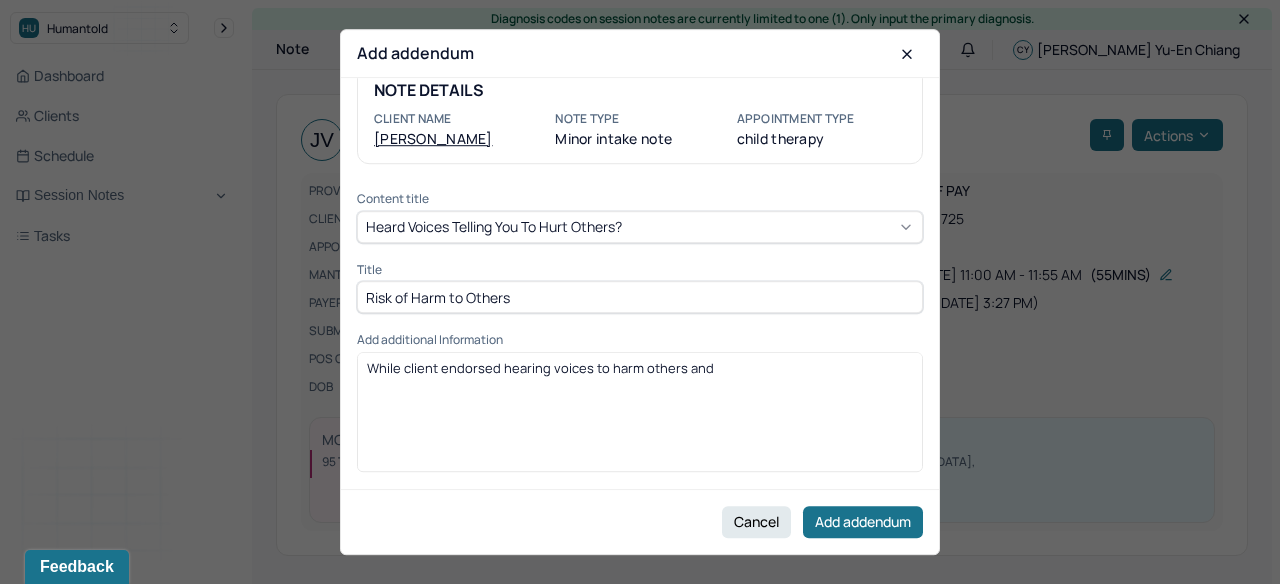click on "NOTE DETAILS Client name [PERSON_NAME] Note type Minor intake note Appointment Type child therapy Content title Heard voices telling you to hurt others? Title Risk of Harm to Others Add additional Information While client endorsed hearing voices to harm others and  Provider's Initials" at bounding box center (640, 283) 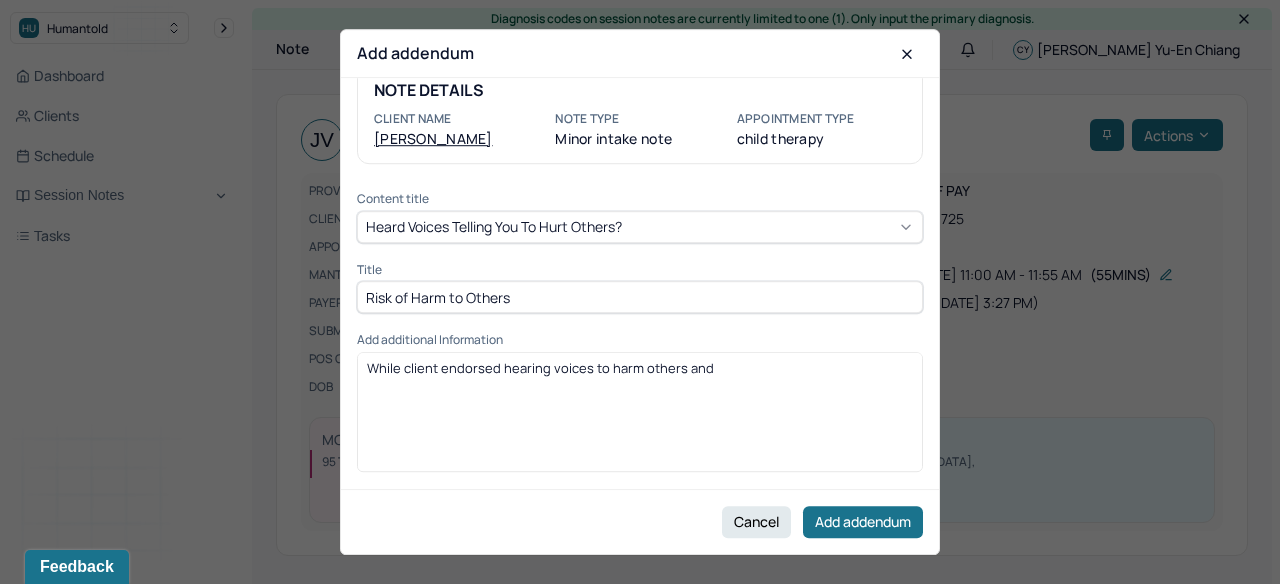 click on "Heard voices telling you to hurt others?" at bounding box center (640, 227) 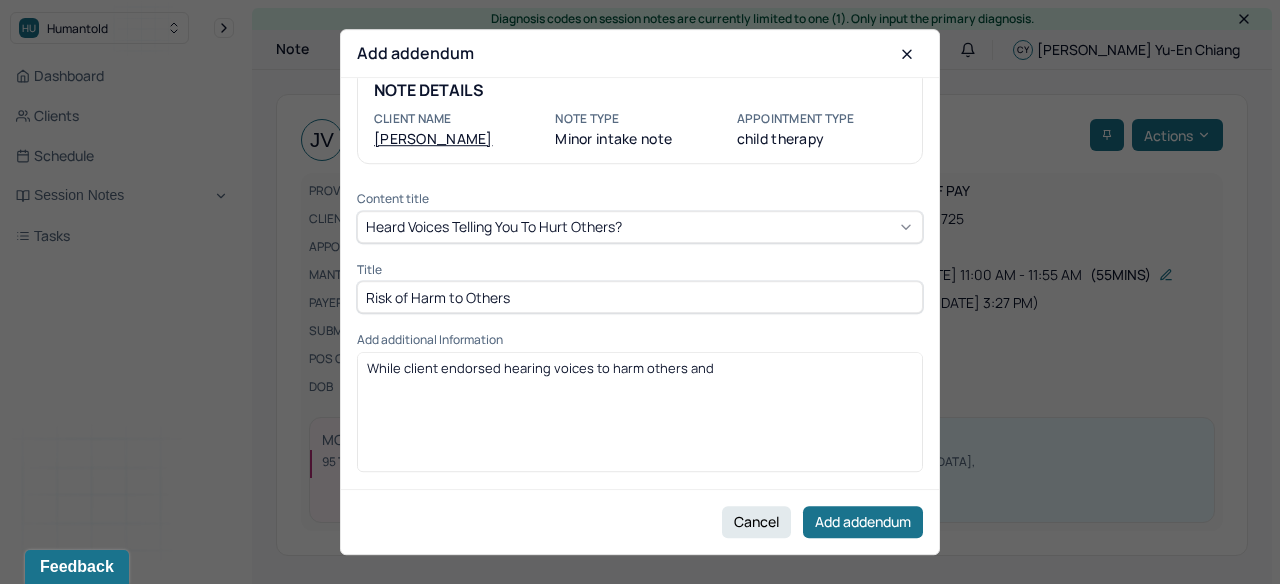 click on "NOTE DETAILS Client name [PERSON_NAME] Note type Minor intake note Appointment Type child therapy Content title Heard voices telling you to hurt others? Title Risk of Harm to Others Add additional Information While client endorsed hearing voices to harm others and  Provider's Initials" at bounding box center (640, 283) 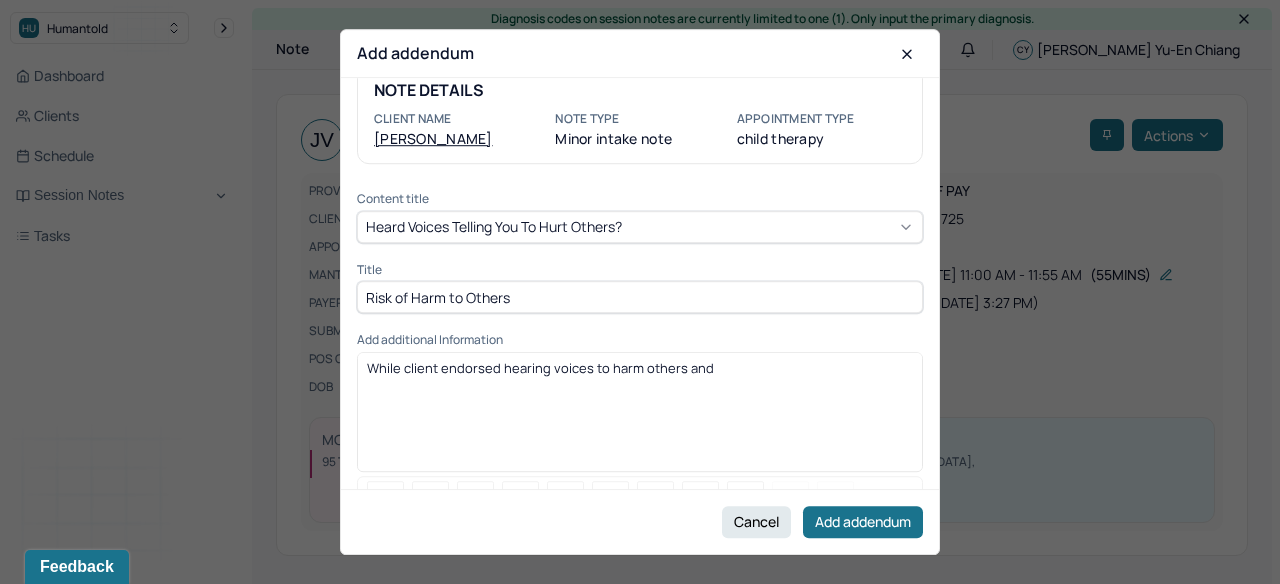 click on "While client endorsed hearing voices to harm others and" at bounding box center [540, 368] 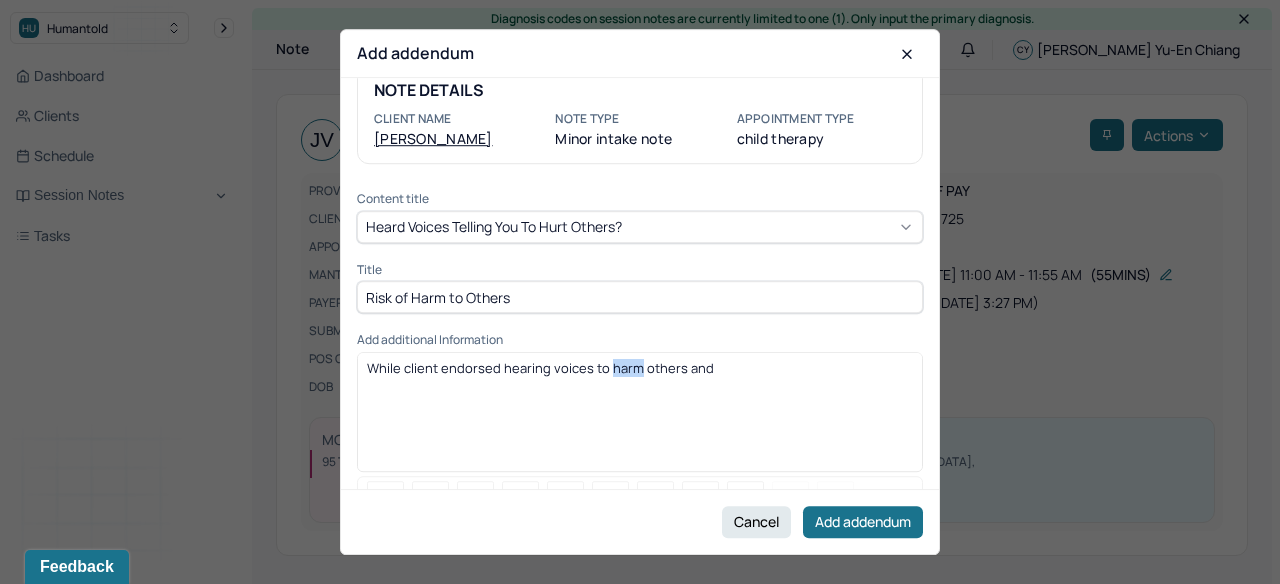 click on "While client endorsed hearing voices to harm others and" at bounding box center (540, 368) 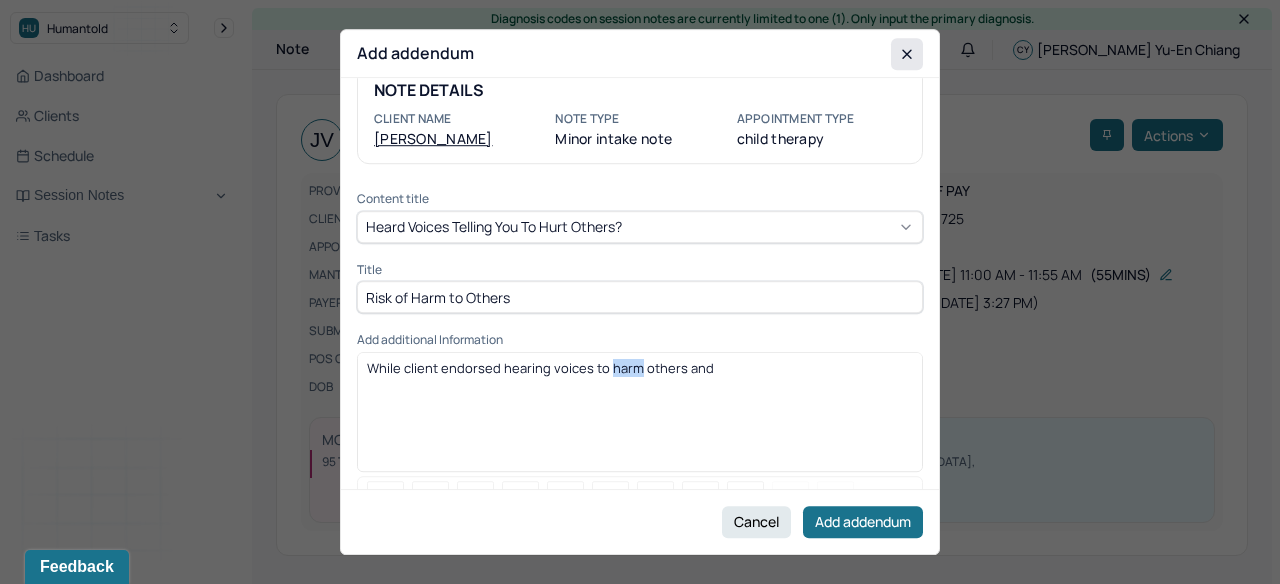 copy on "While client endorsed hearing voices to harm others and" 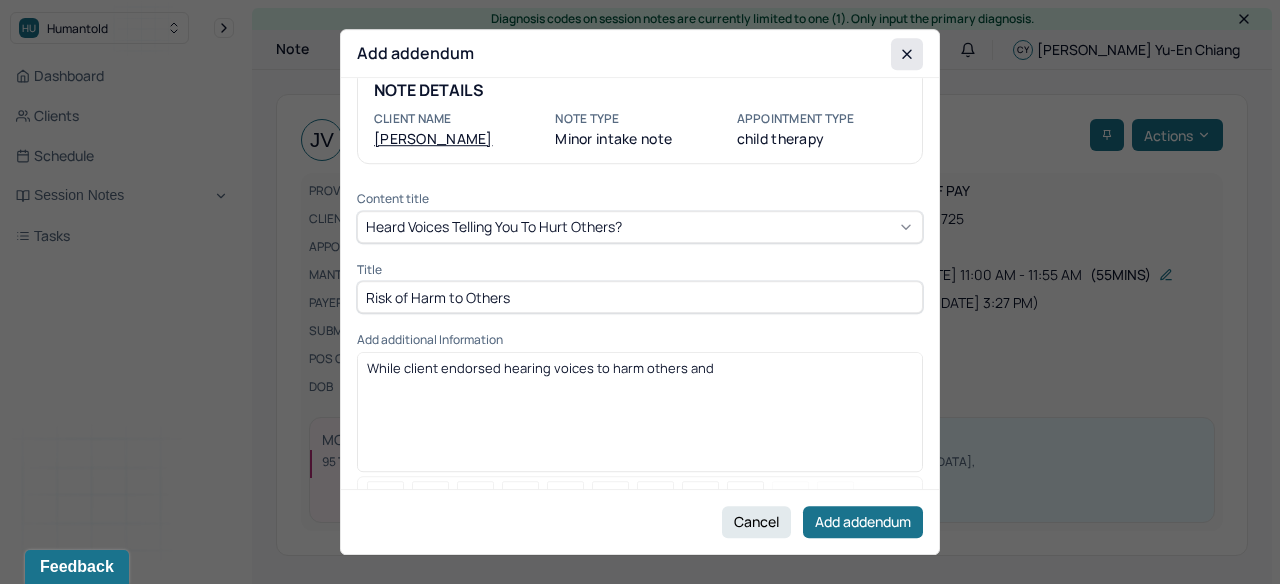click 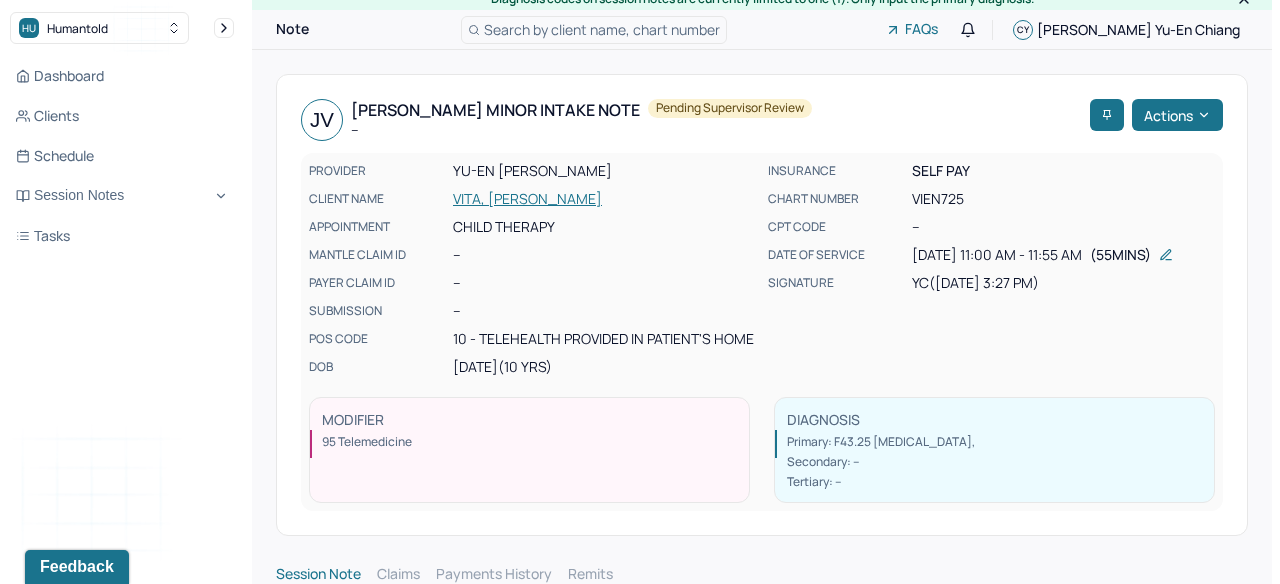 scroll, scrollTop: 0, scrollLeft: 0, axis: both 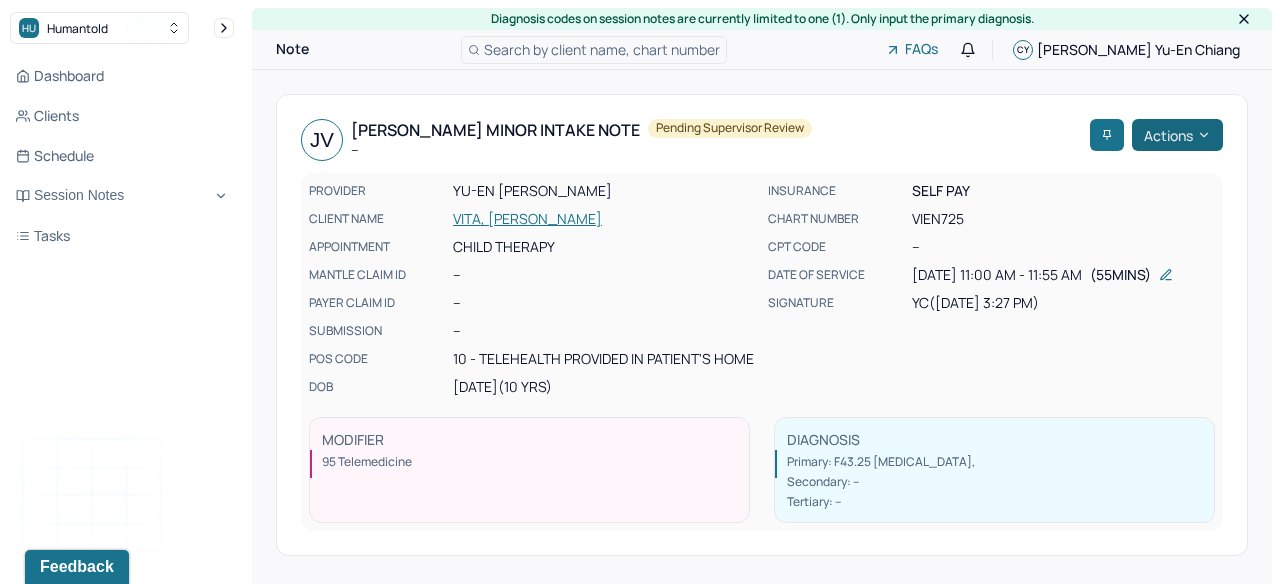 click 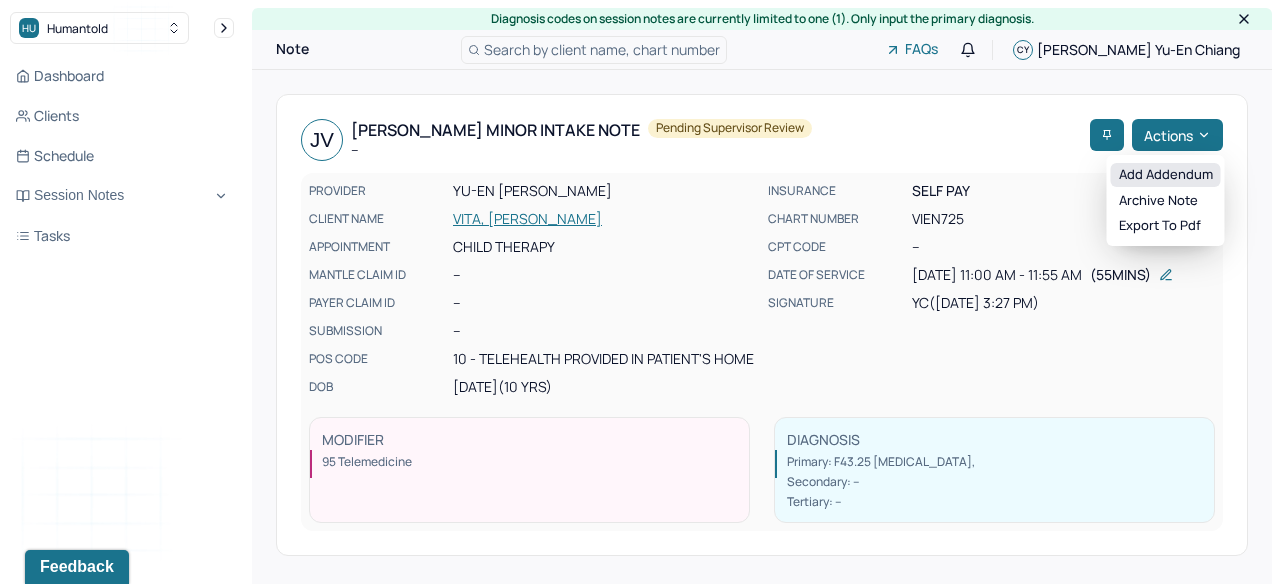 click on "Add addendum" at bounding box center [1166, 175] 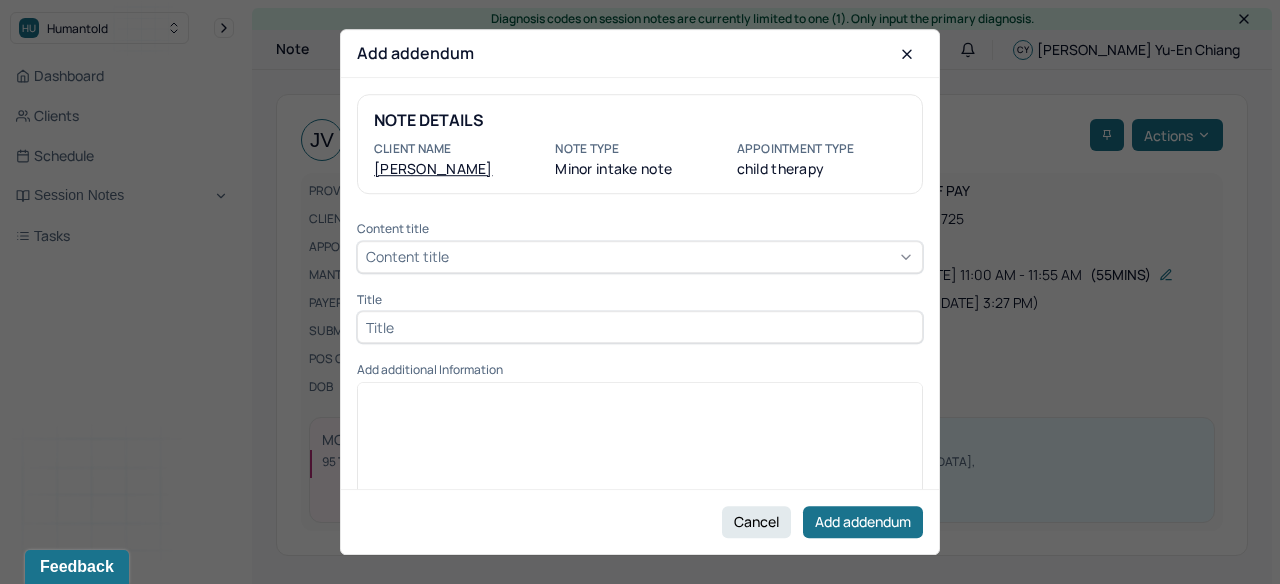 click on "NOTE DETAILS Client name [PERSON_NAME] Note type Minor intake note Appointment Type child therapy Content title Content title Title Add additional Information Provider's Initials" at bounding box center [640, 283] 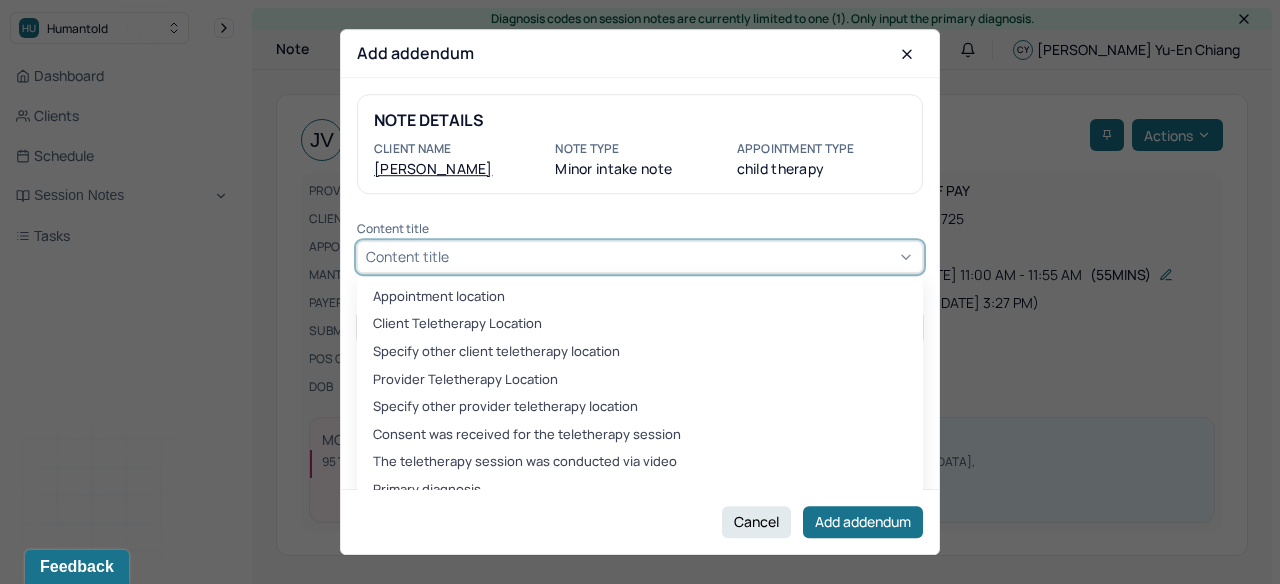 type 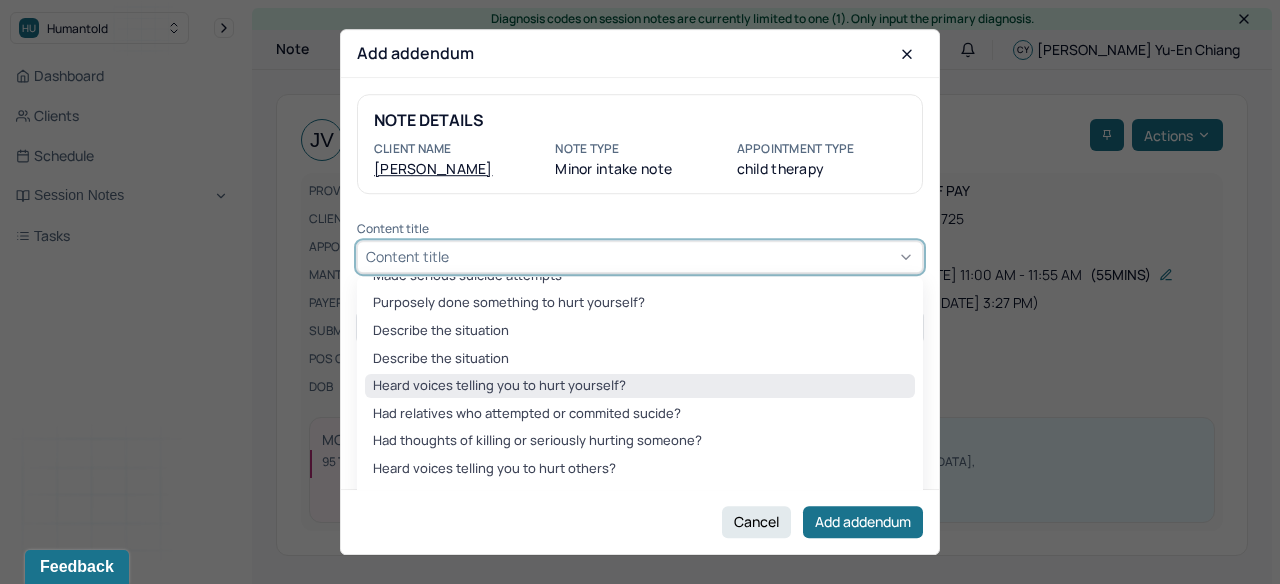 scroll, scrollTop: 1793, scrollLeft: 0, axis: vertical 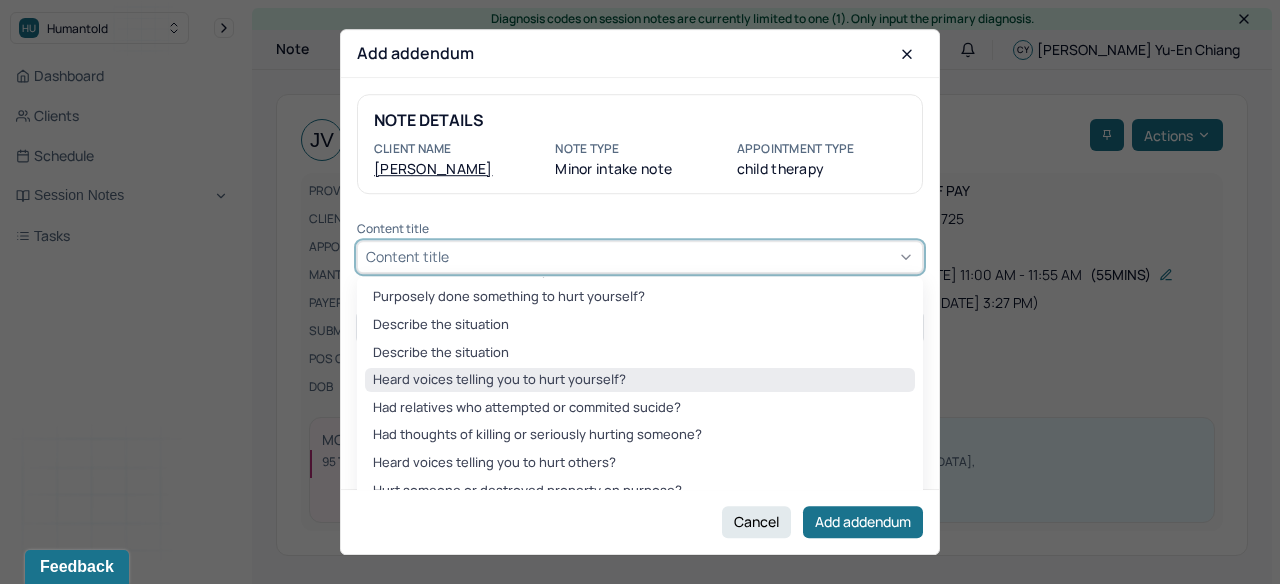 click on "Heard voices telling you to hurt yourself?" at bounding box center (640, 380) 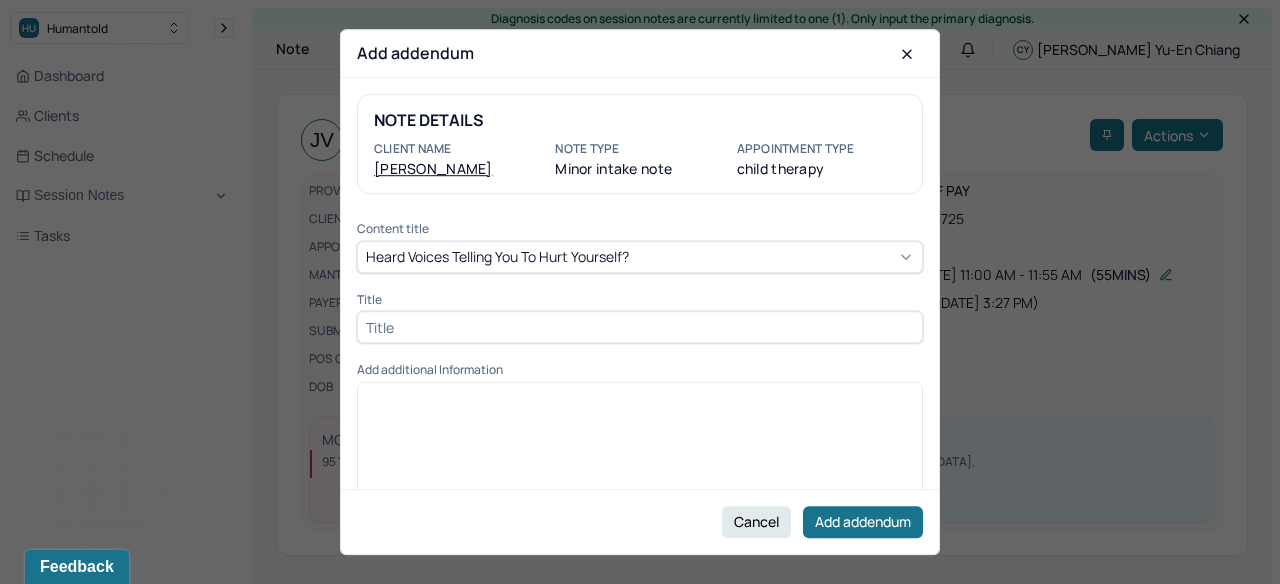 click at bounding box center (640, 327) 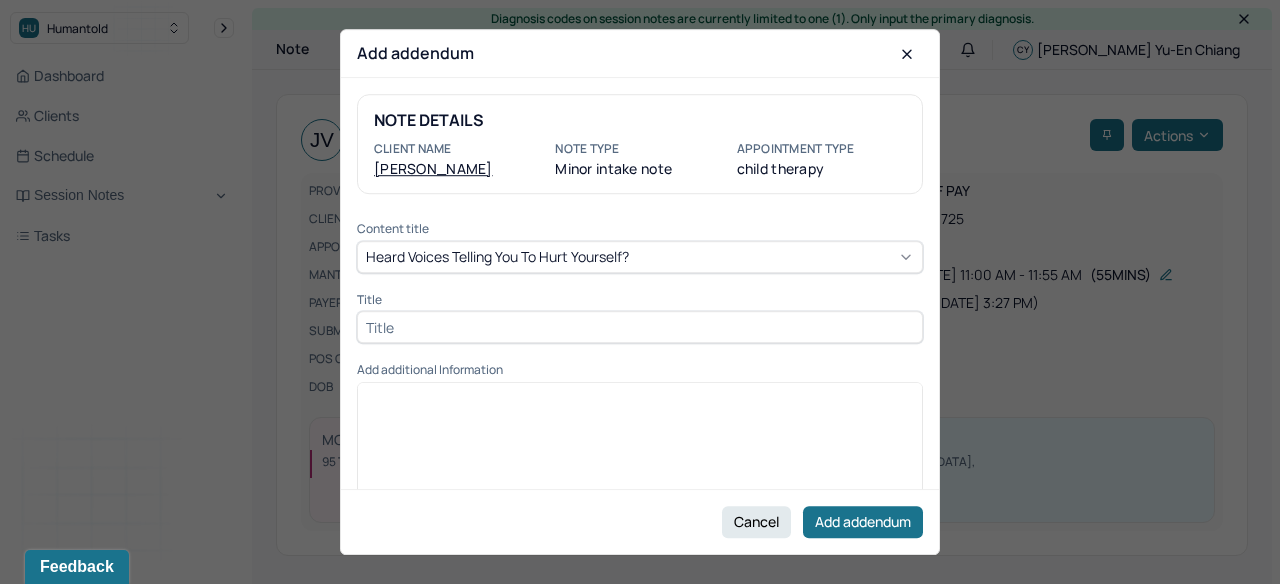 click at bounding box center (640, 327) 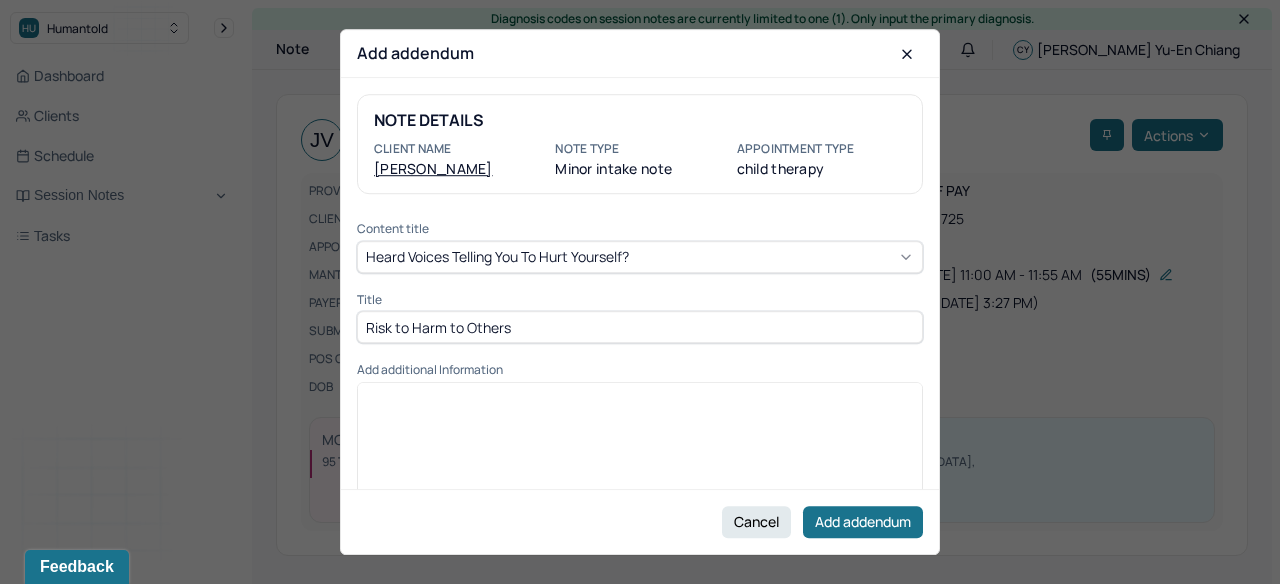 type on "Risk to Harm to Others" 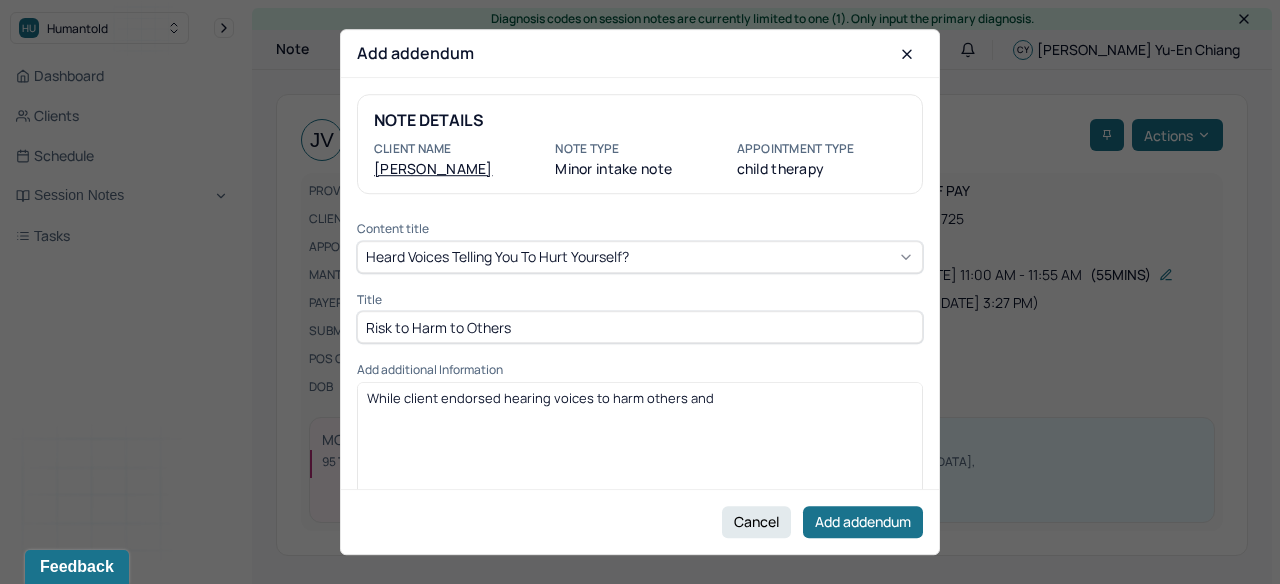 click on "Content title Heard voices telling you to hurt yourself?" at bounding box center (640, 248) 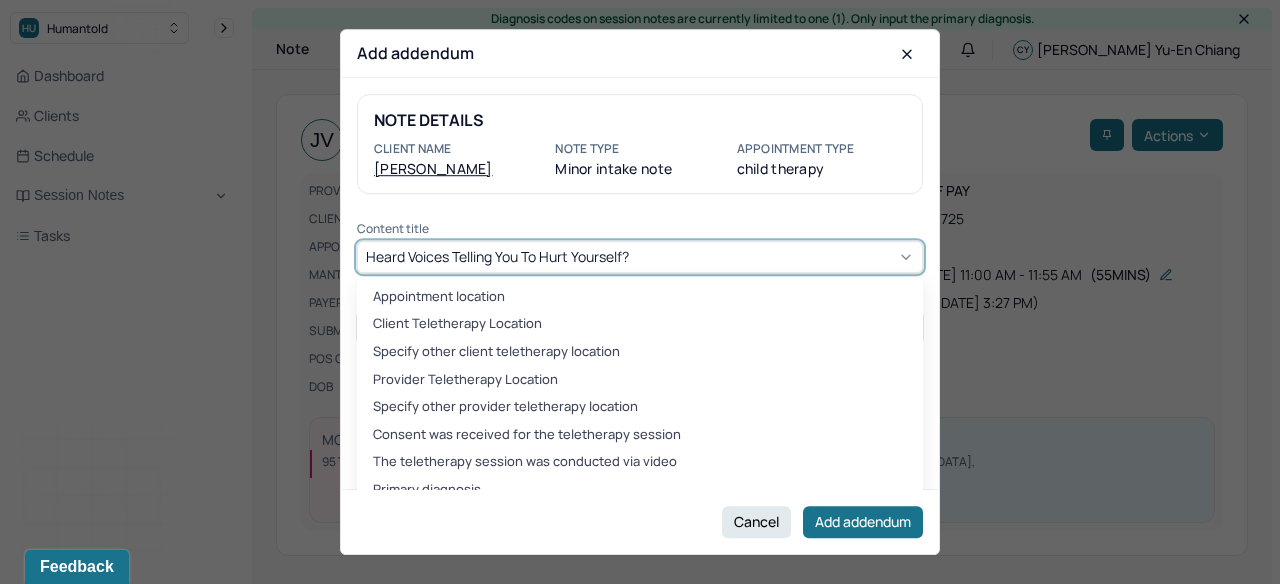 click on "Heard voices telling you to hurt yourself?" at bounding box center [640, 257] 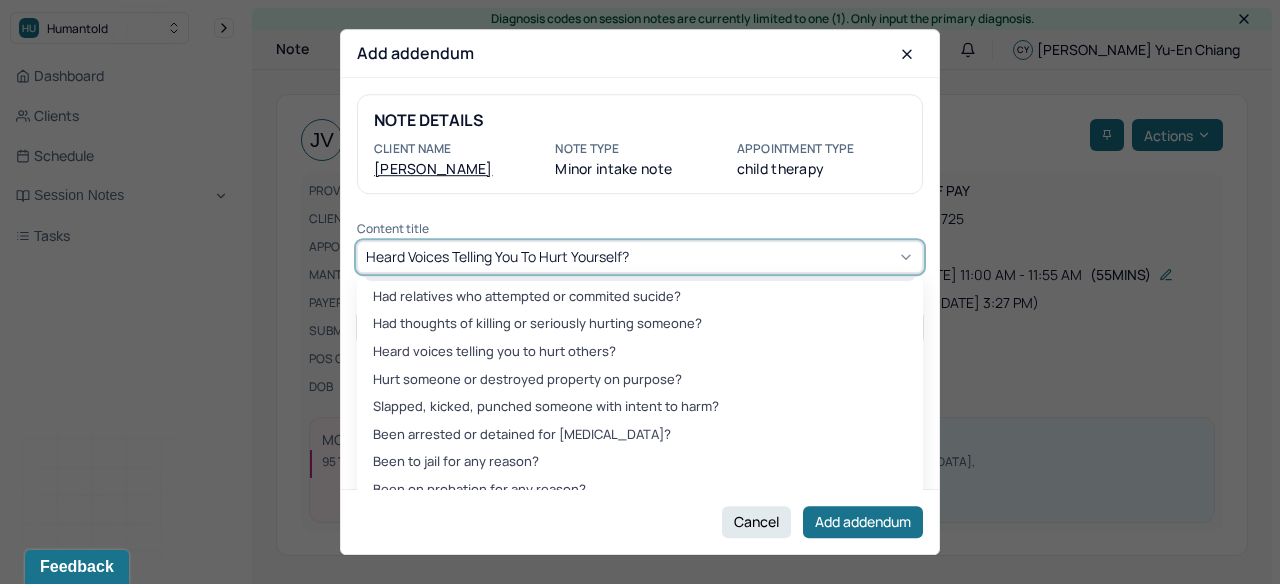 scroll, scrollTop: 1905, scrollLeft: 0, axis: vertical 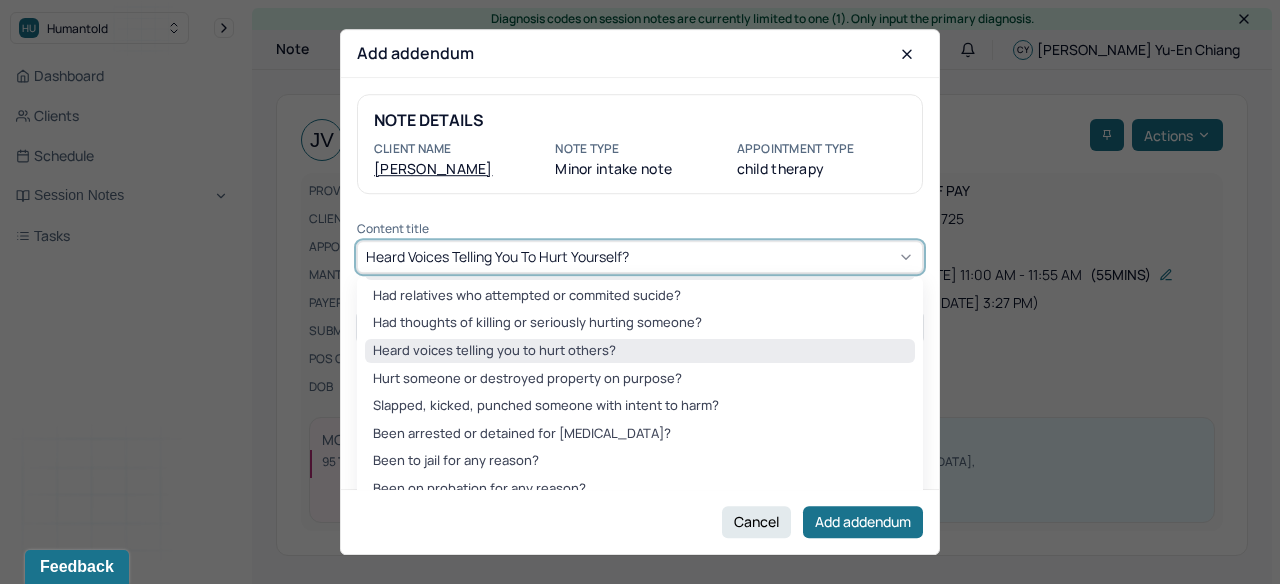 click on "Heard voices telling you to hurt others?" at bounding box center [640, 351] 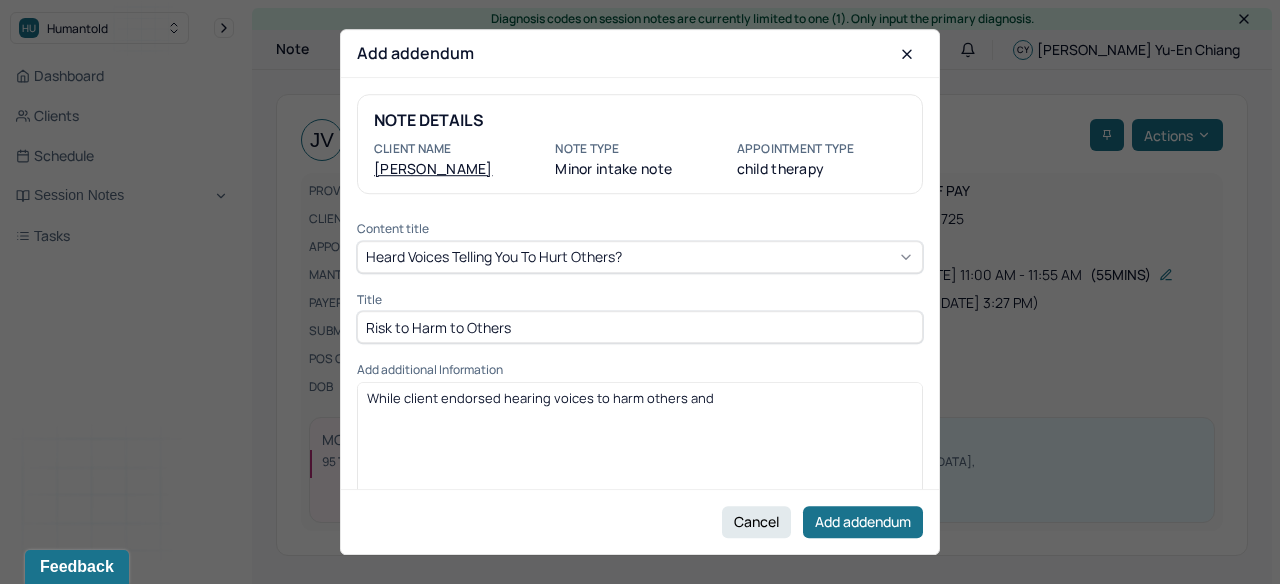 click on "While client endorsed hearing voices to harm others and" at bounding box center [640, 398] 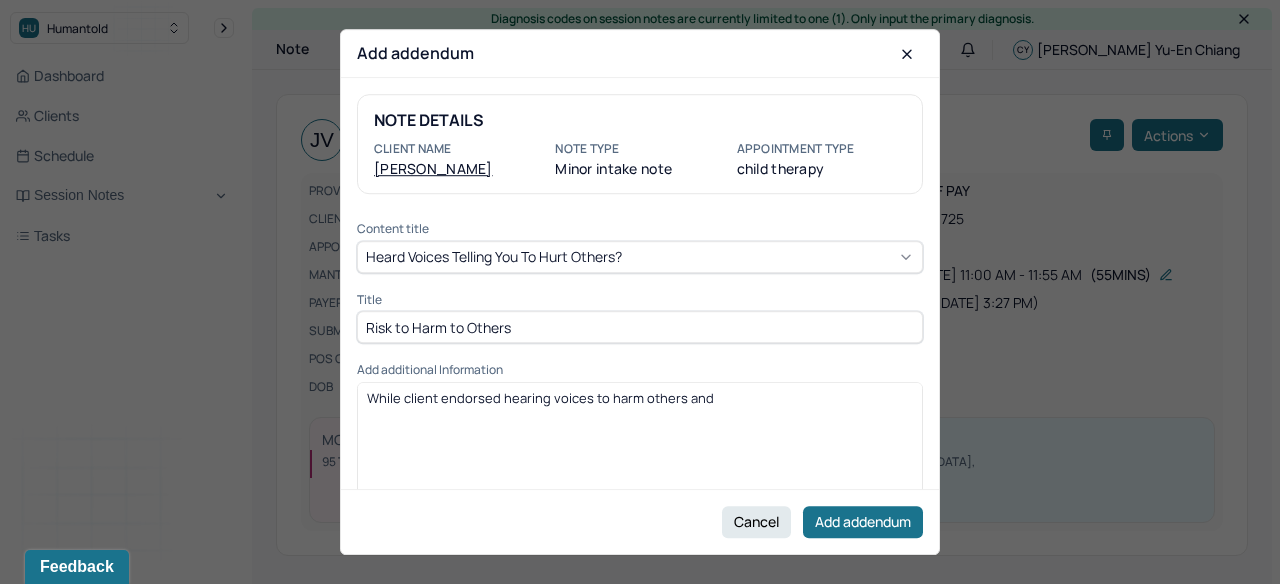 click on "While client endorsed hearing voices to harm others and" at bounding box center [540, 398] 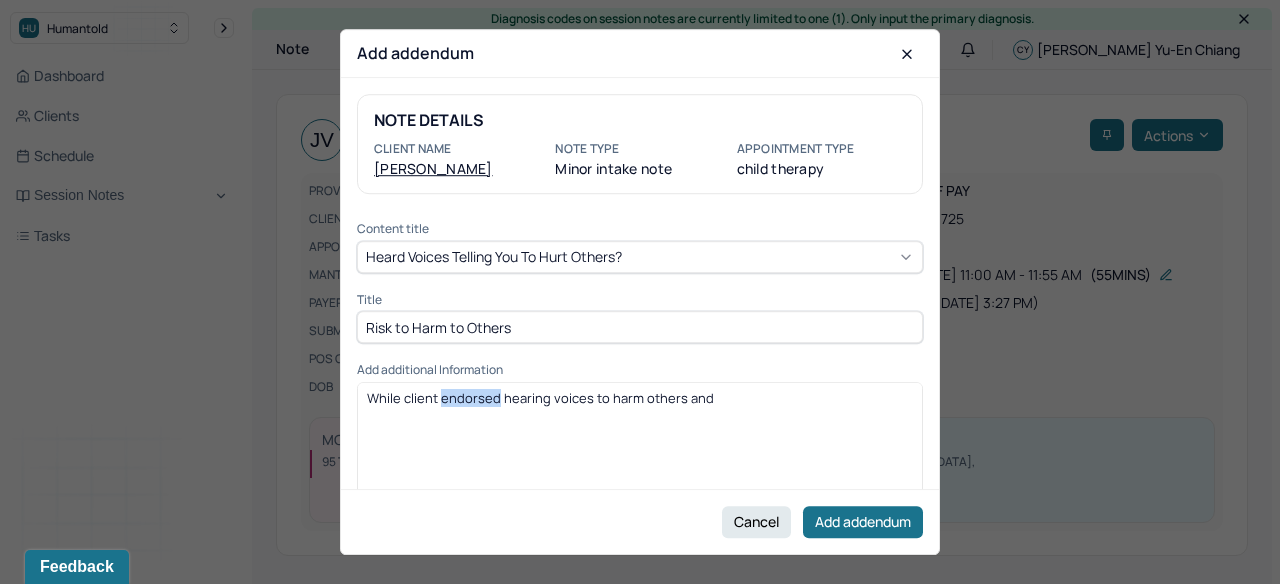 click on "While client endorsed hearing voices to harm others and" at bounding box center (540, 398) 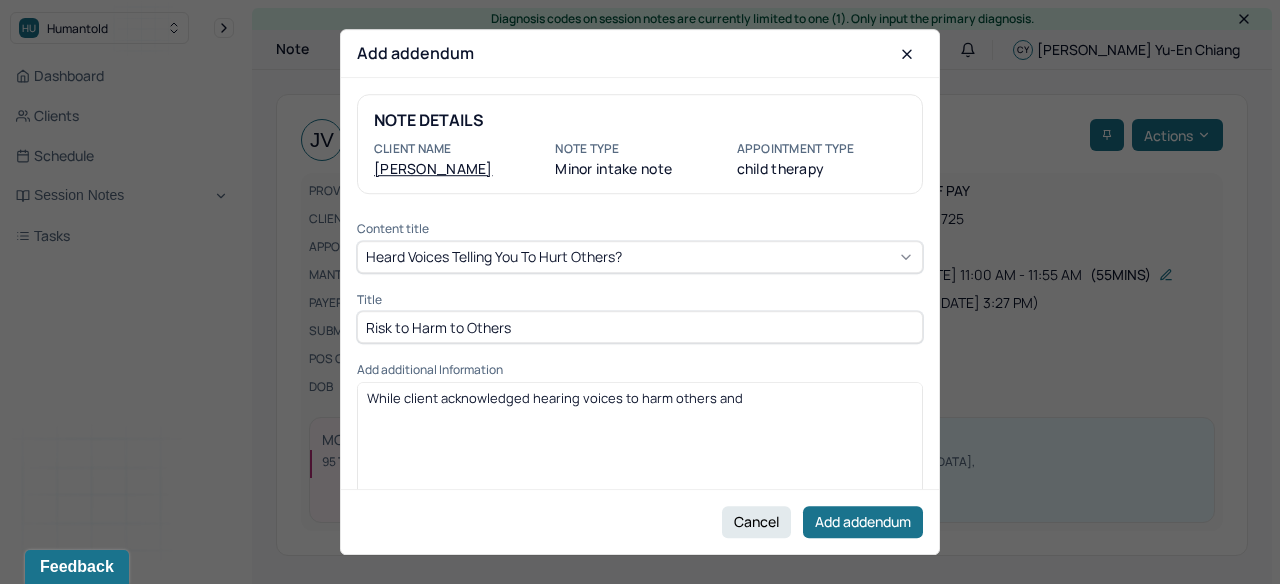 click on "While client acknowledged hearing voices to harm others and" at bounding box center [640, 398] 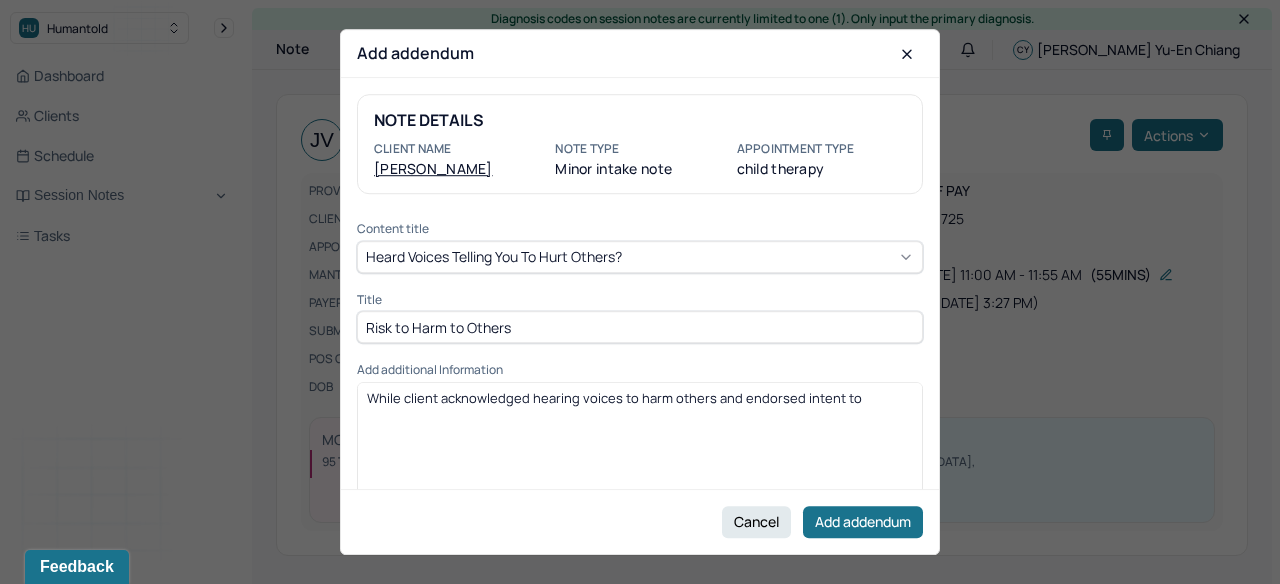 click on "Heard voices telling you to hurt others?" at bounding box center (640, 257) 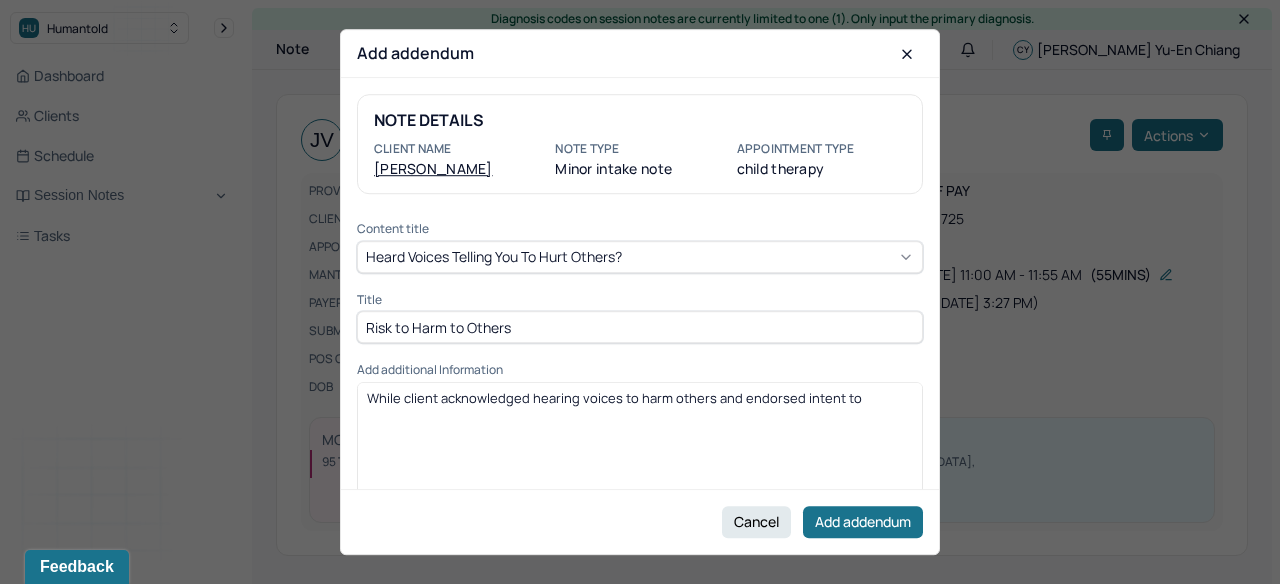 click on "Content title" at bounding box center [640, 230] 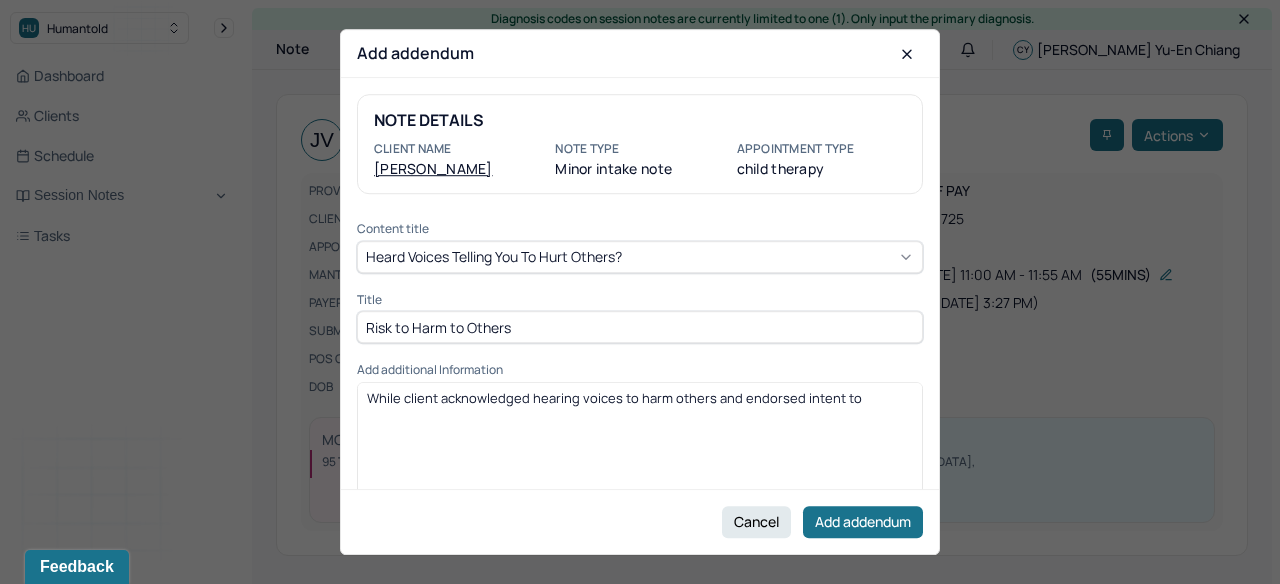click on "While client acknowledged hearing voices to harm others and endorsed intent to" at bounding box center [640, 449] 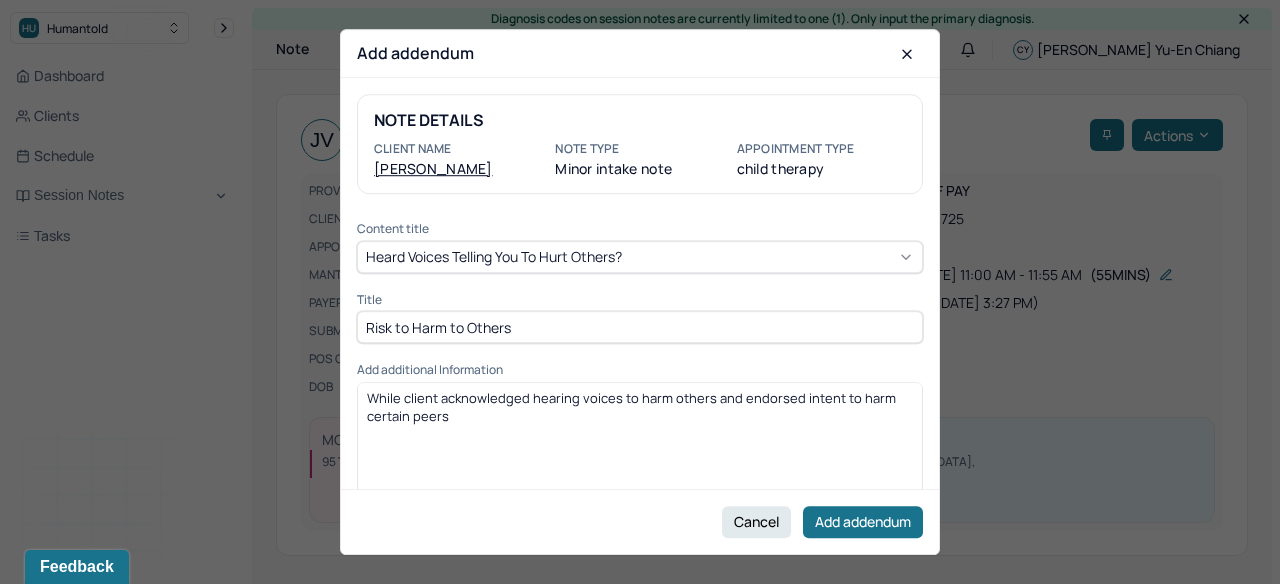 click on "While client acknowledged hearing voices to harm others and endorsed intent to harm certain peers" at bounding box center (633, 407) 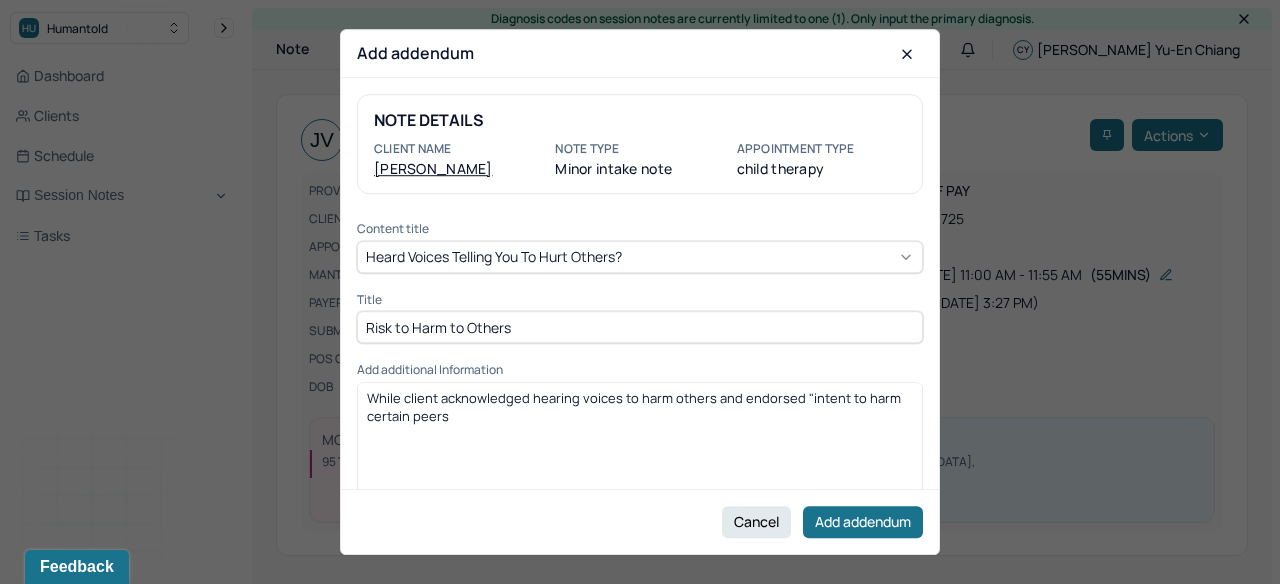 click on "While client acknowledged hearing voices to harm others and endorsed "intent to harm certain peers" at bounding box center (640, 407) 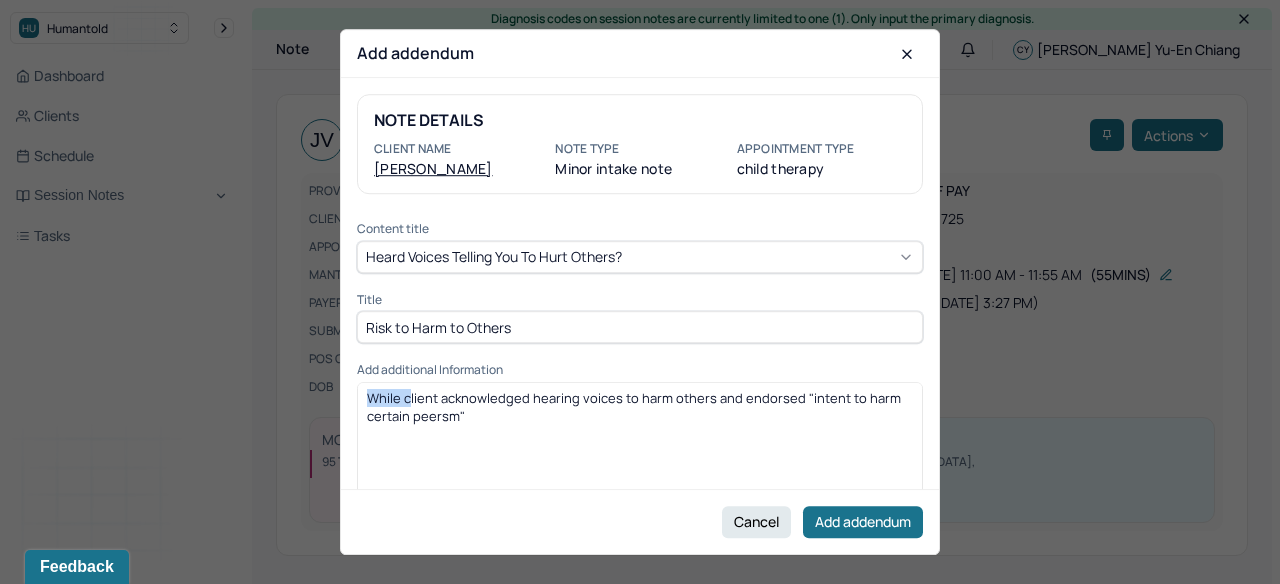drag, startPoint x: 406, startPoint y: 396, endPoint x: 359, endPoint y: 399, distance: 47.095646 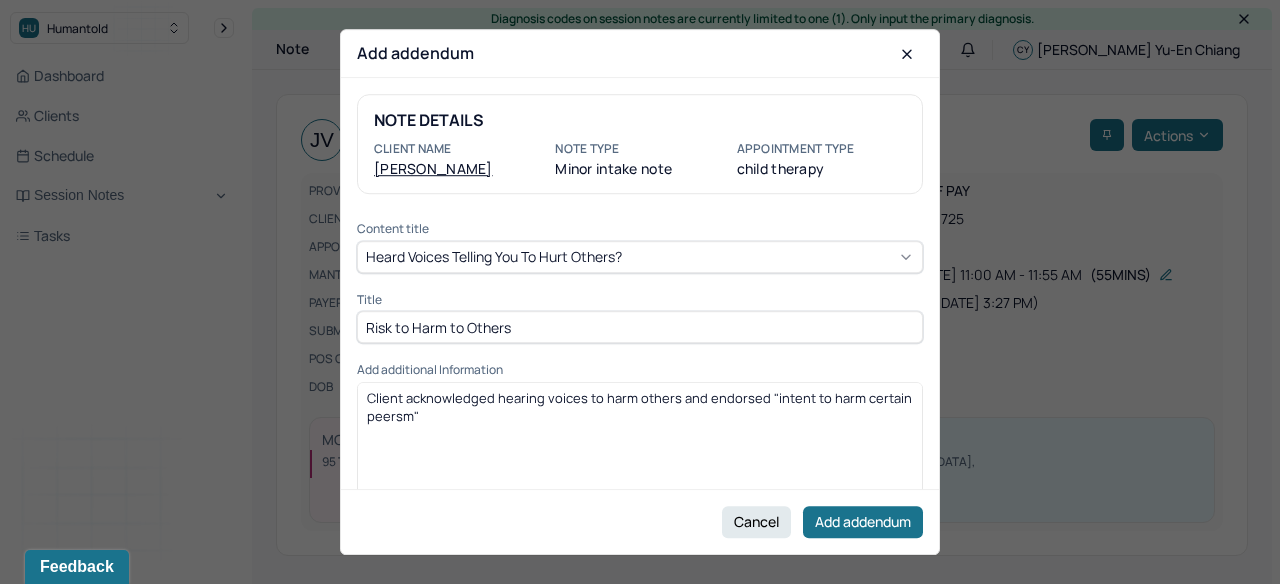 click on "Client acknowledged hearing voices to harm others and endorsed "intent to harm certain peersm"" at bounding box center [641, 407] 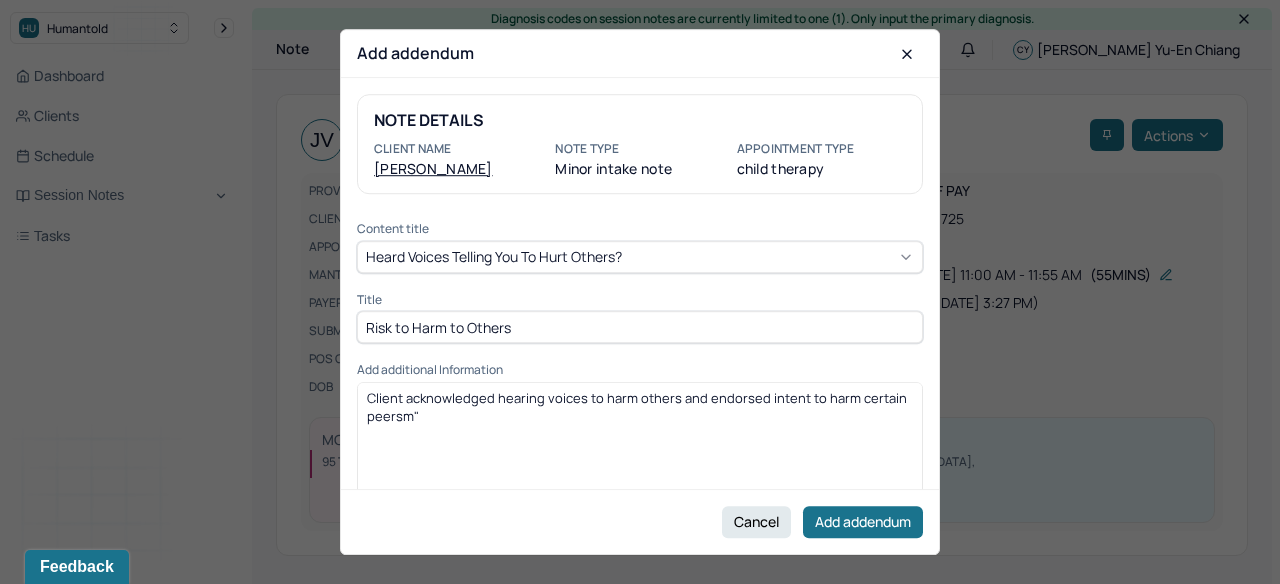 click on "Client acknowledged hearing voices to harm others and endorsed intent to harm certain peersm"" at bounding box center (640, 407) 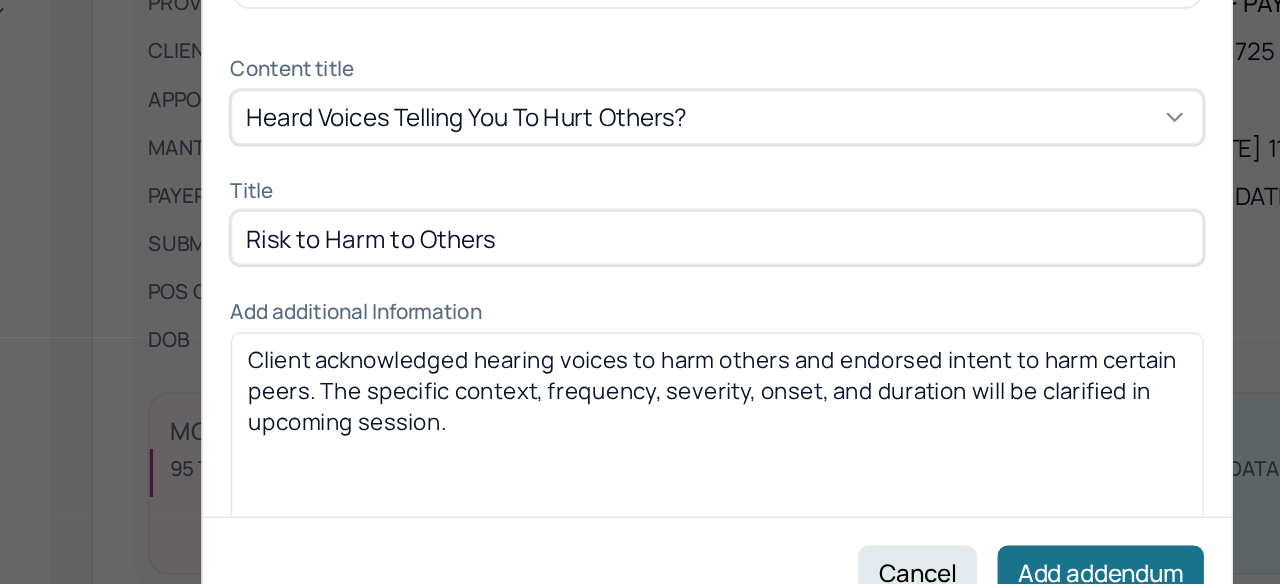 click on "Client acknowledged hearing voices to harm others and endorsed intent to harm certain peers. The specific context, frequency, severity, onset, and duration will be clarified in upcoming session." at bounding box center [638, 416] 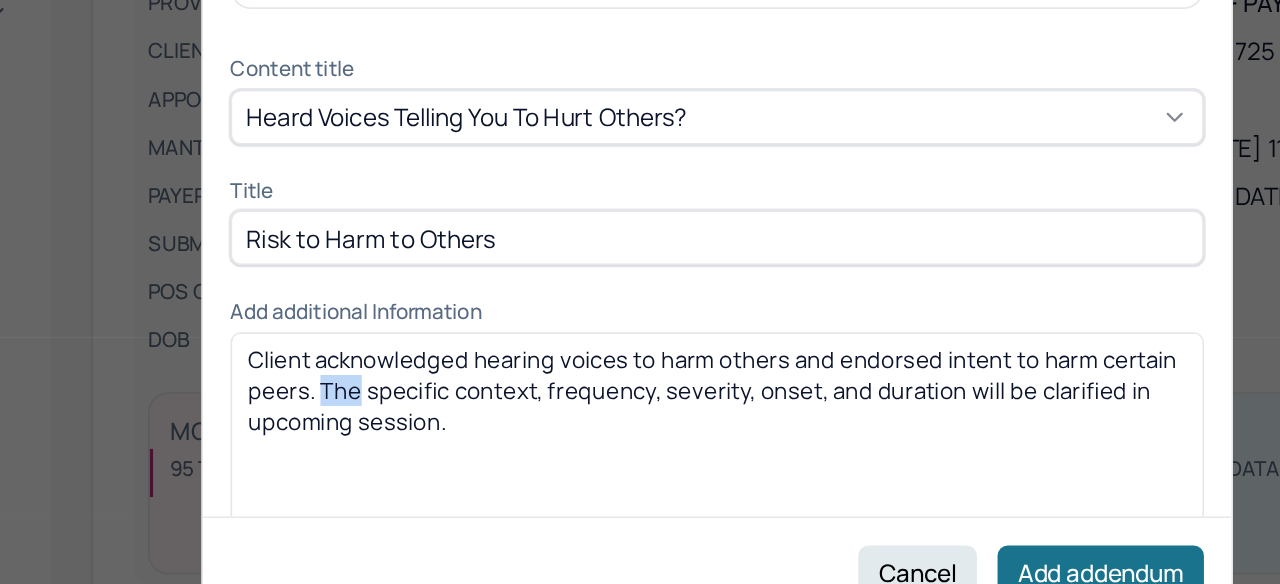 click on "Client acknowledged hearing voices to harm others and endorsed intent to harm certain peers. The specific context, frequency, severity, onset, and duration will be clarified in upcoming session." at bounding box center (638, 416) 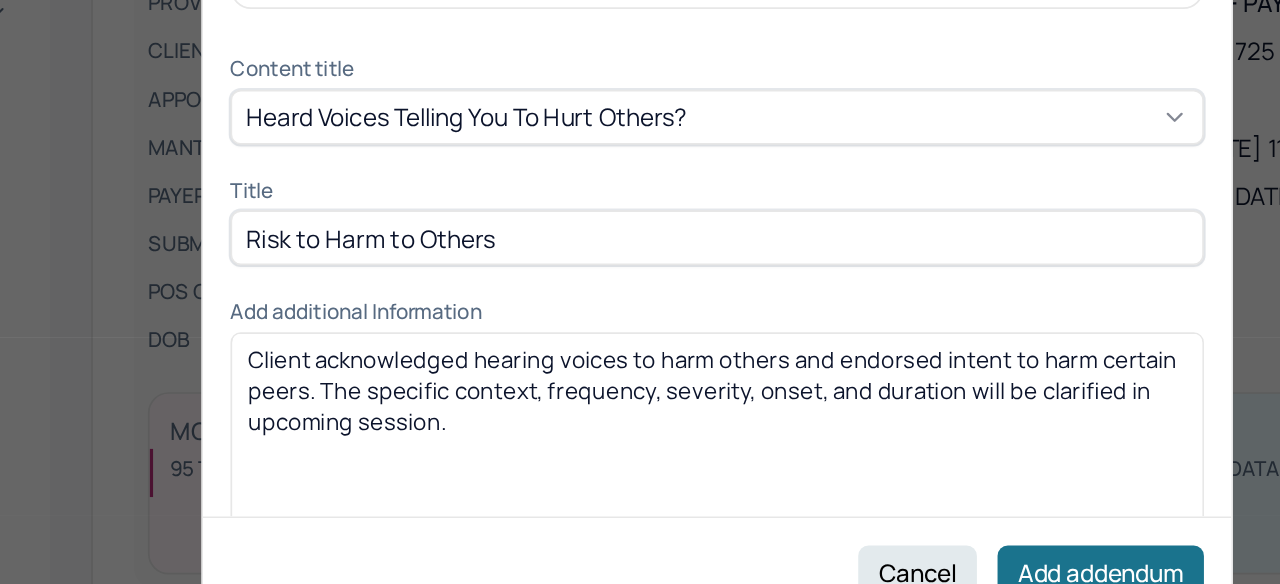 click on "Client acknowledged hearing voices to harm others and endorsed intent to harm certain peers. The specific context, frequency, severity, onset, and duration will be clarified in upcoming session." at bounding box center [638, 416] 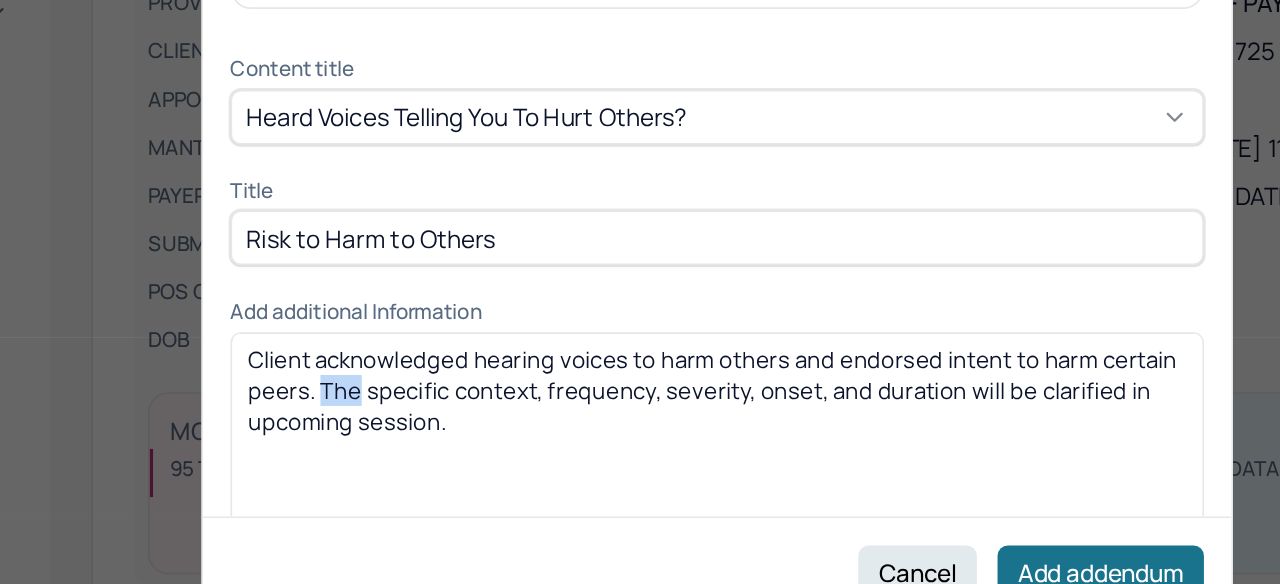 click on "Client acknowledged hearing voices to harm others and endorsed intent to harm certain peers. The specific context, frequency, severity, onset, and duration will be clarified in upcoming session." at bounding box center (638, 416) 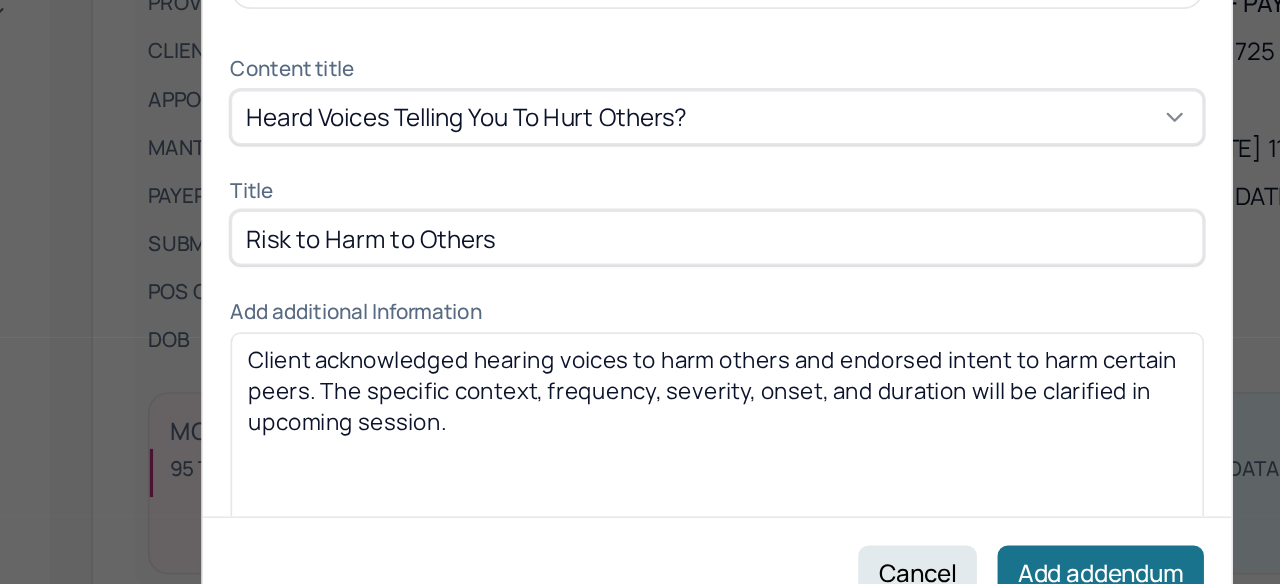 click on "Client acknowledged hearing voices to harm others and endorsed intent to harm certain peers. The specific context, frequency, severity, onset, and duration will be clarified in upcoming session." at bounding box center [638, 416] 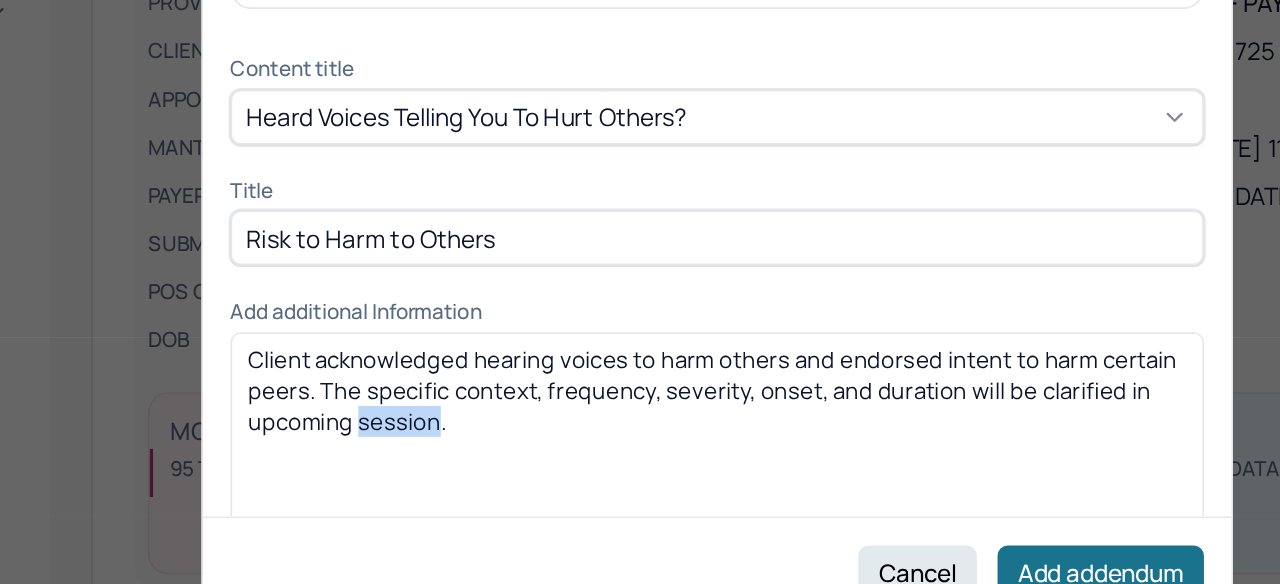 click on "Client acknowledged hearing voices to harm others and endorsed intent to harm certain peers. The specific context, frequency, severity, onset, and duration will be clarified in upcoming session." at bounding box center (638, 416) 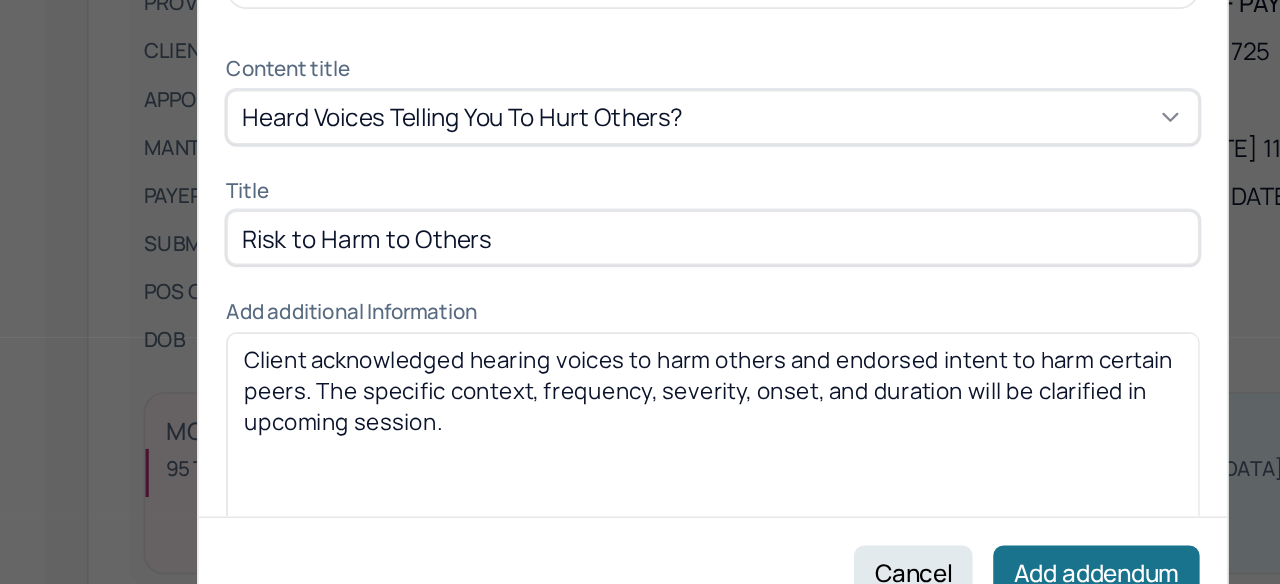 click on "Client acknowledged hearing voices to harm others and endorsed intent to harm certain peers. The specific context, frequency, severity, onset, and duration will be clarified in upcoming session." at bounding box center [638, 416] 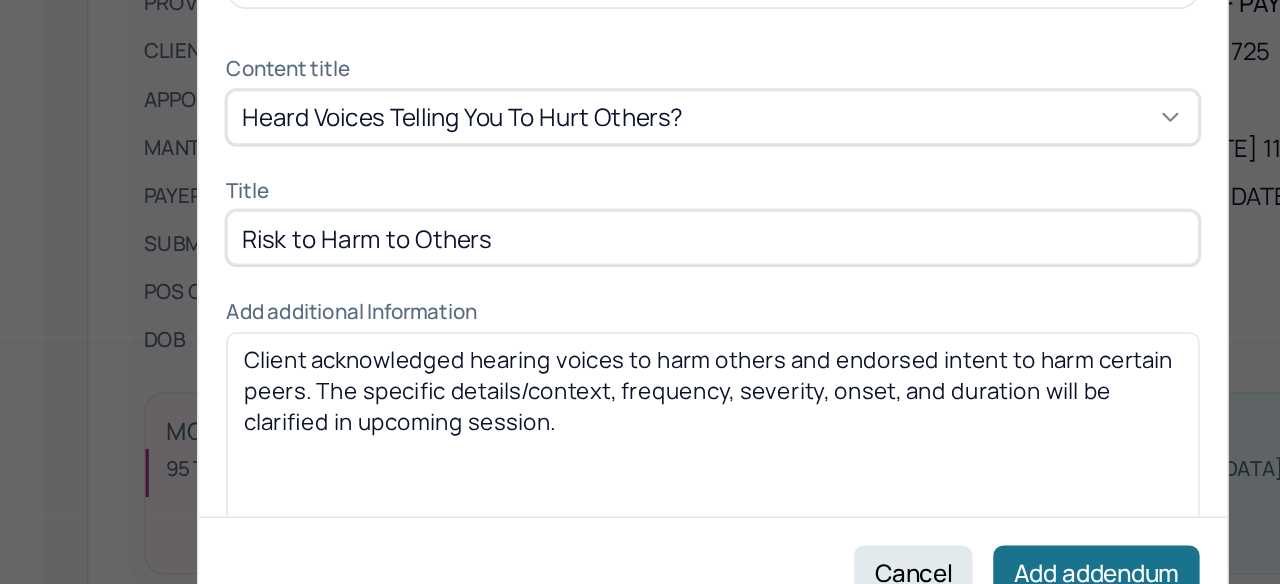 click on "Client acknowledged hearing voices to harm others and endorsed intent to harm certain peers. The specific details/context, frequency, severity, onset, and duration will be clarified in upcoming session." at bounding box center [640, 416] 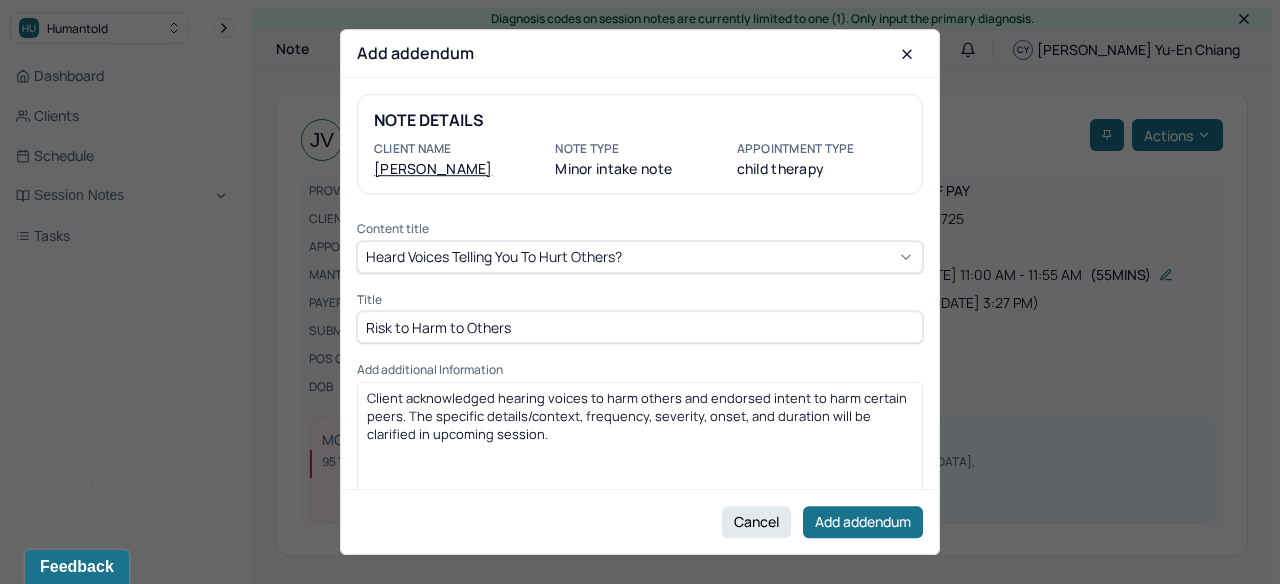 drag, startPoint x: 512, startPoint y: 431, endPoint x: 396, endPoint y: 393, distance: 122.06556 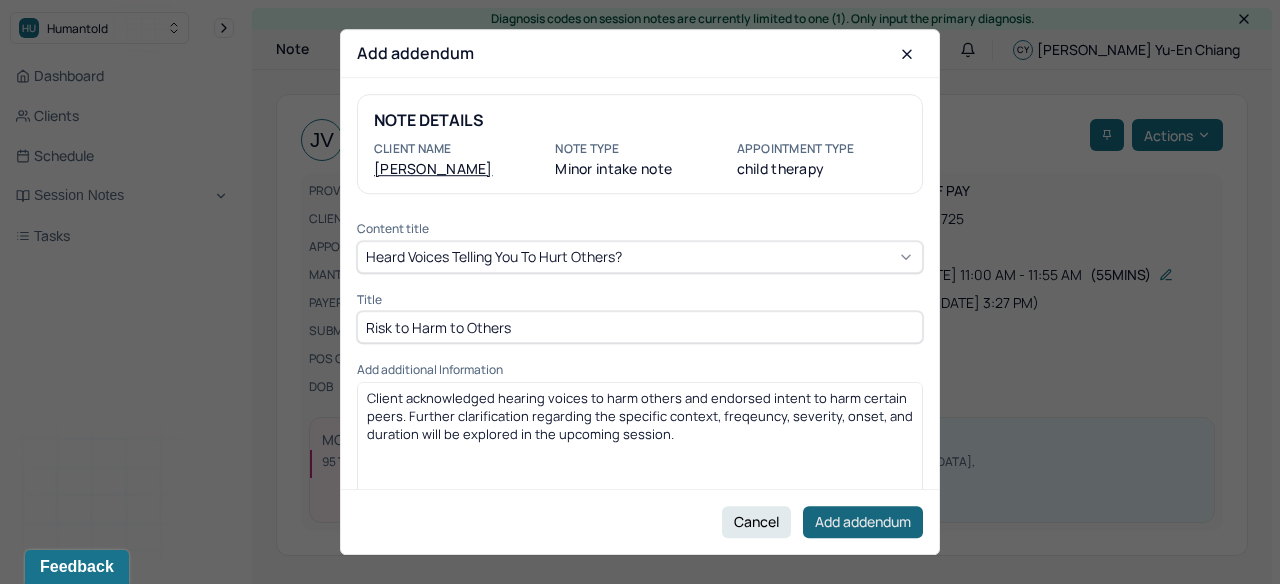 click on "Add addendum" at bounding box center (863, 522) 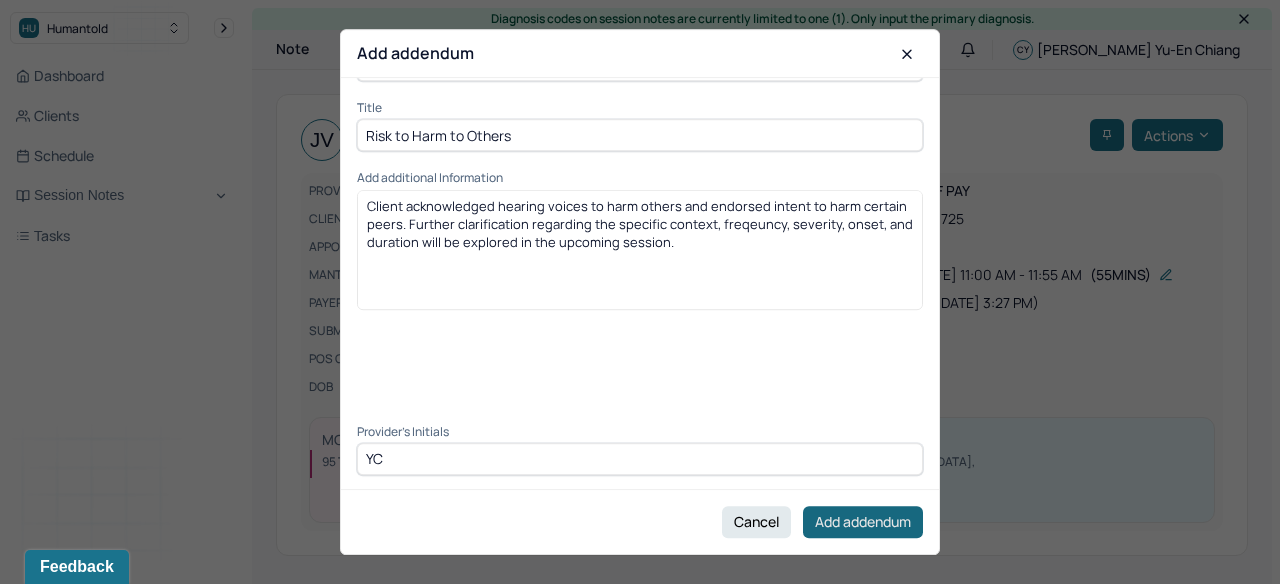 type on "YC" 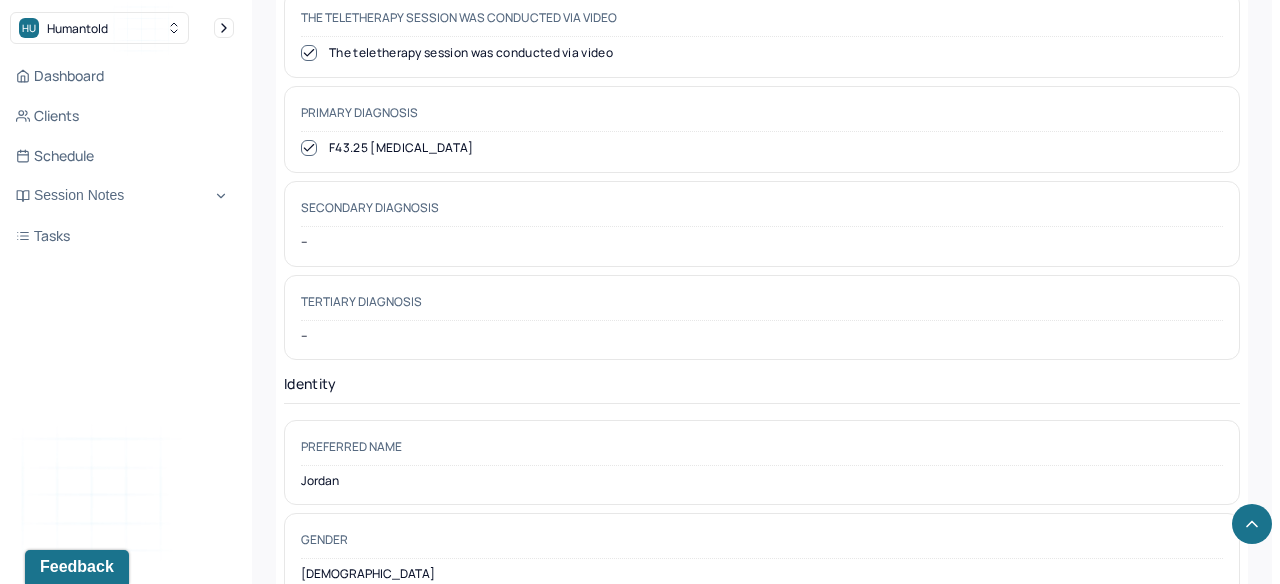 scroll, scrollTop: 0, scrollLeft: 0, axis: both 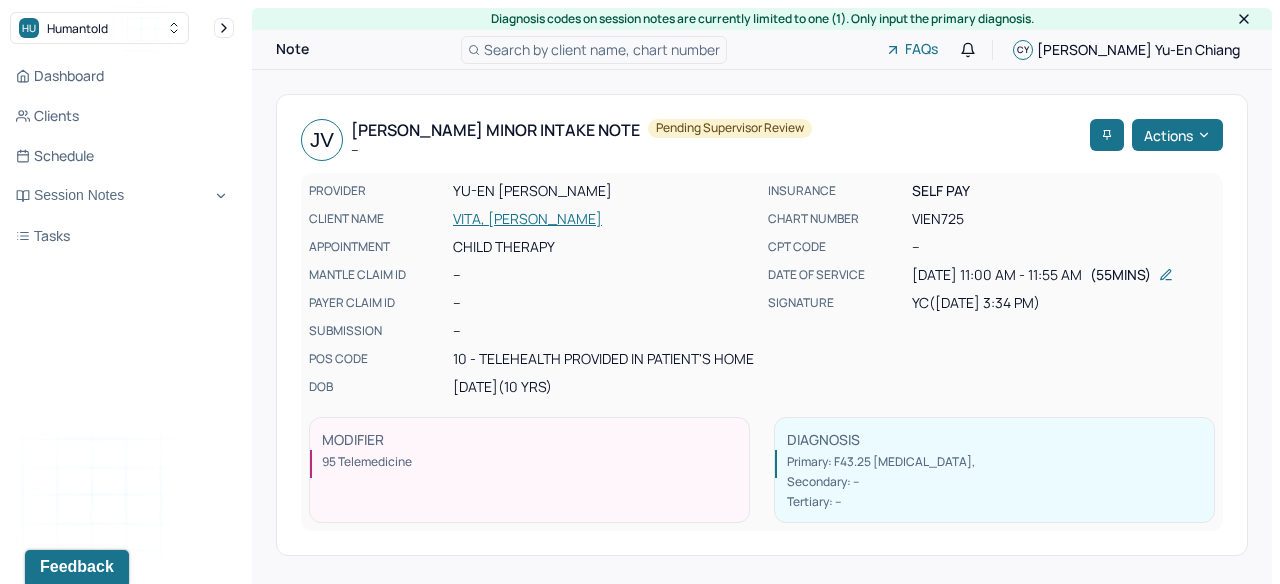 click at bounding box center [762, 165] 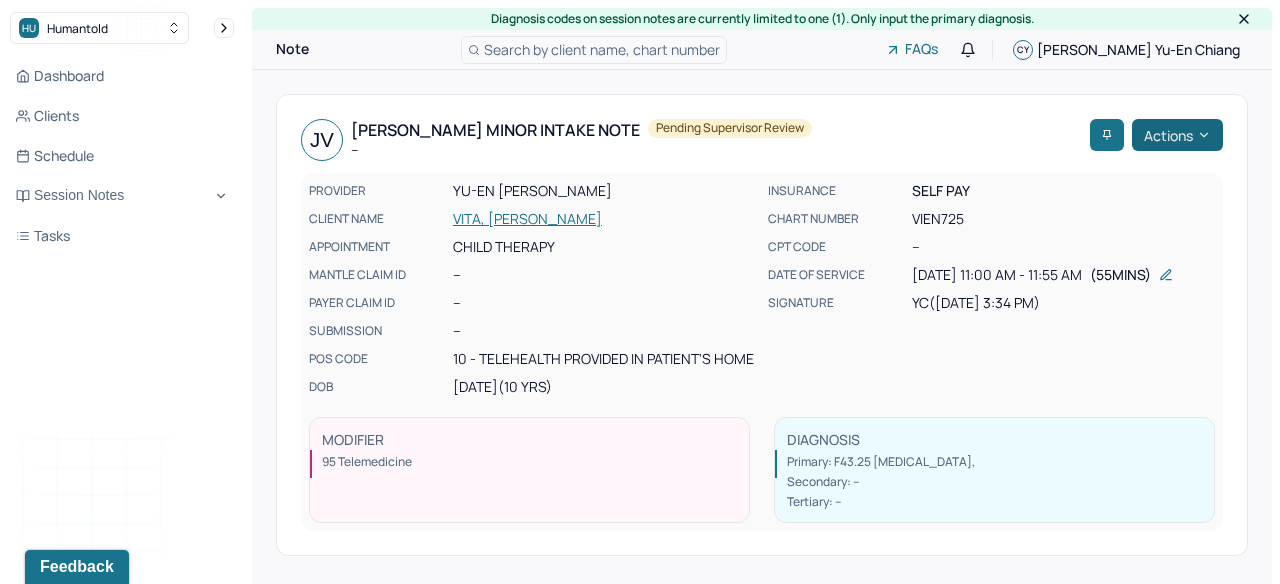 click on "Actions" at bounding box center (1177, 135) 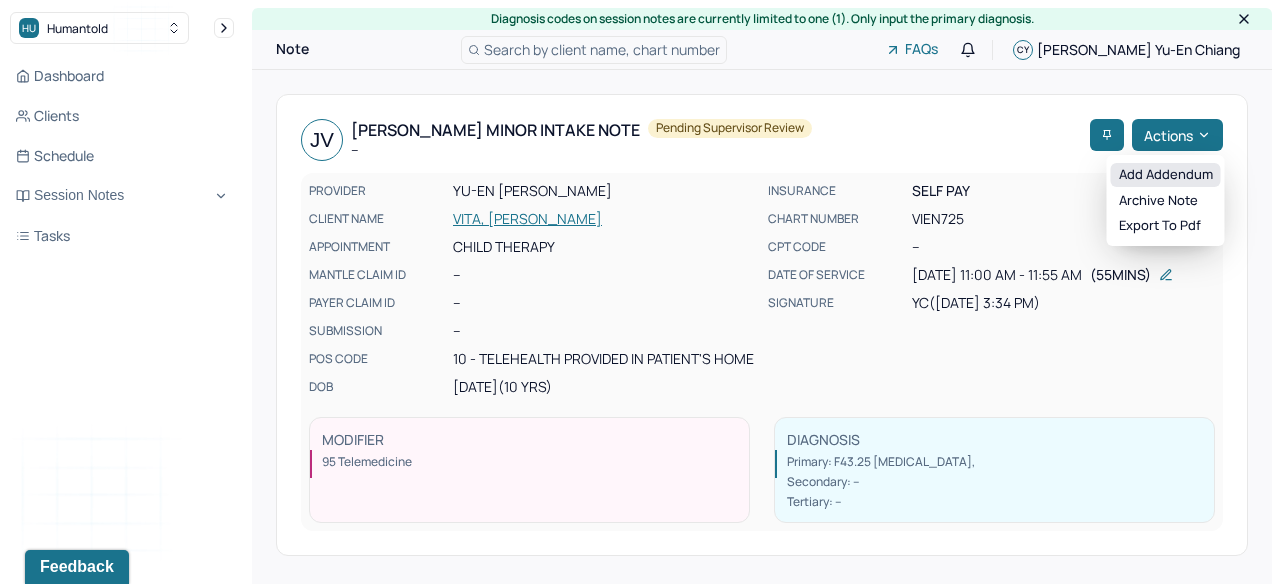 click on "Add addendum" at bounding box center [1166, 175] 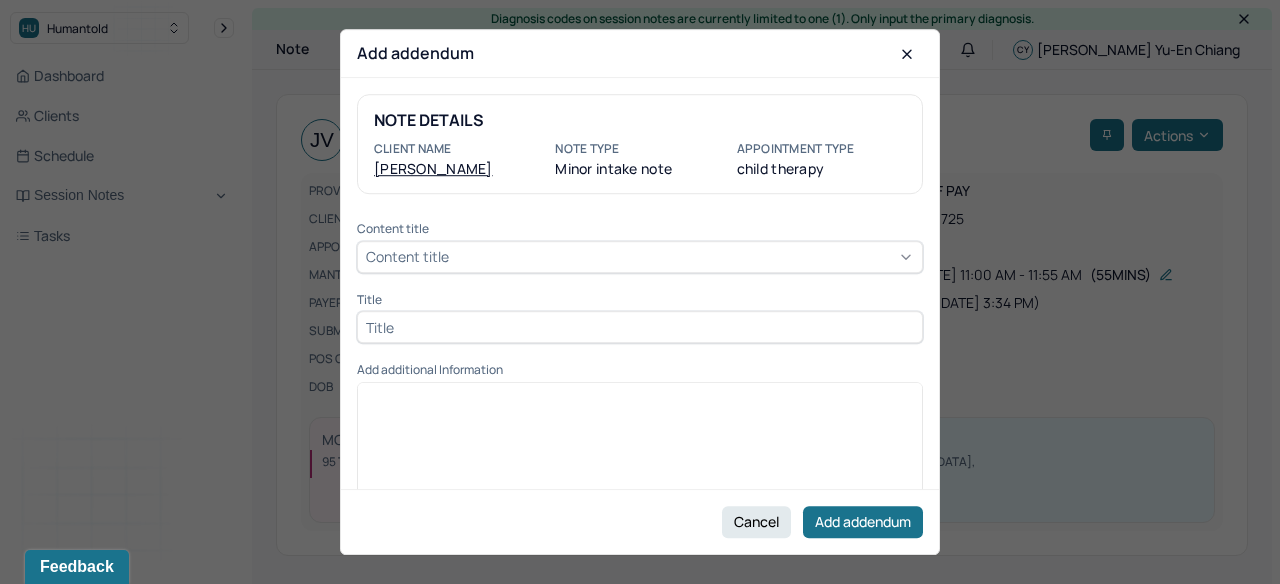 click on "Content title" at bounding box center [640, 257] 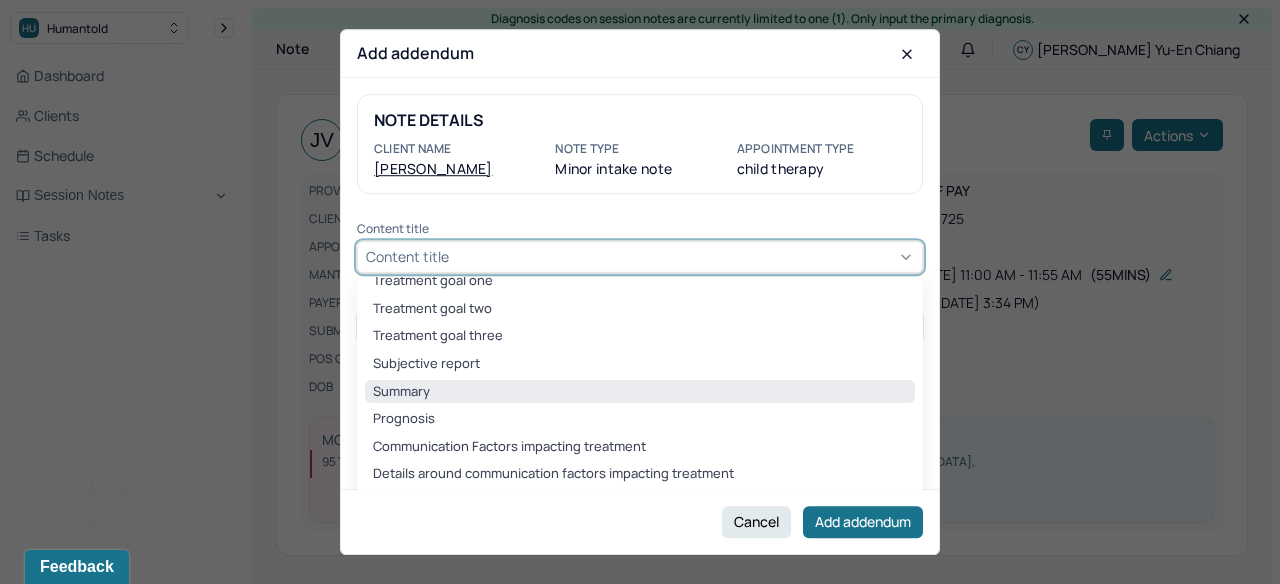 scroll, scrollTop: 2637, scrollLeft: 0, axis: vertical 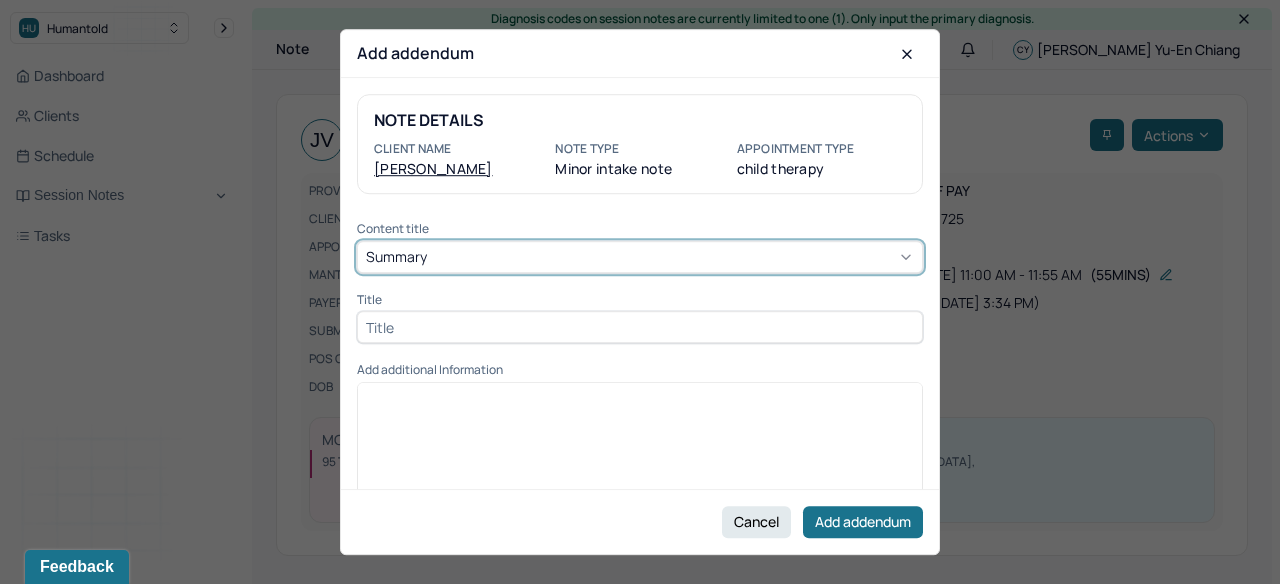 click at bounding box center [640, 327] 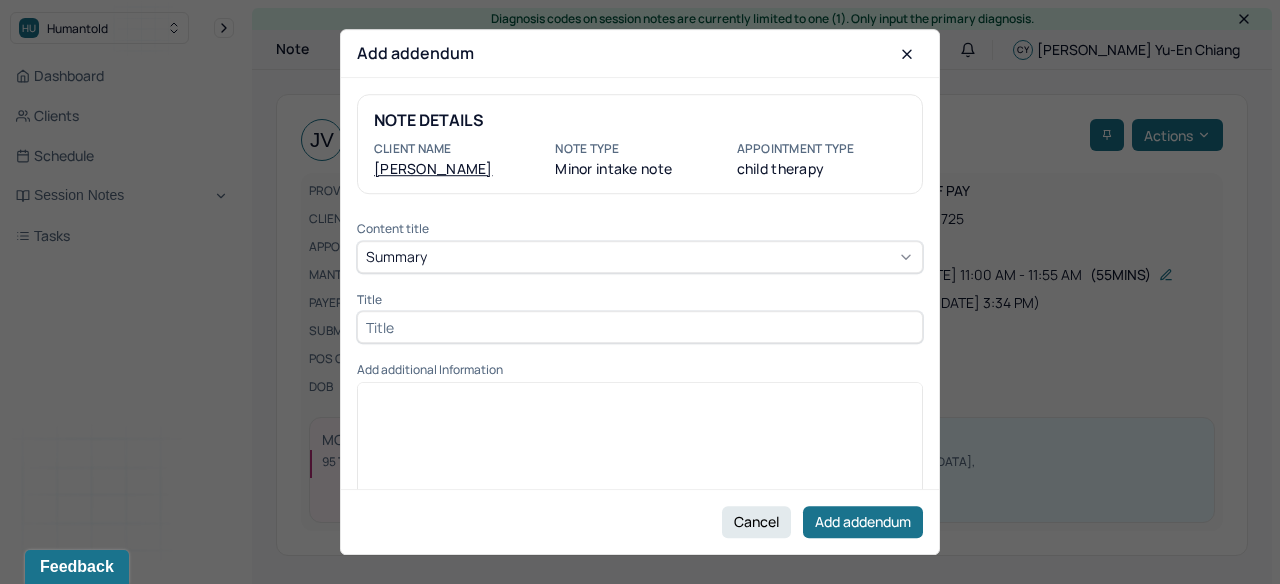 click at bounding box center (640, 327) 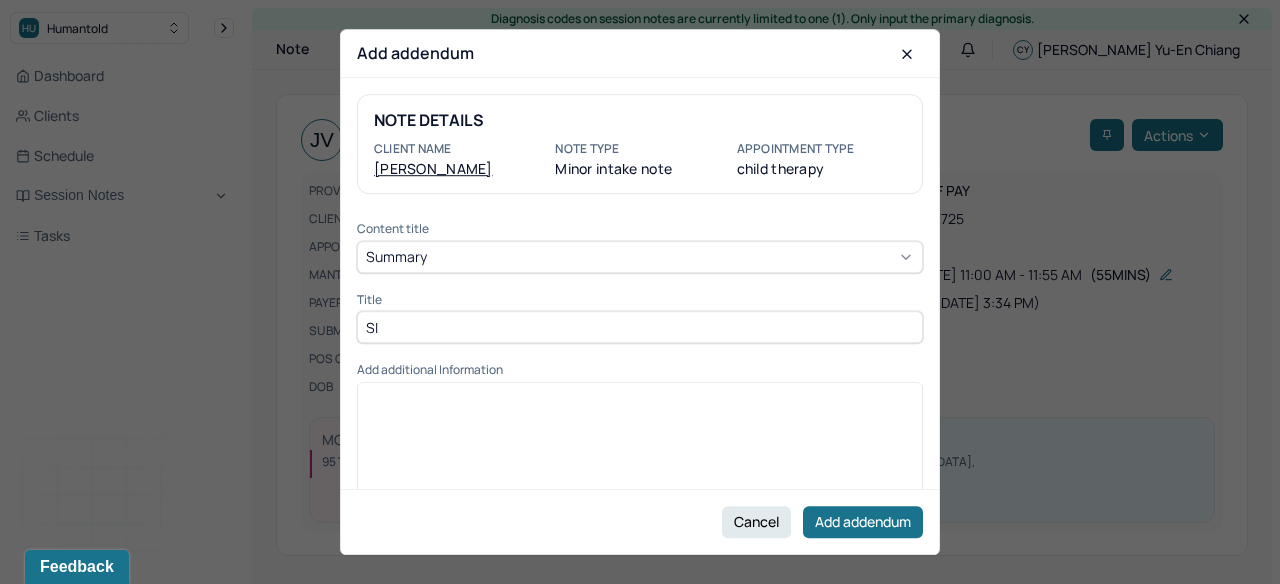type on "S" 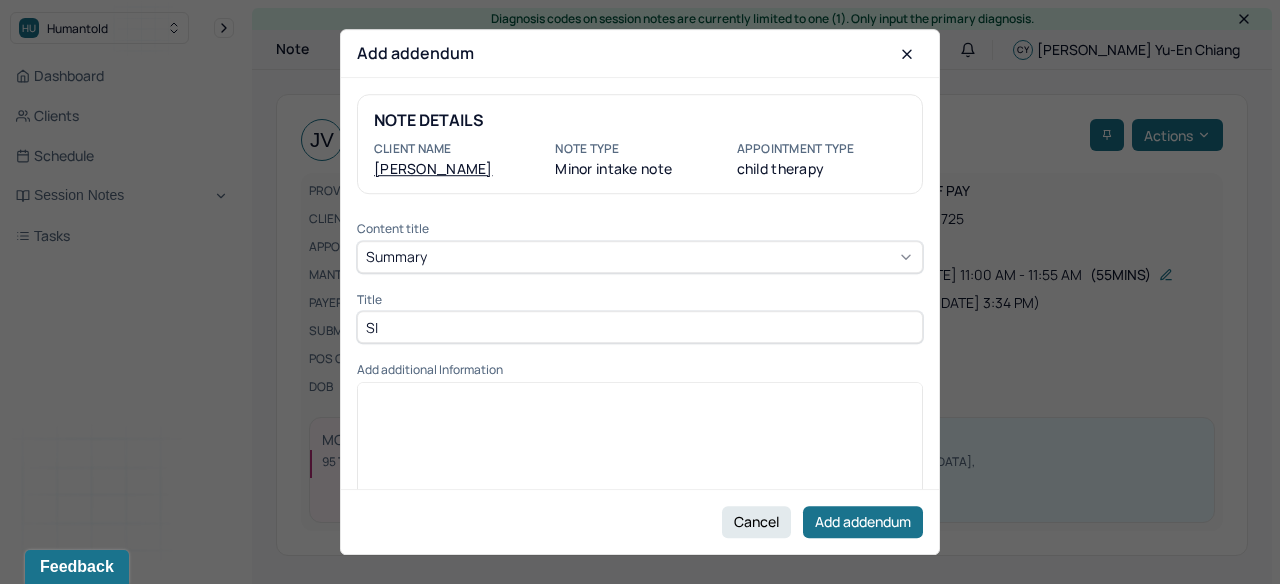 type on "S" 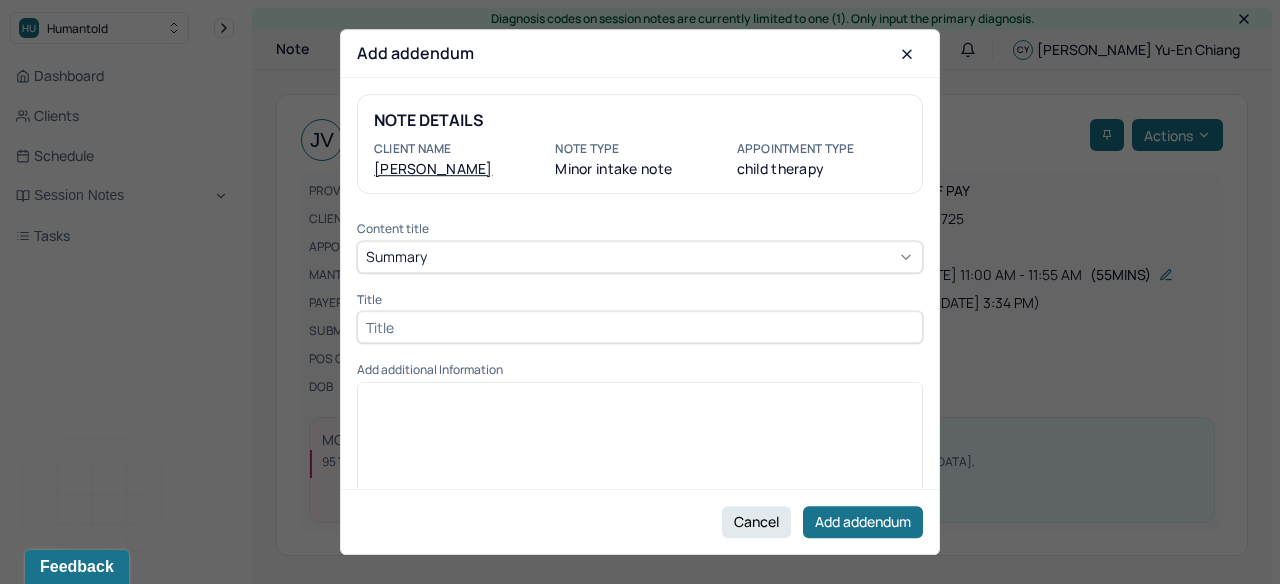 type on "F" 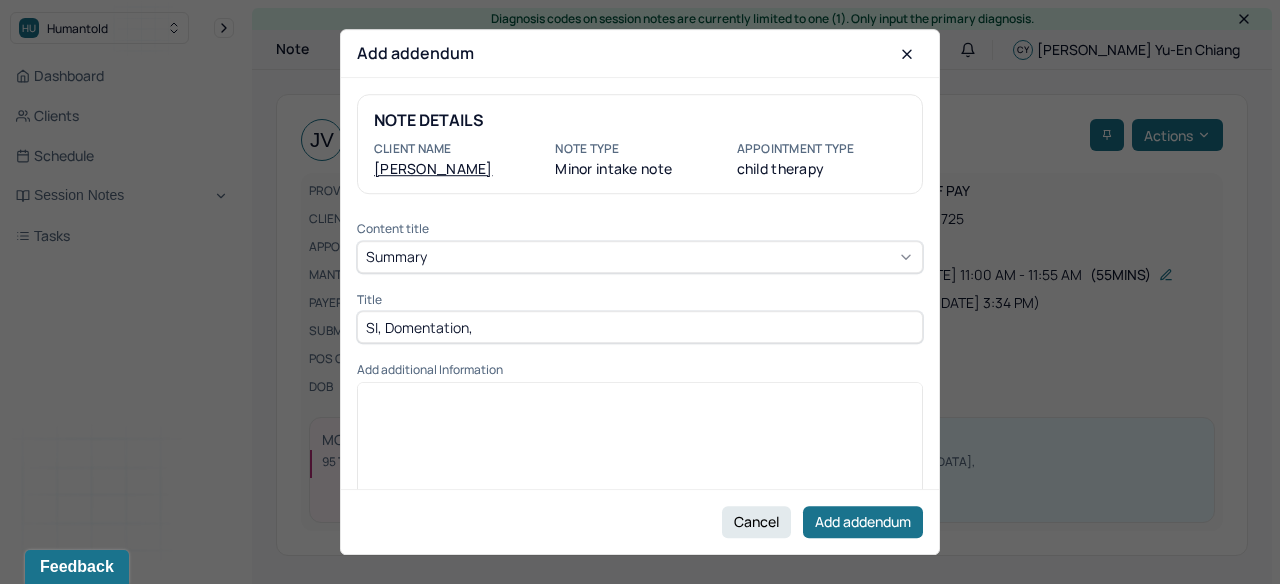 click on "SI, Domentation," at bounding box center (640, 327) 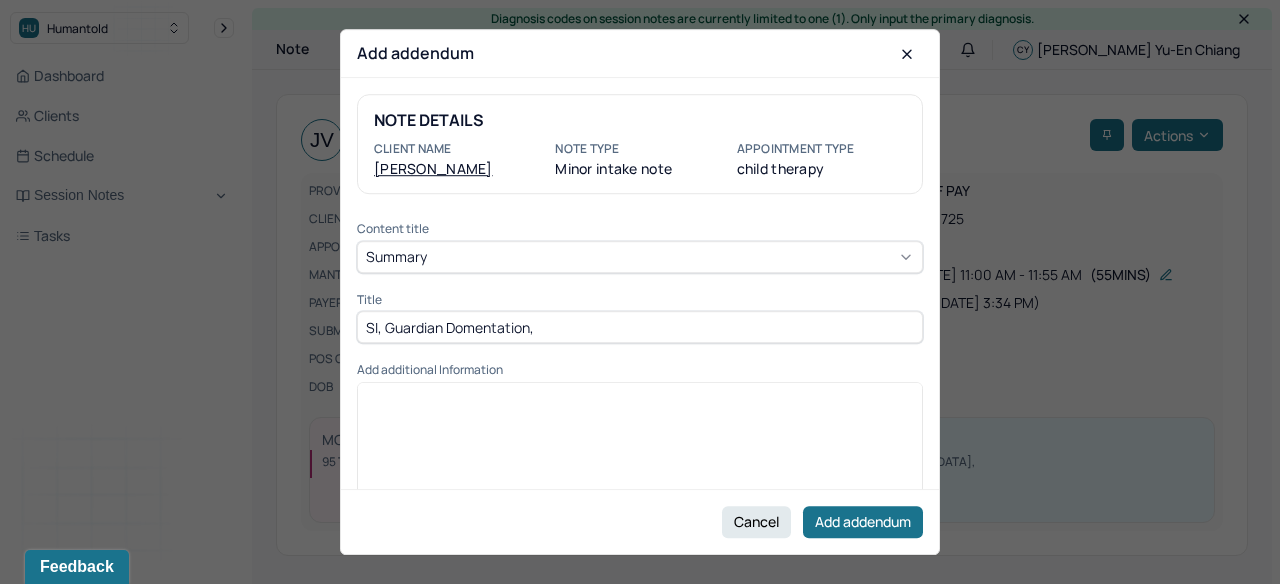 click on "SI, Guardian Domentation," at bounding box center (640, 327) 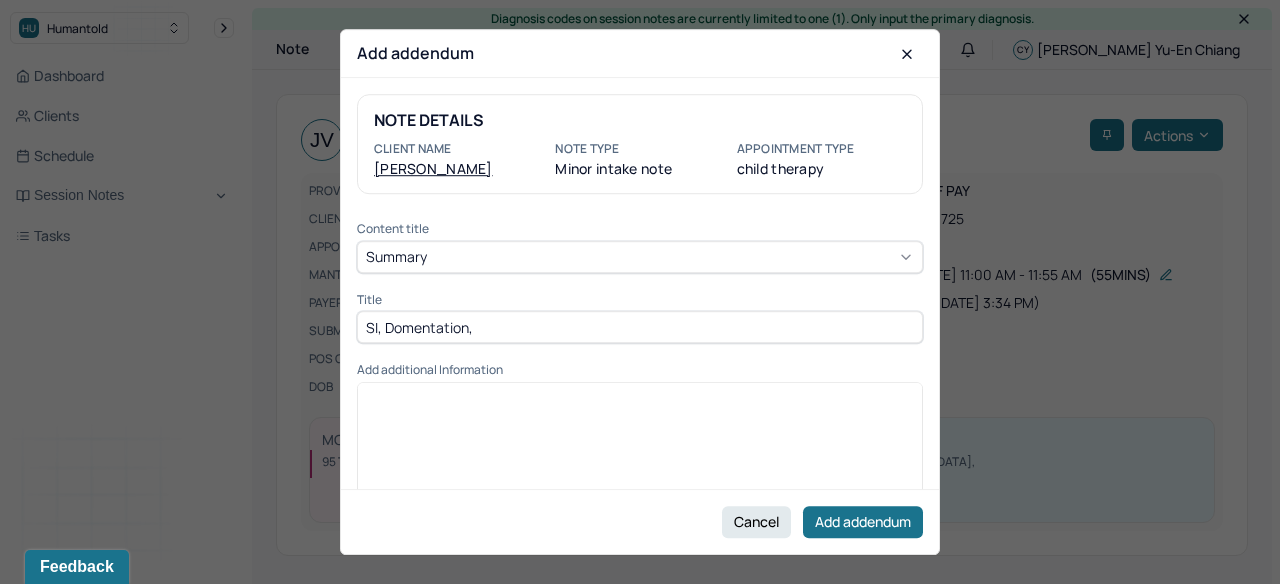 click on "SI, Domentation," at bounding box center [640, 327] 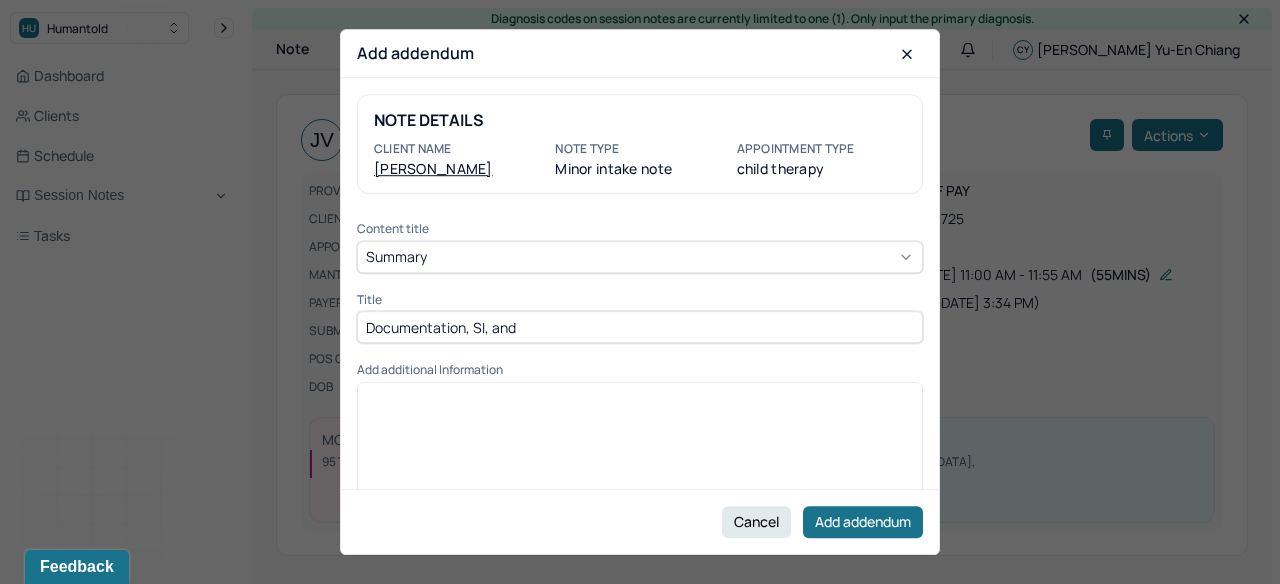 drag, startPoint x: 519, startPoint y: 328, endPoint x: 462, endPoint y: 328, distance: 57 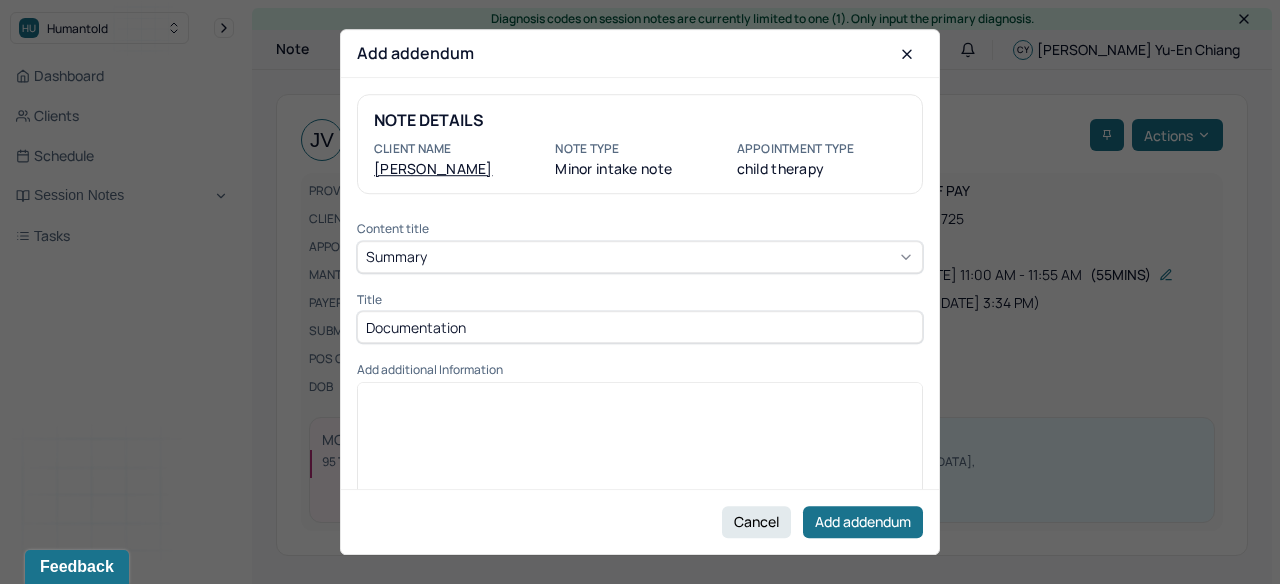 type on "Documentation" 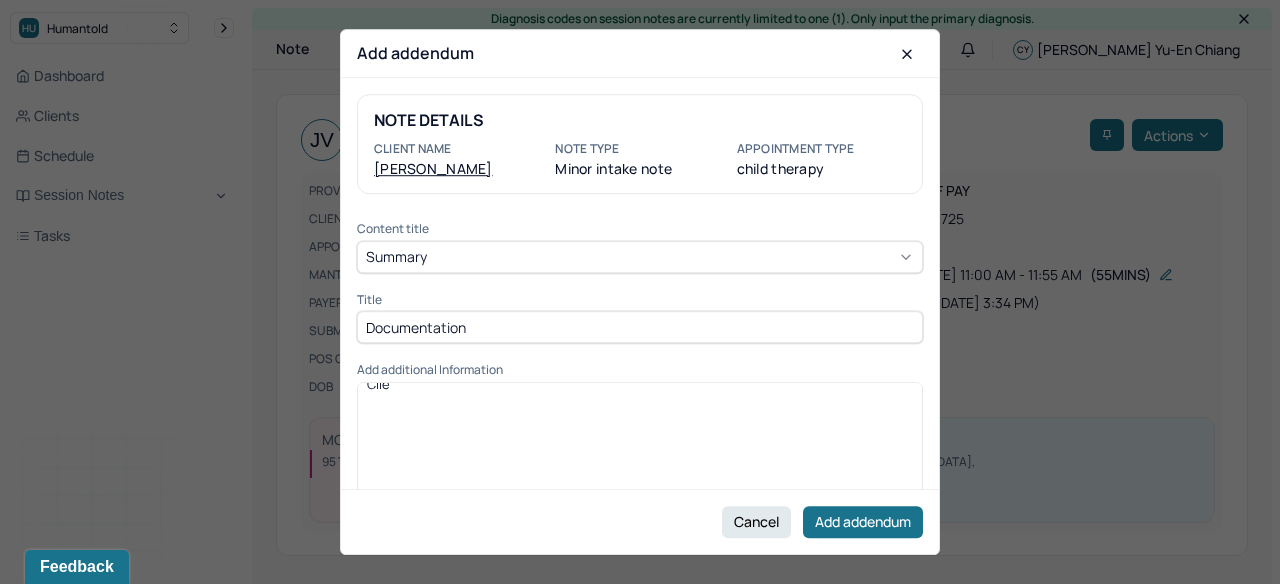 scroll, scrollTop: 5, scrollLeft: 0, axis: vertical 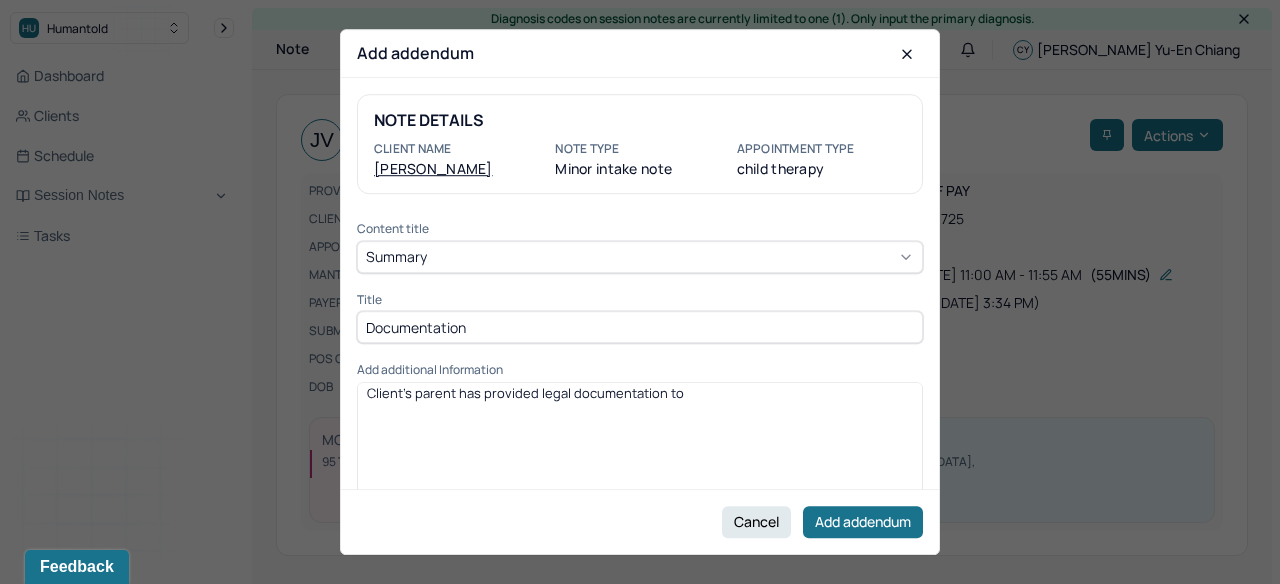 click on "Client's parent has provided legal documentation to" at bounding box center [525, 393] 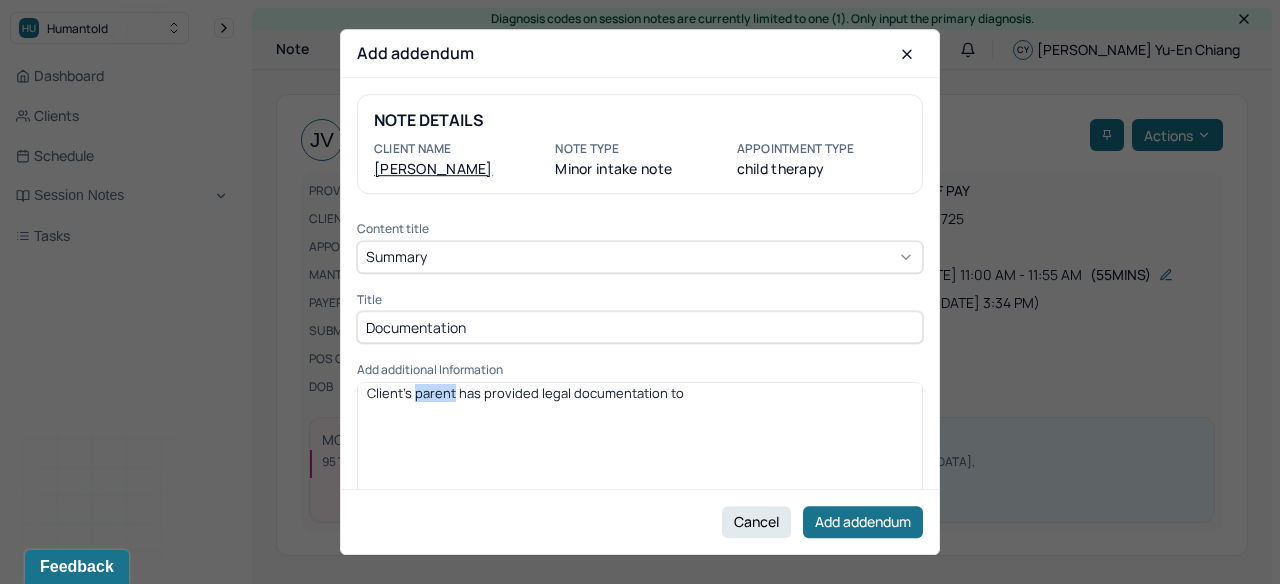 click on "Client's parent has provided legal documentation to" at bounding box center (525, 393) 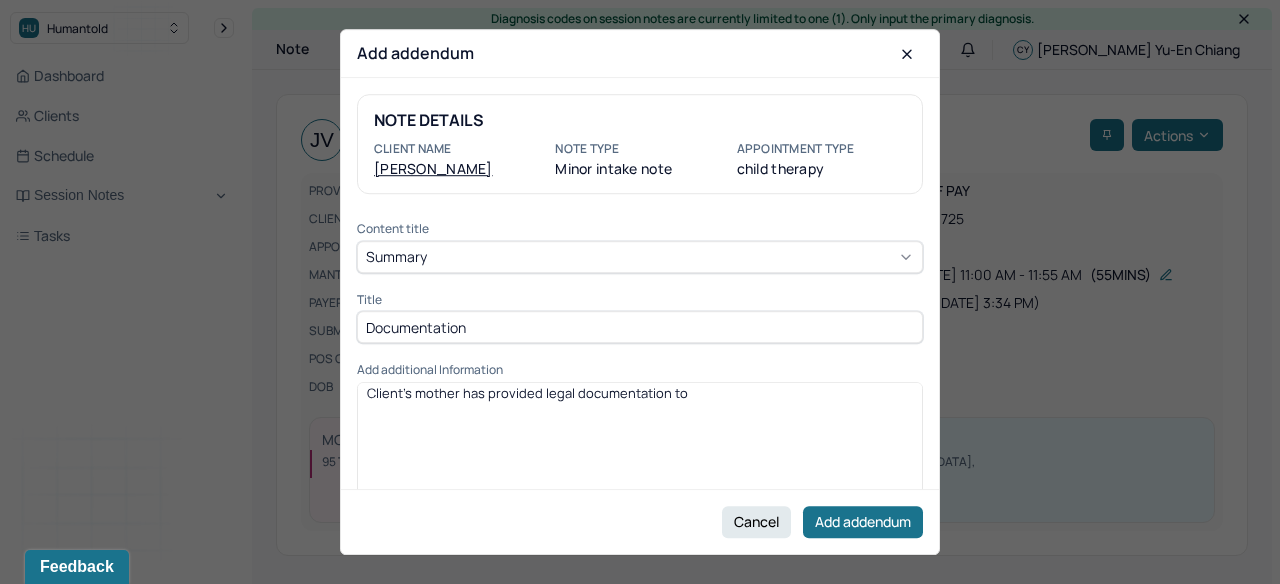 click on "Client's mother has provided legal documentation to" at bounding box center (640, 393) 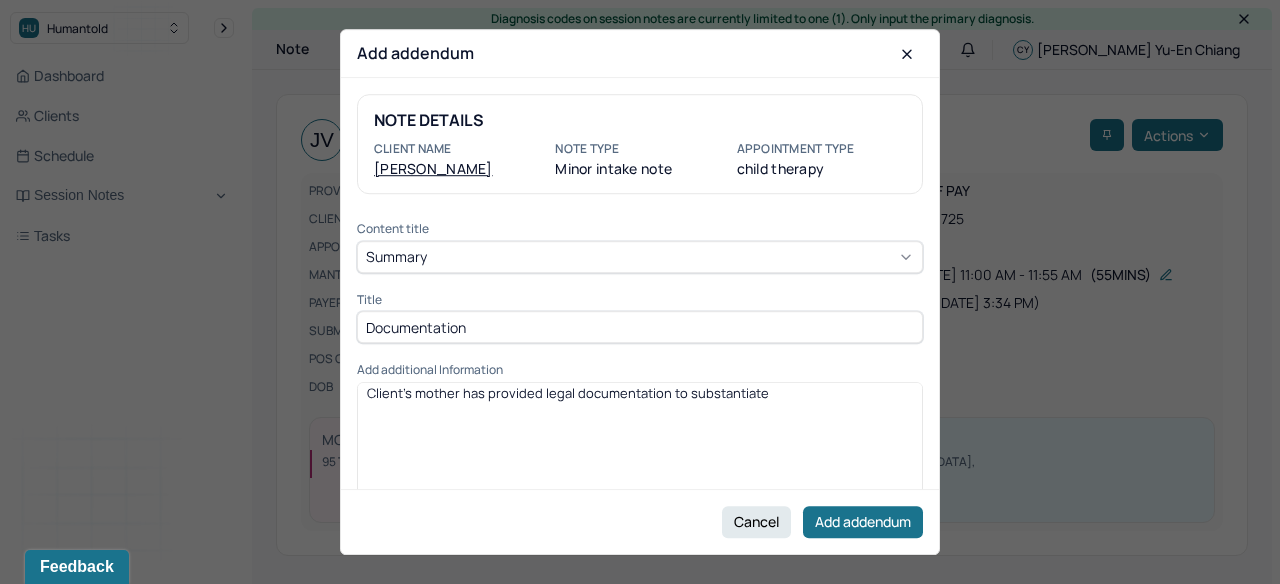 click on "Client's mother has provided legal documentation to substantiate" at bounding box center [568, 393] 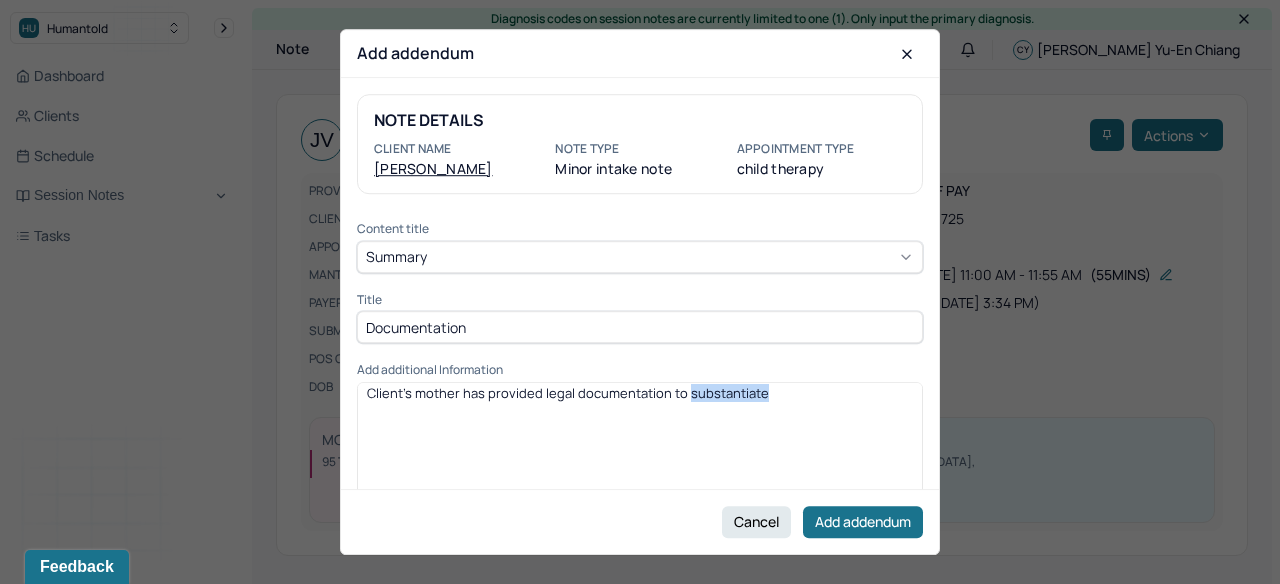 click on "Client's mother has provided legal documentation to substantiate" at bounding box center (568, 393) 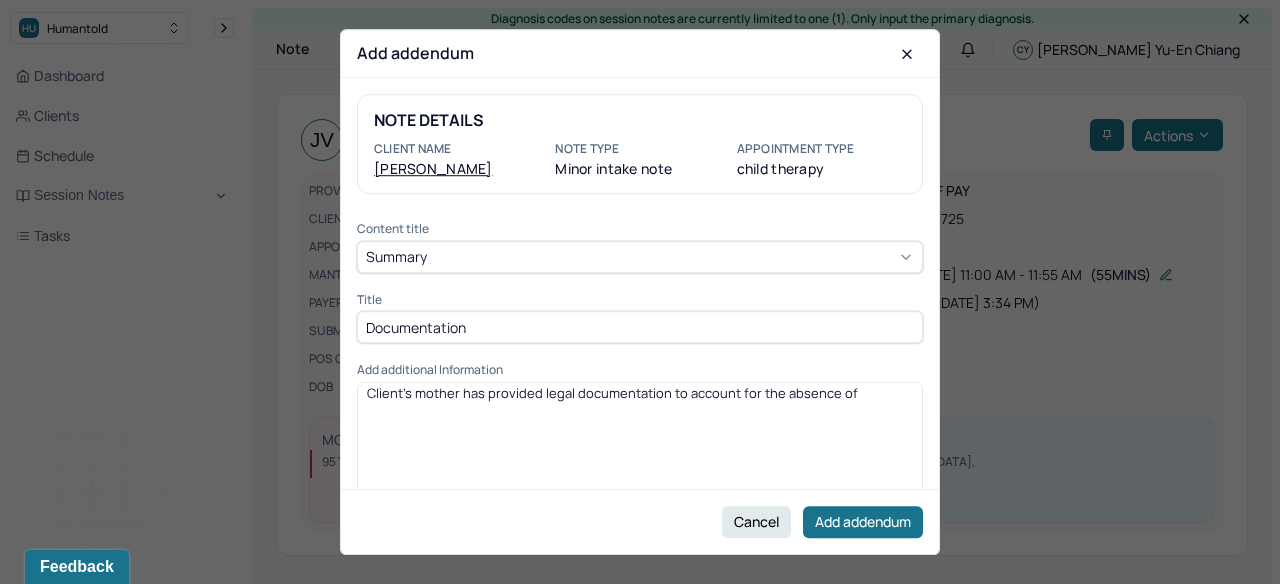 click on "Client's mother has provided legal documentation to account for the absence of" at bounding box center (612, 393) 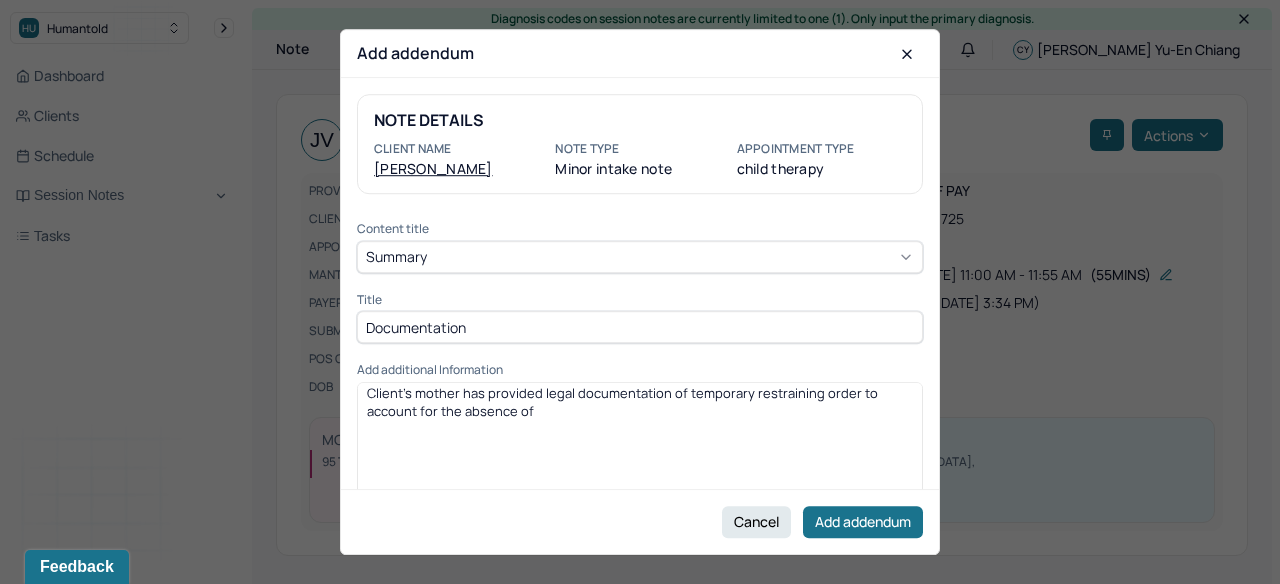 click on "Client's mother has provided legal documentation of temporary restraining order to account for the absence of" at bounding box center [640, 402] 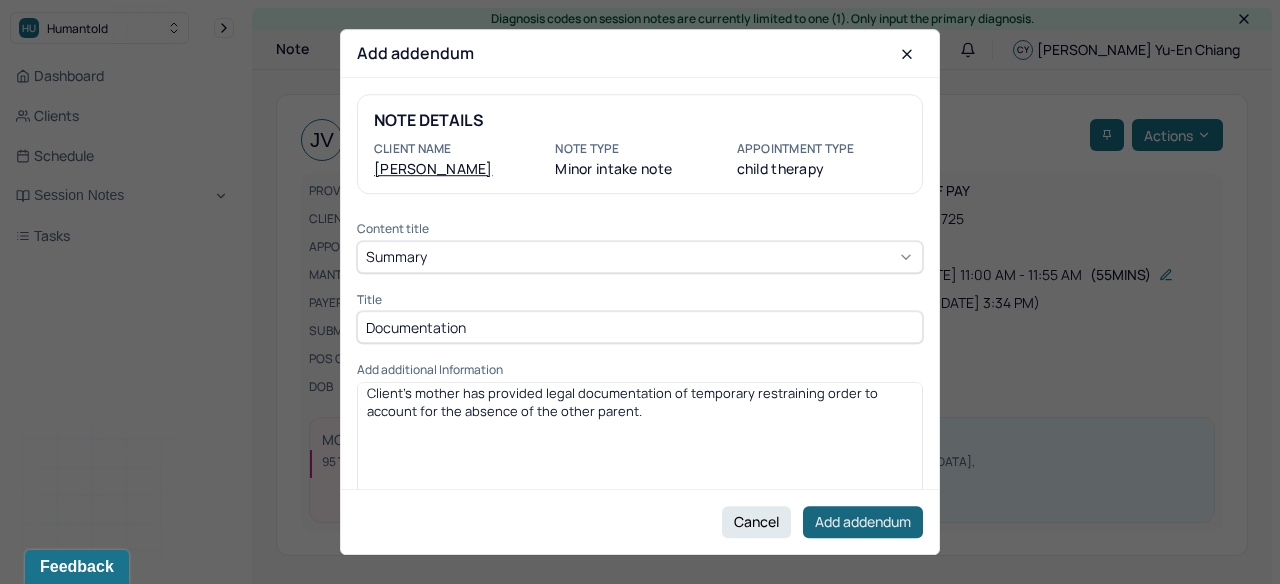 click on "Add addendum" at bounding box center [863, 522] 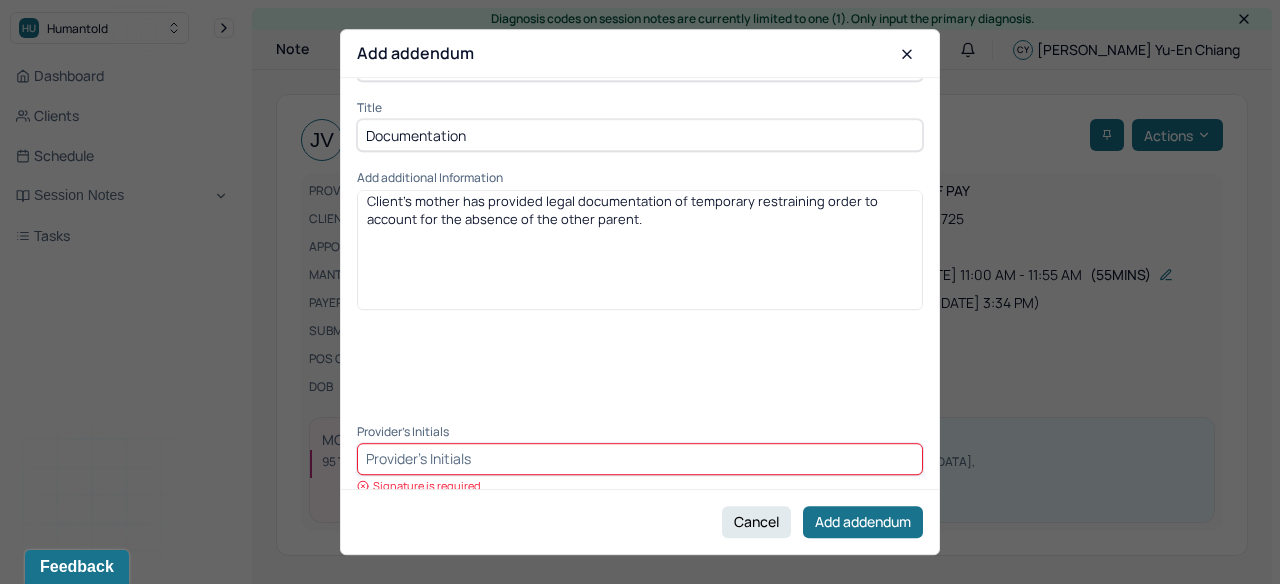 click on "Cancel Add addendum" at bounding box center (640, 521) 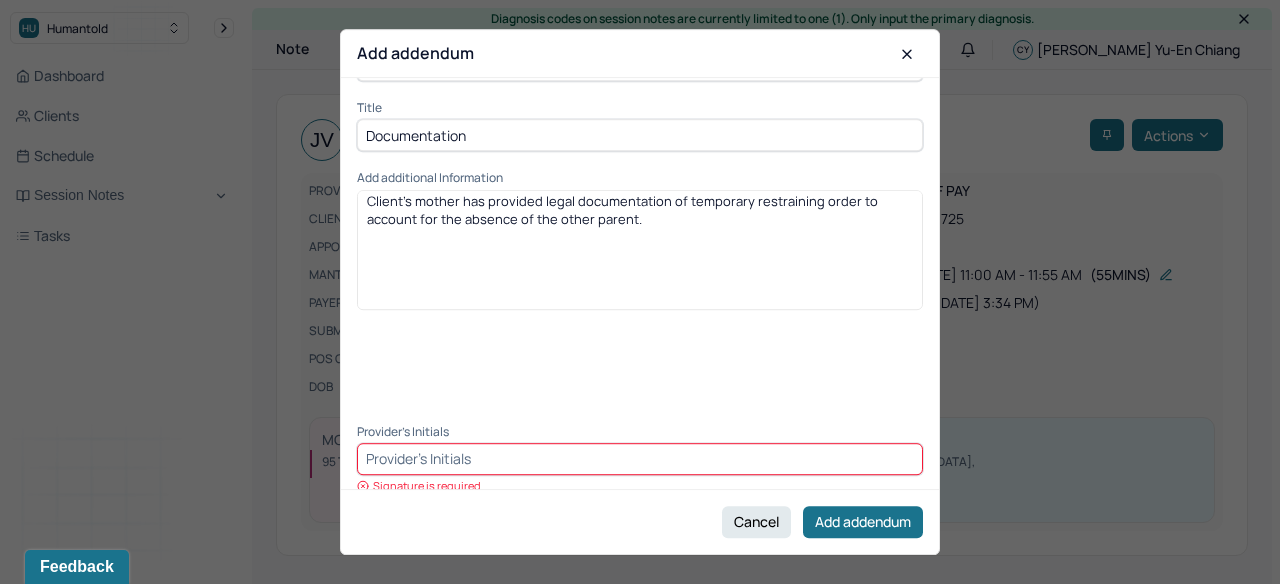 click at bounding box center (640, 459) 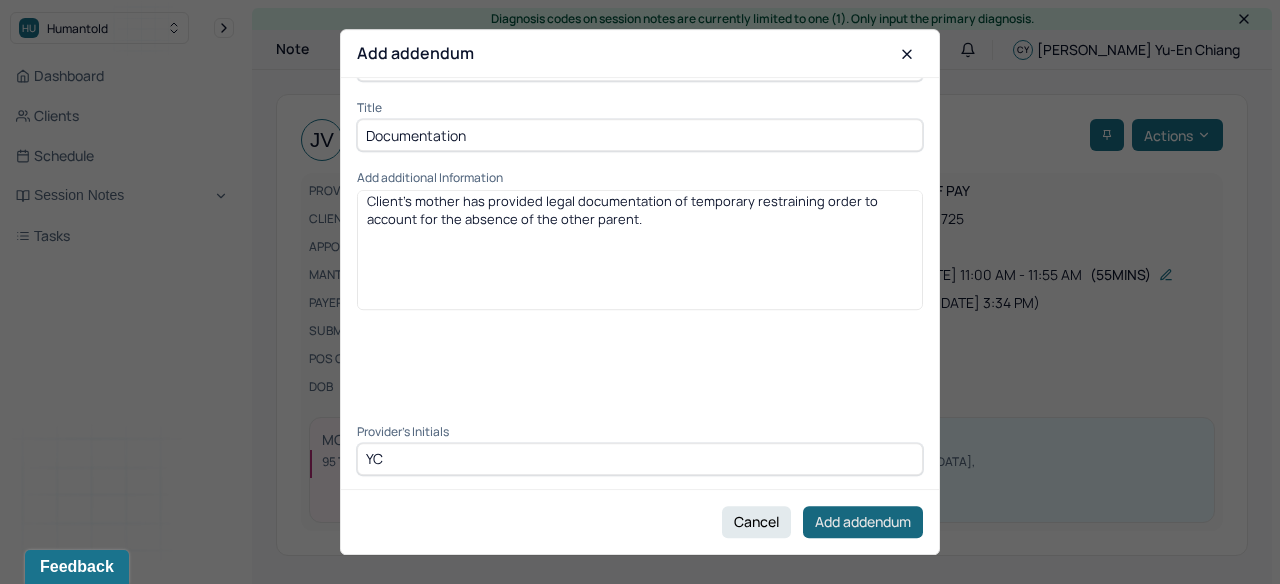 type on "YC" 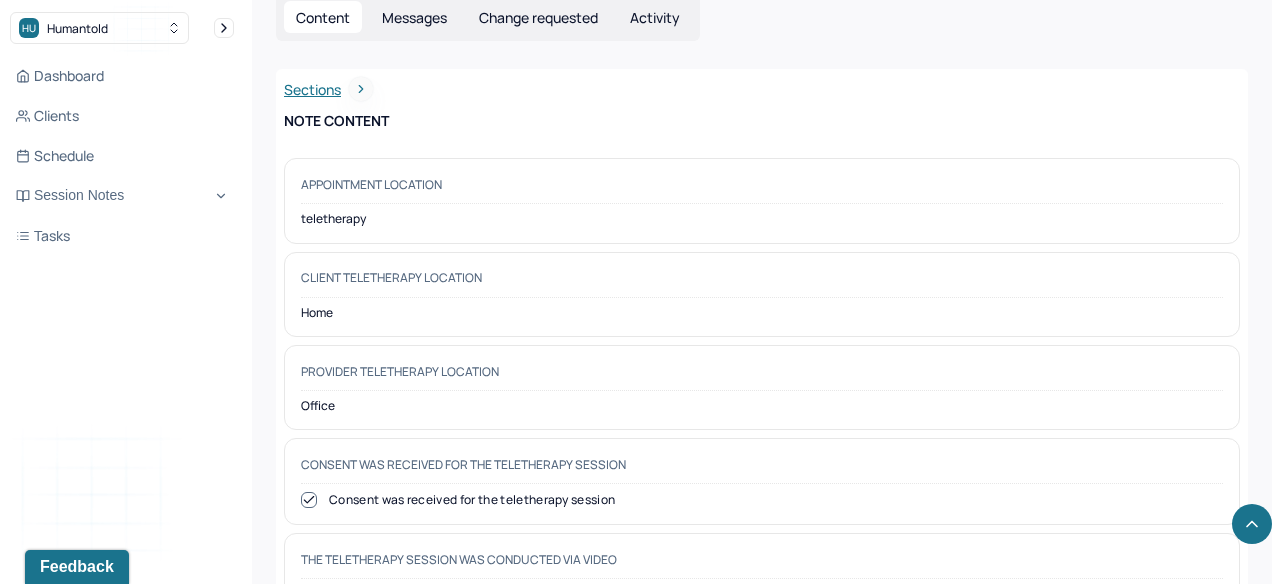 scroll, scrollTop: 0, scrollLeft: 0, axis: both 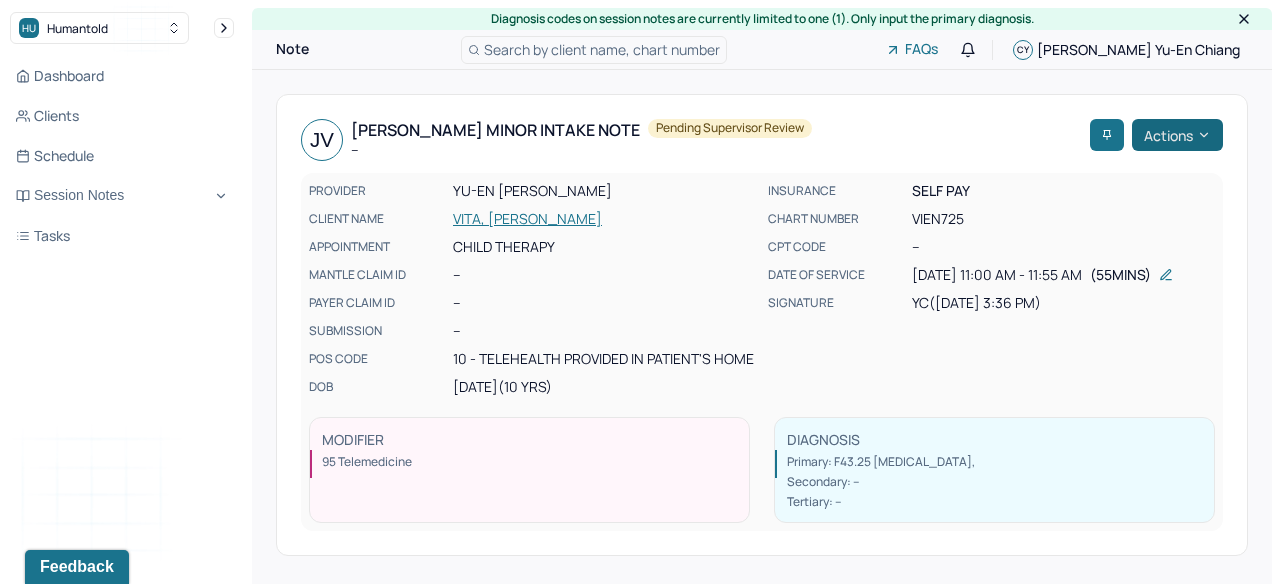 click on "Actions" at bounding box center (1177, 135) 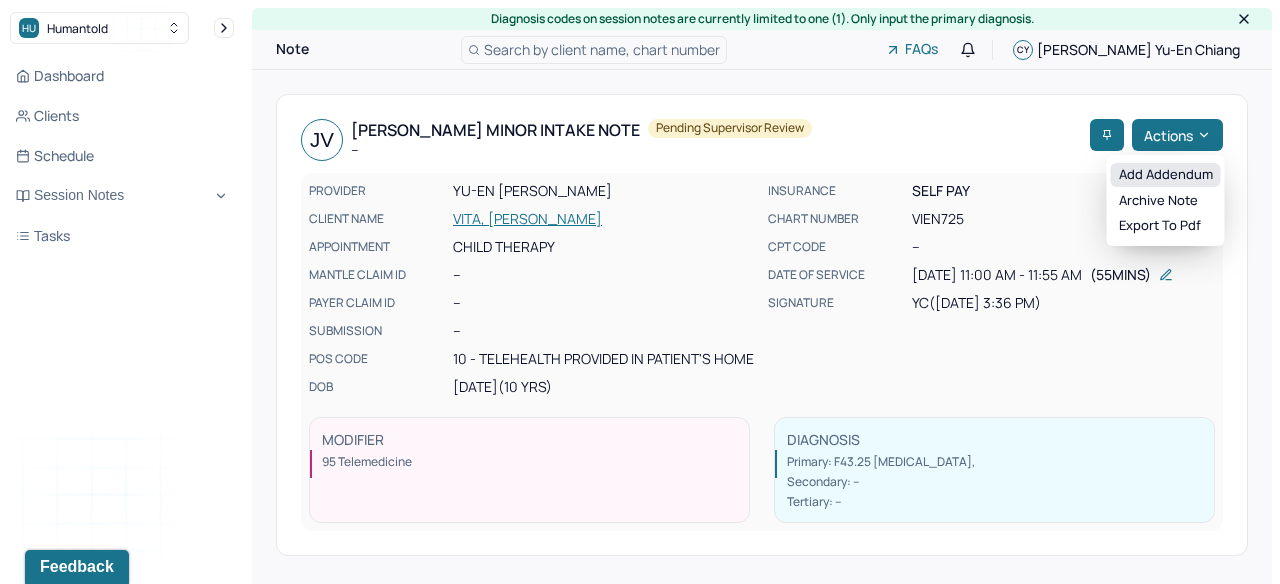 click on "Add addendum" at bounding box center [1166, 175] 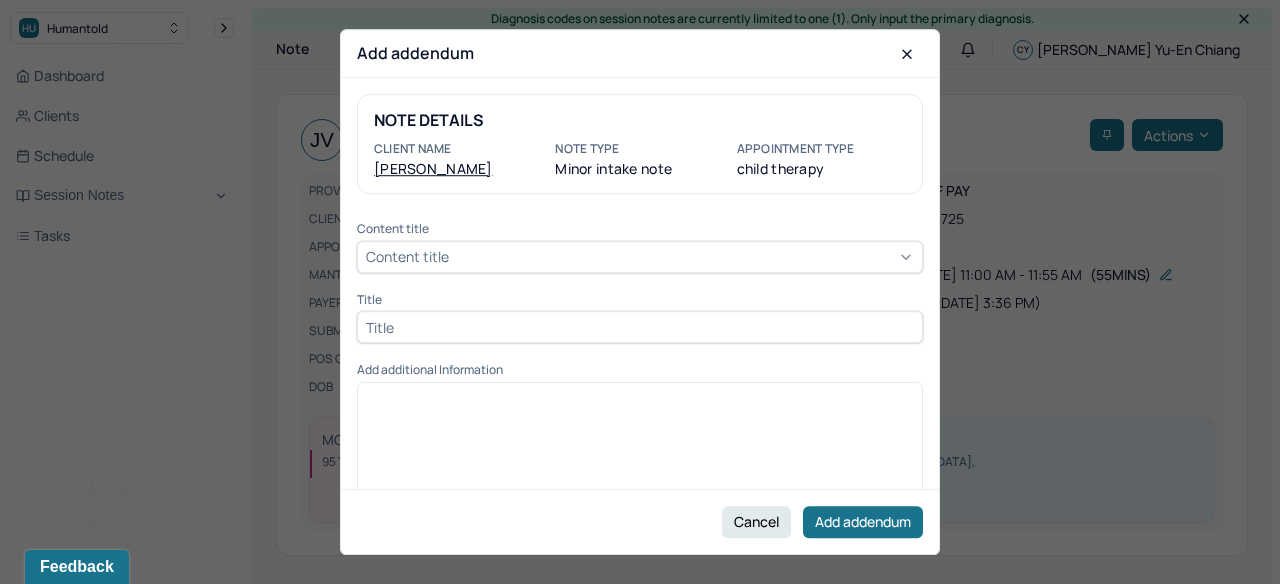 click on "Content title" at bounding box center [640, 257] 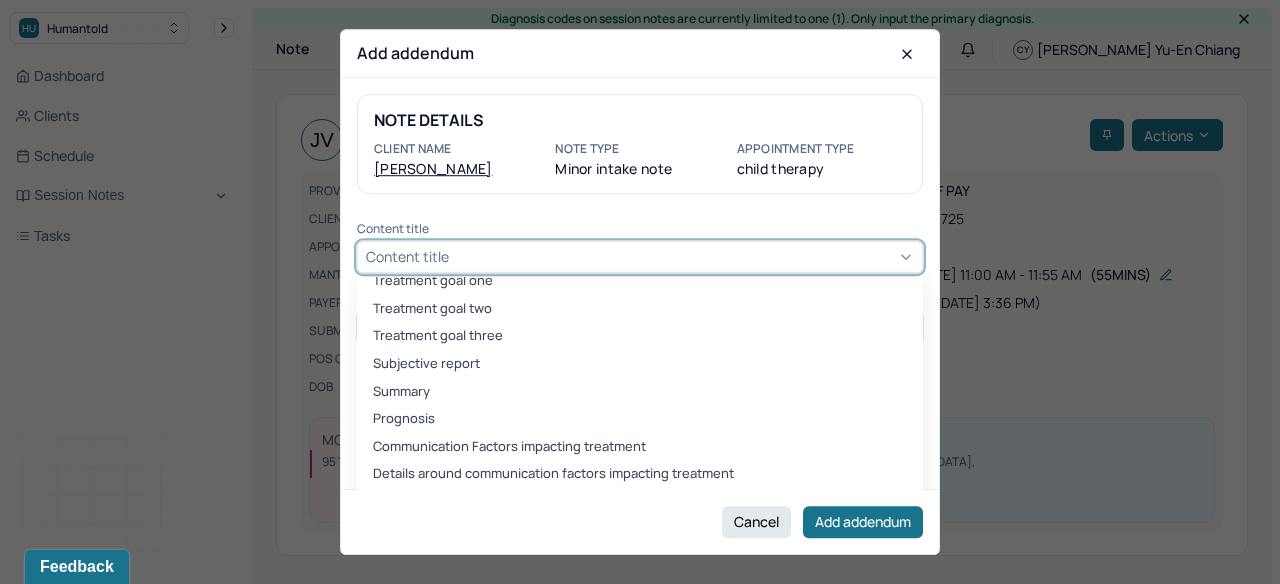 scroll, scrollTop: 2637, scrollLeft: 0, axis: vertical 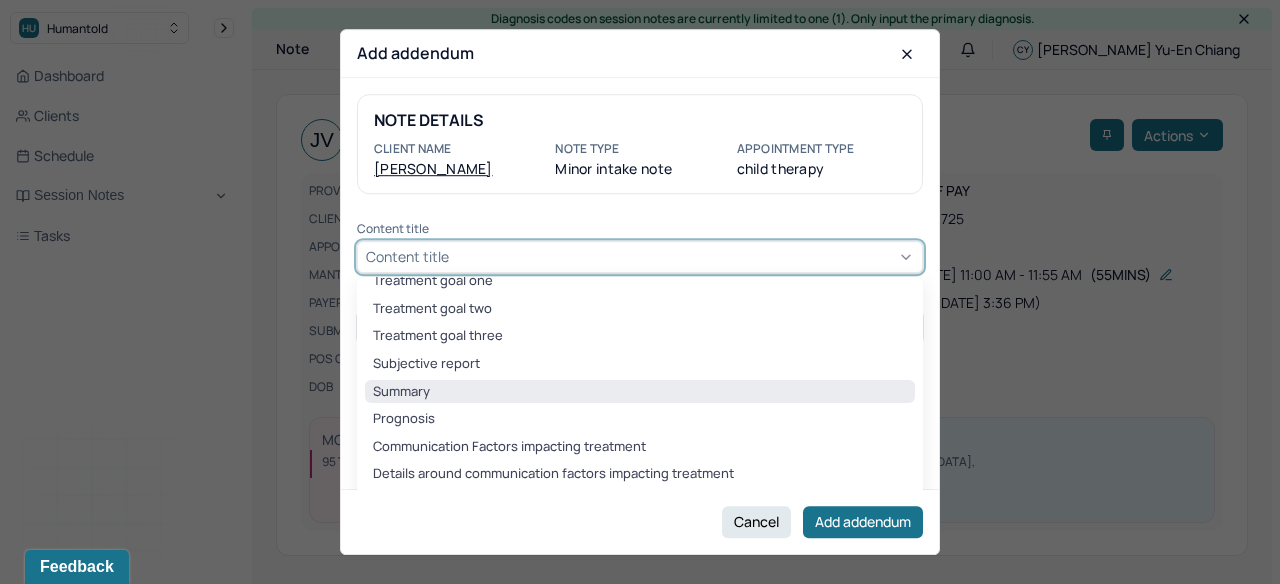 click on "Summary" at bounding box center [640, 392] 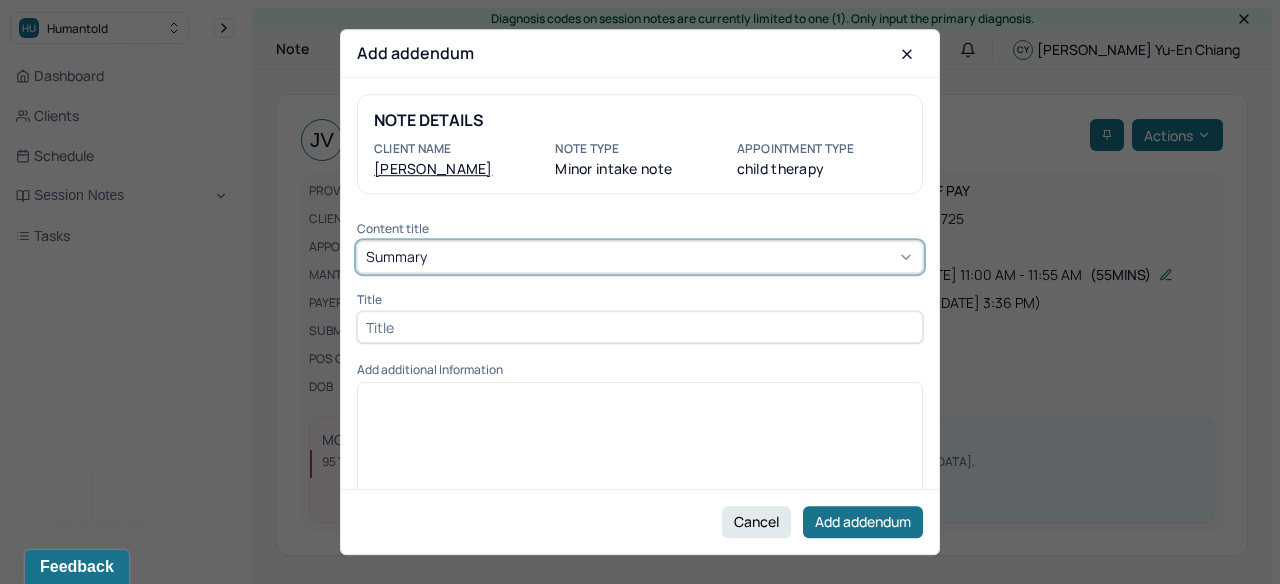 click at bounding box center [640, 327] 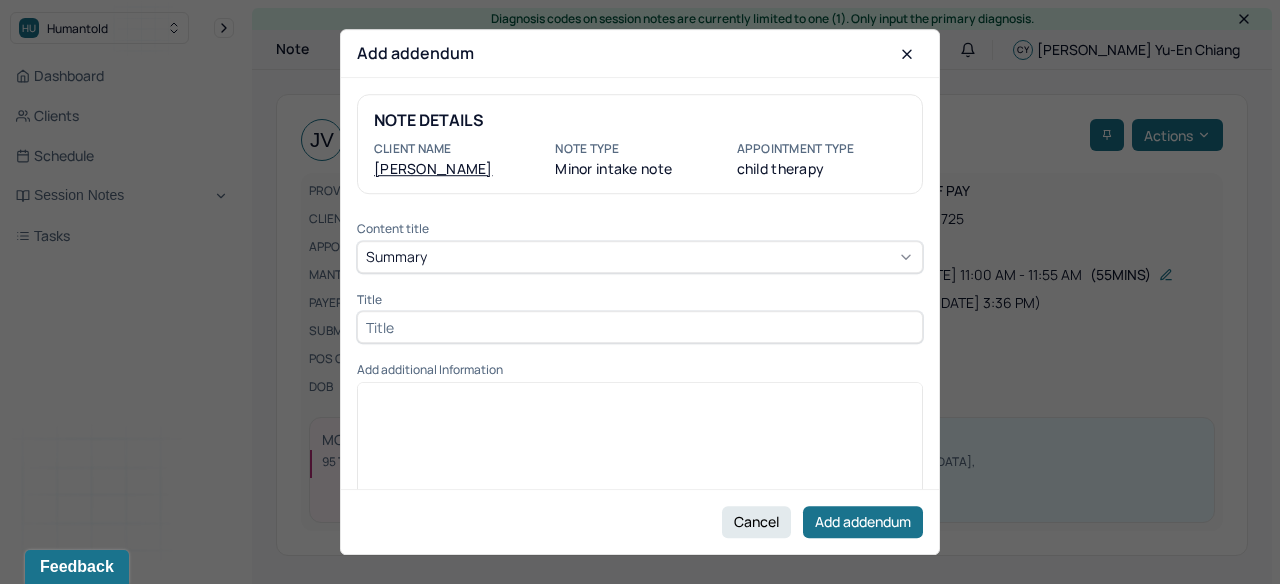 click at bounding box center (640, 327) 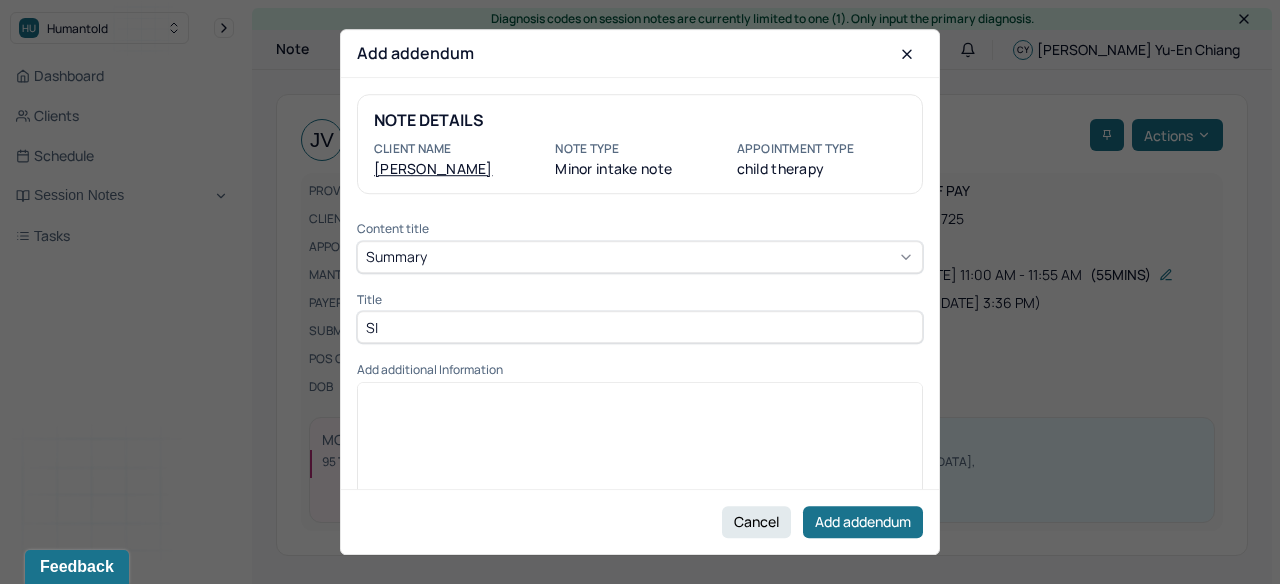type on "S" 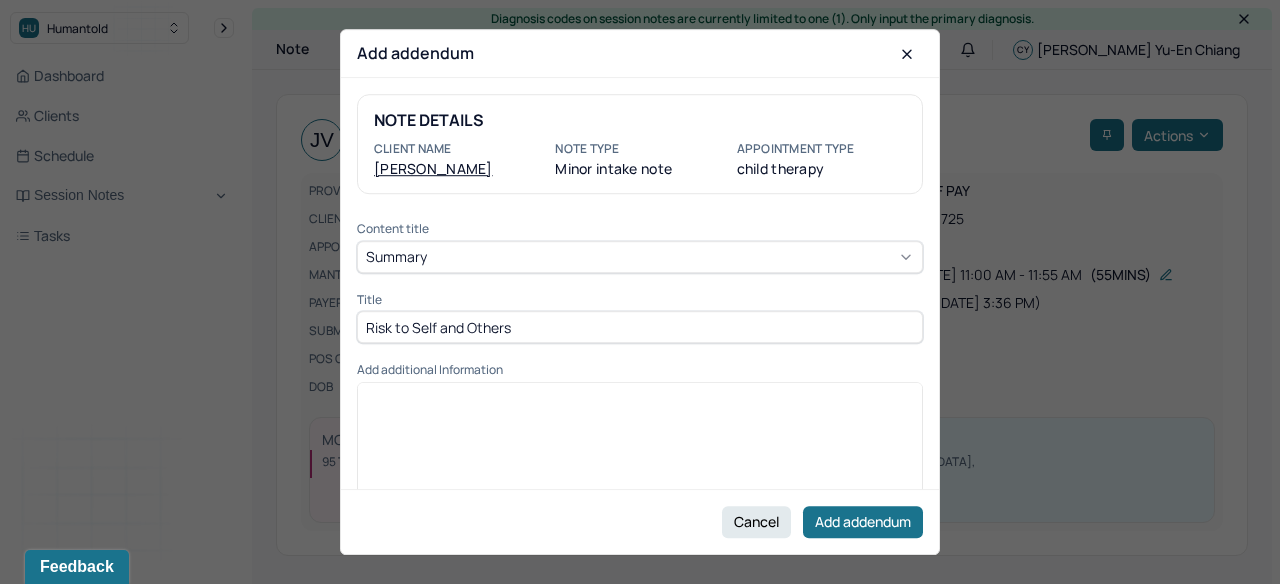 type on "Risk to Self and Others" 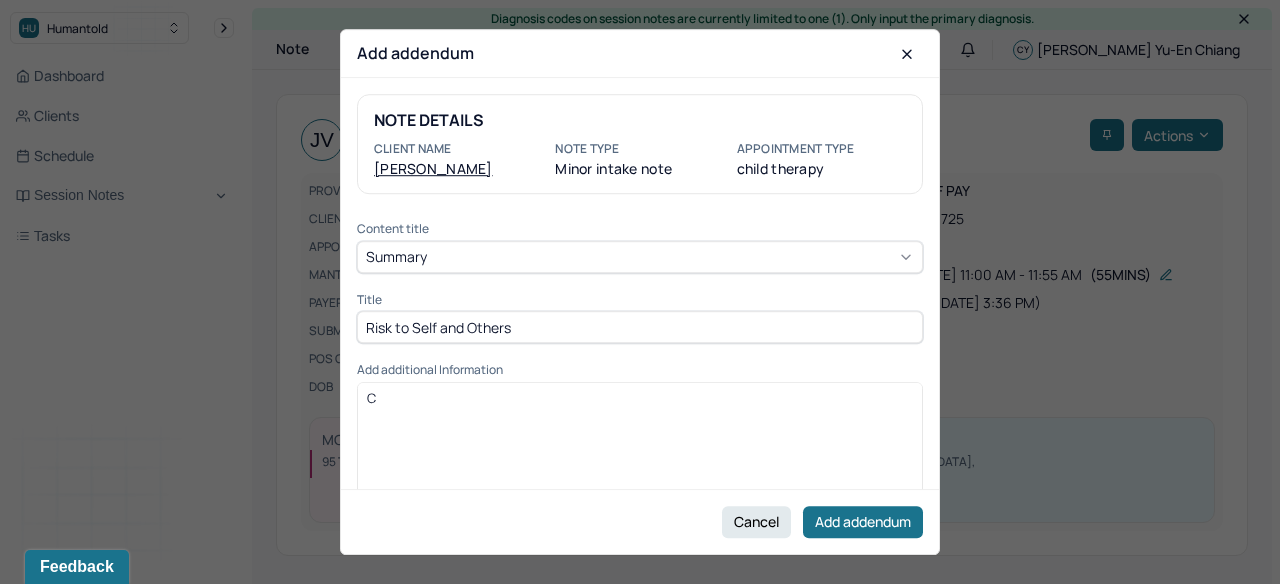 type 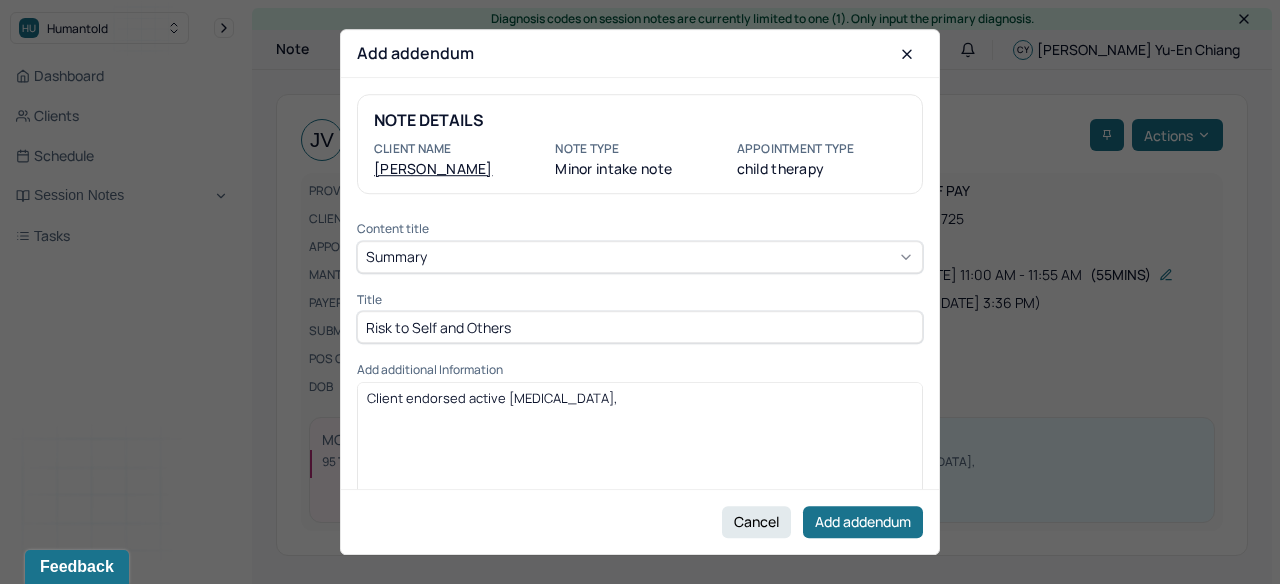 click on "Client endorsed active [MEDICAL_DATA]," at bounding box center (492, 398) 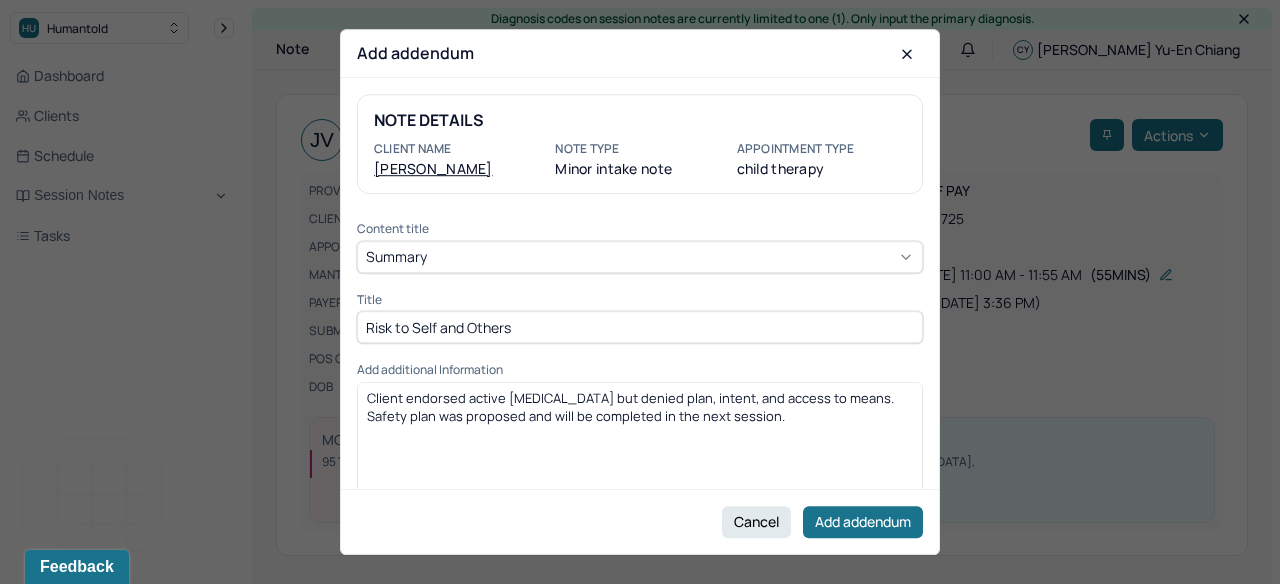 click on "Client endorsed active [MEDICAL_DATA] but denied plan, intent, and access to means. Safety plan was proposed and will be completed in the next session." at bounding box center [632, 407] 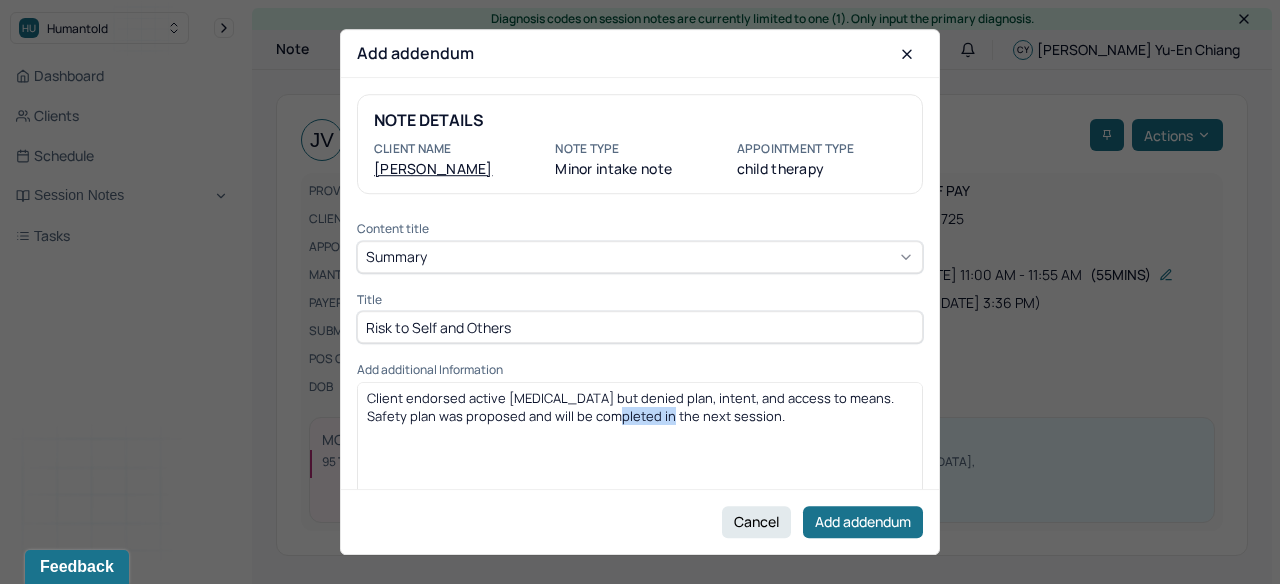 click on "Client endorsed active [MEDICAL_DATA] but denied plan, intent, and access to means. Safety plan was proposed and will be completed in the next session." at bounding box center (632, 407) 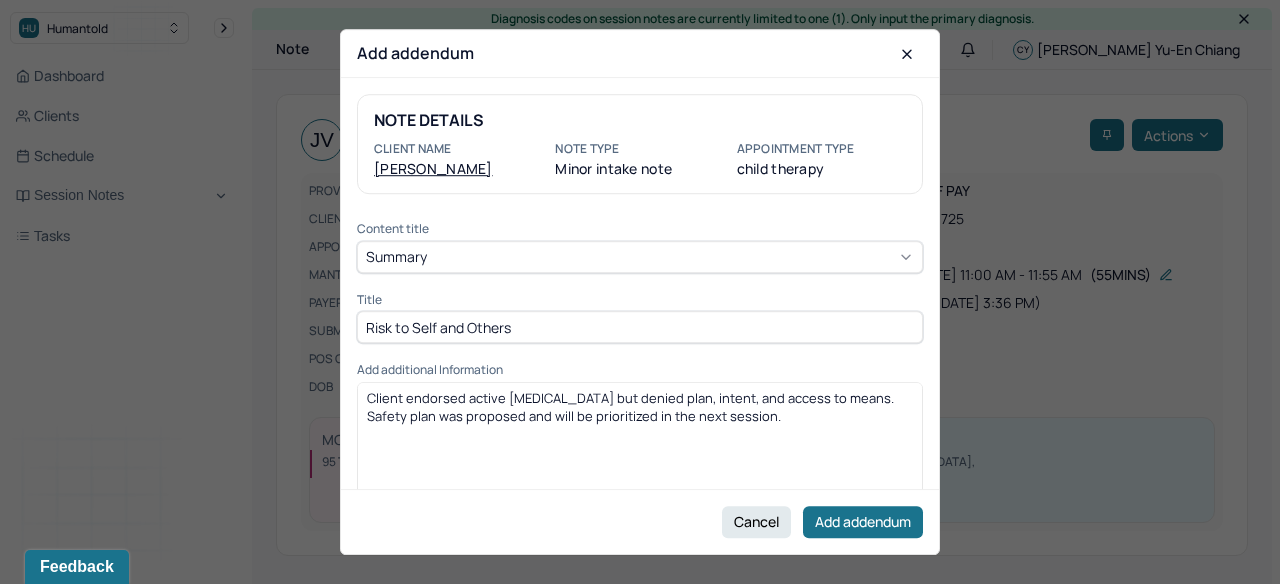 click on "Client endorsed active [MEDICAL_DATA] but denied plan, intent, and access to means. Safety plan was proposed and will be prioritized in the next session." at bounding box center [632, 407] 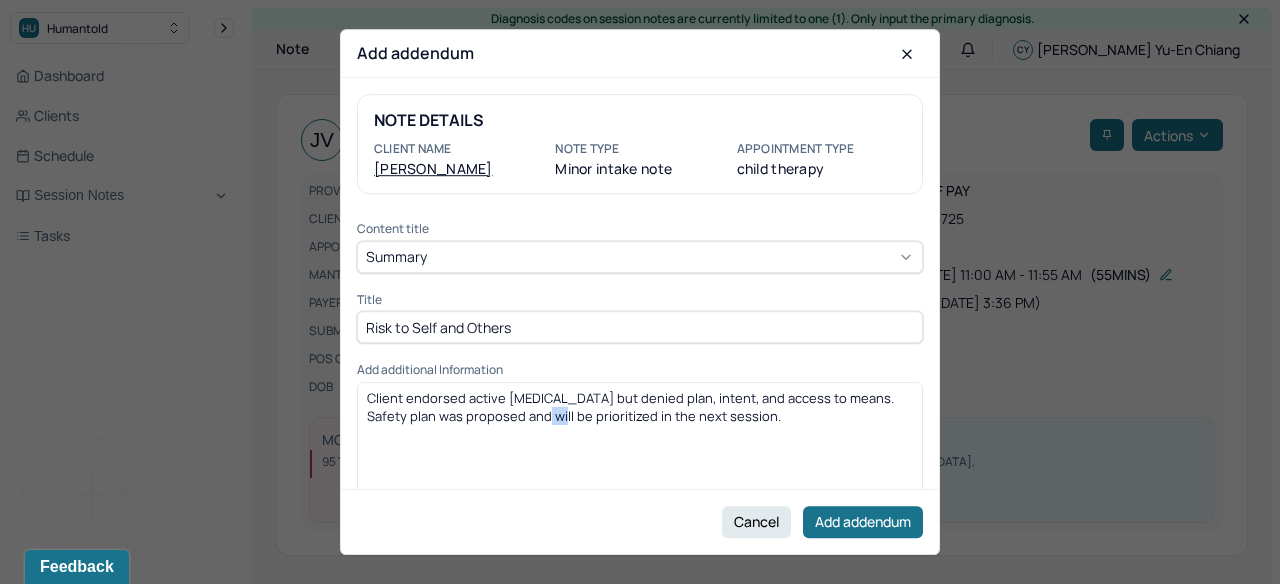 click on "Client endorsed active [MEDICAL_DATA] but denied plan, intent, and access to means. Safety plan was proposed and will be prioritized in the next session." at bounding box center [632, 407] 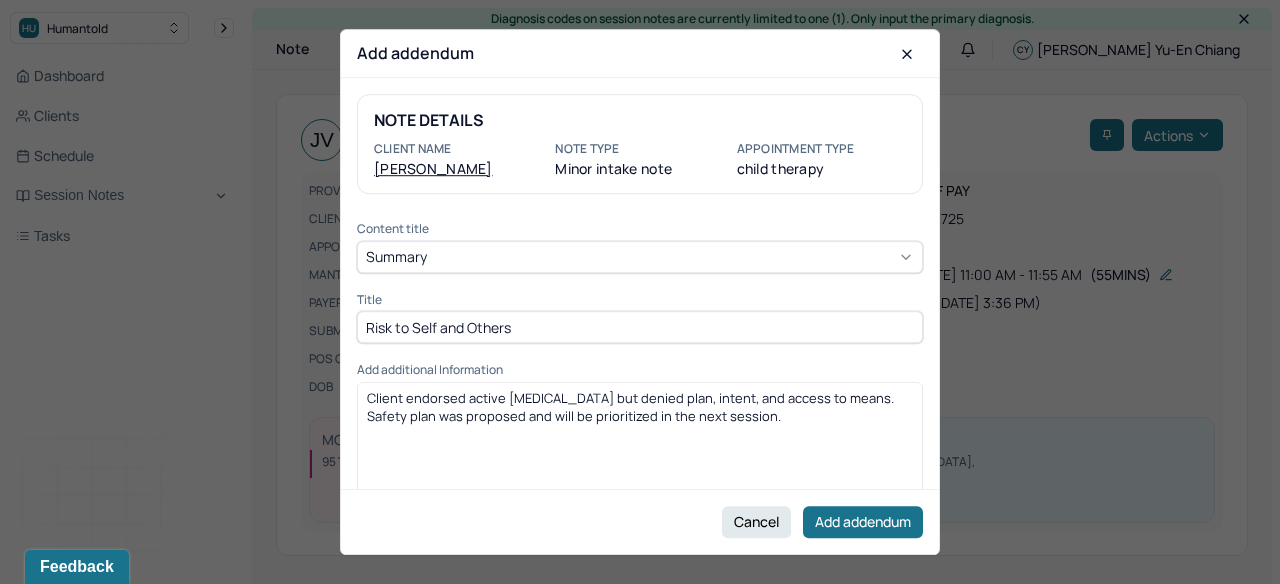 click on "Client endorsed active [MEDICAL_DATA] but denied plan, intent, and access to means. Safety plan was proposed and will be prioritized in the next session." at bounding box center [632, 407] 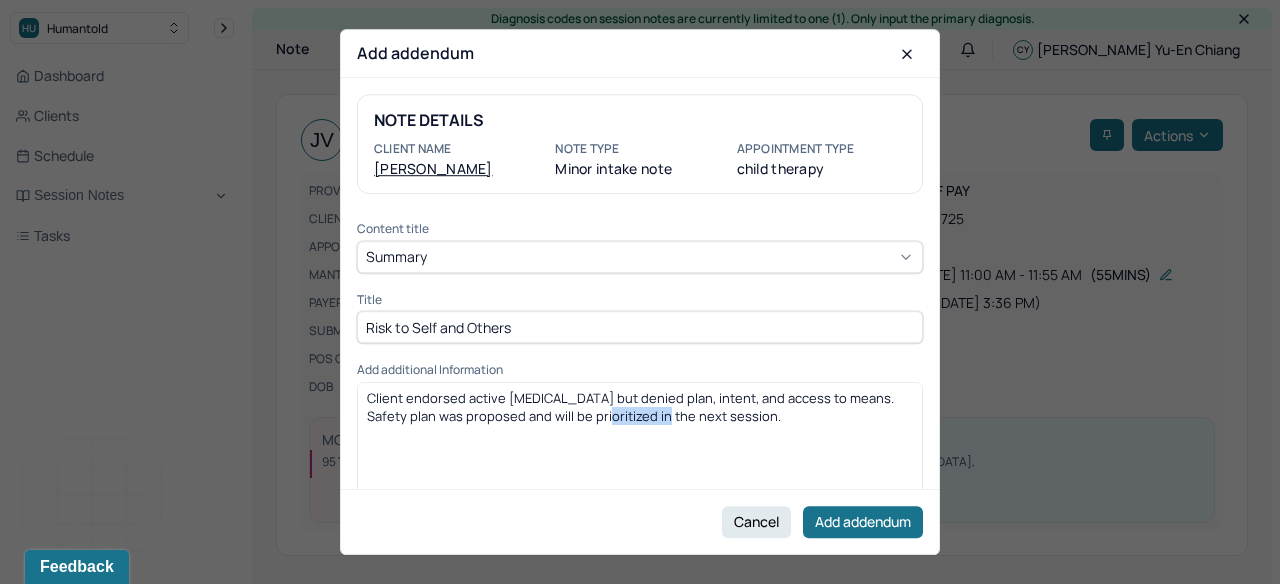 click on "Client endorsed active [MEDICAL_DATA] but denied plan, intent, and access to means. Safety plan was proposed and will be prioritized in the next session." at bounding box center [632, 407] 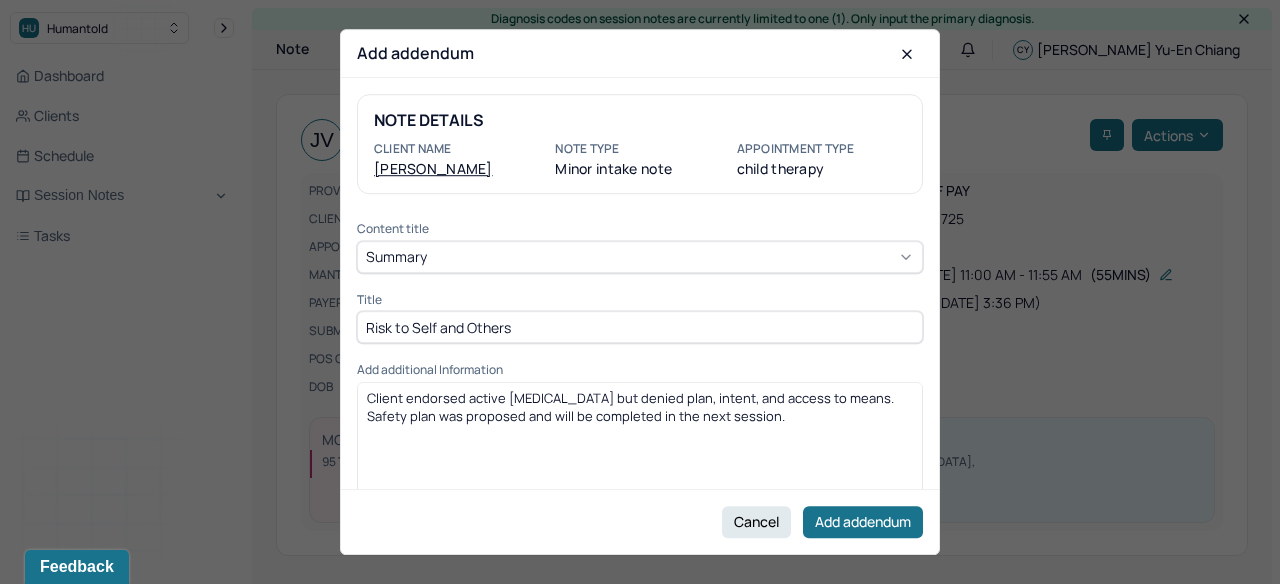 click on "Client endorsed active [MEDICAL_DATA] but denied plan, intent, and access to means. Safety plan was proposed and will be completed in the next session." at bounding box center (640, 407) 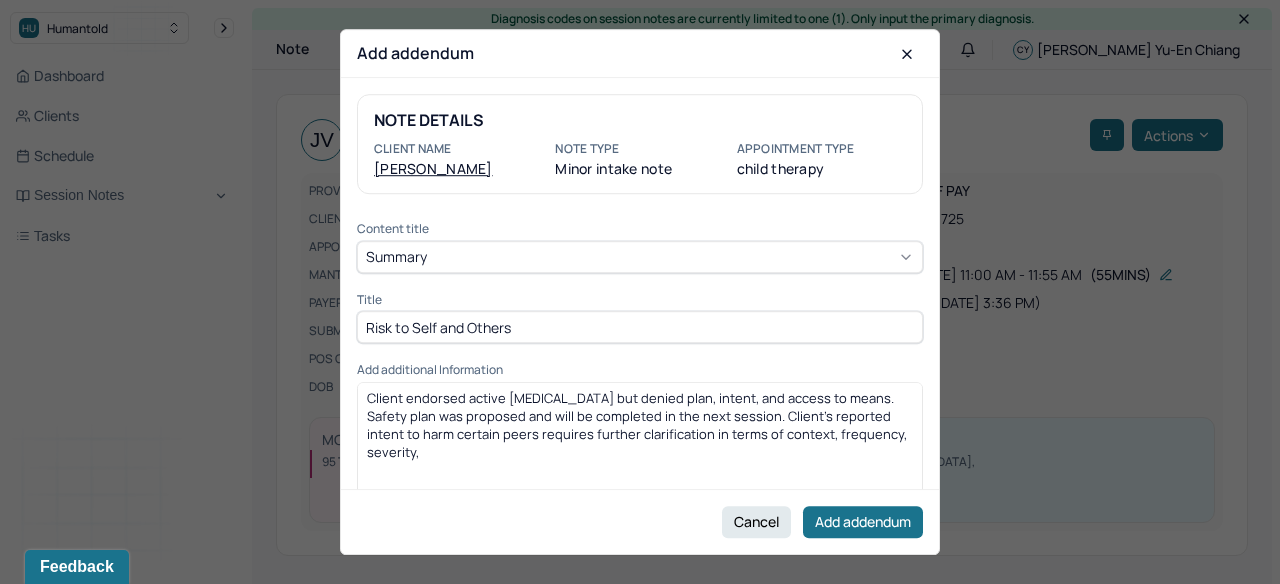 click on "Client endorsed active [MEDICAL_DATA] but denied plan, intent, and access to means. Safety plan was proposed and will be completed in the next session. Client's reported intent to harm certain peers requires further clarification in terms of context, frequency, severity," at bounding box center (638, 425) 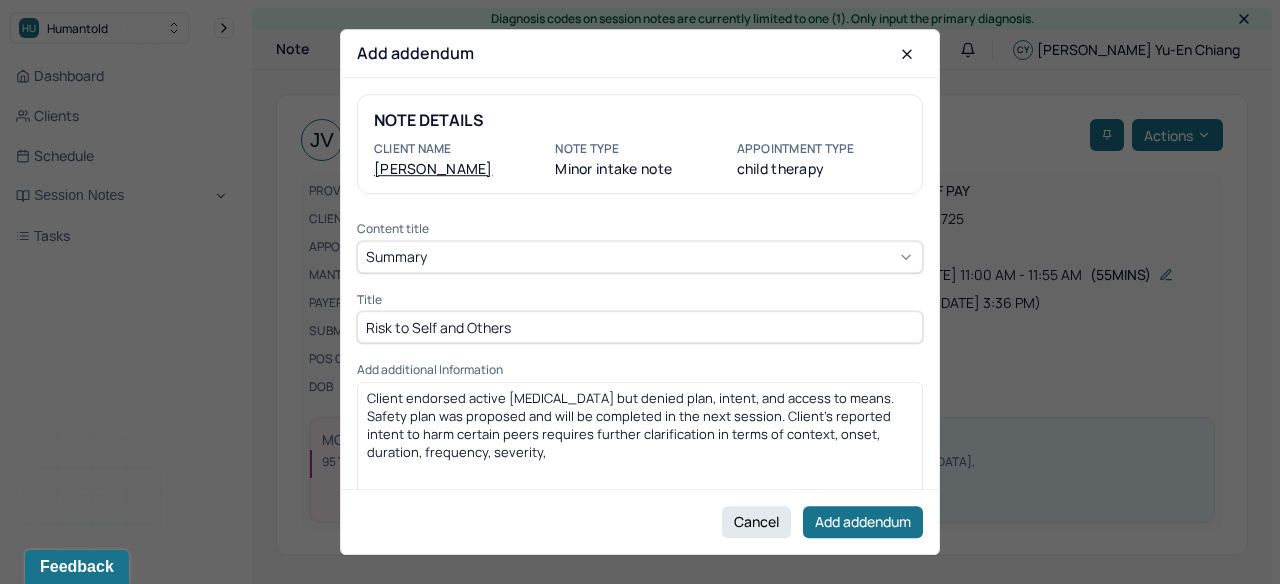 click on "Client endorsed active [MEDICAL_DATA] but denied plan, intent, and access to means. Safety plan was proposed and will be completed in the next session. Client's reported intent to harm certain peers requires further clarification in terms of context, onset, duration, frequency, severity," at bounding box center [632, 425] 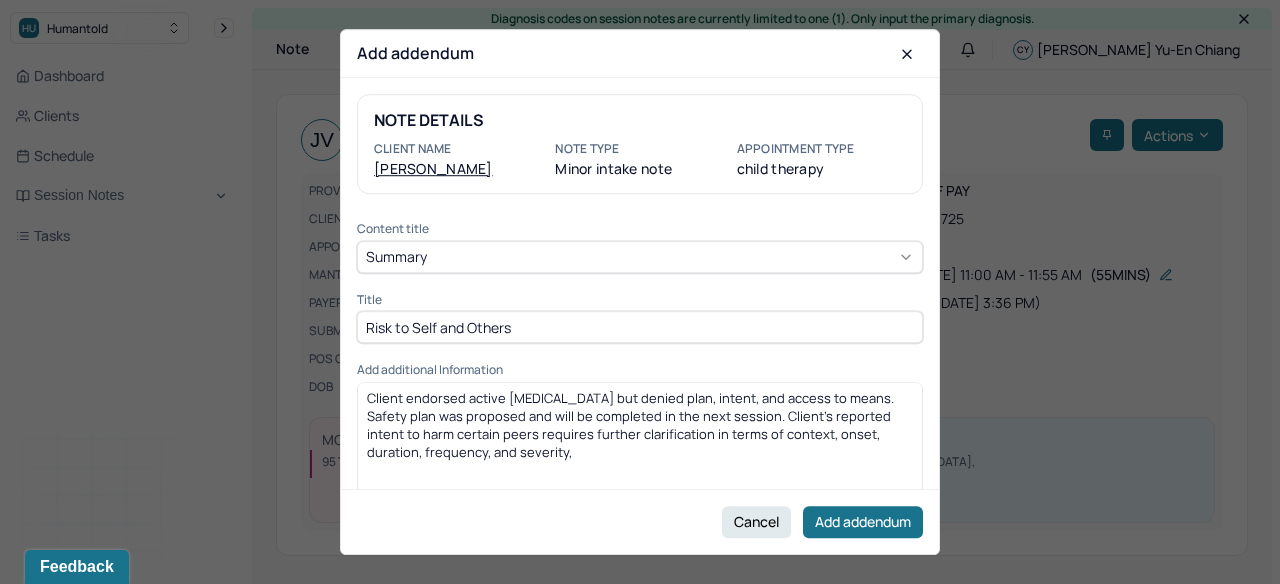 click on "Client endorsed active [MEDICAL_DATA] but denied plan, intent, and access to means. Safety plan was proposed and will be completed in the next session. Client's reported intent to harm certain peers requires further clarification in terms of context, onset, duration, frequency, and severity," at bounding box center [640, 425] 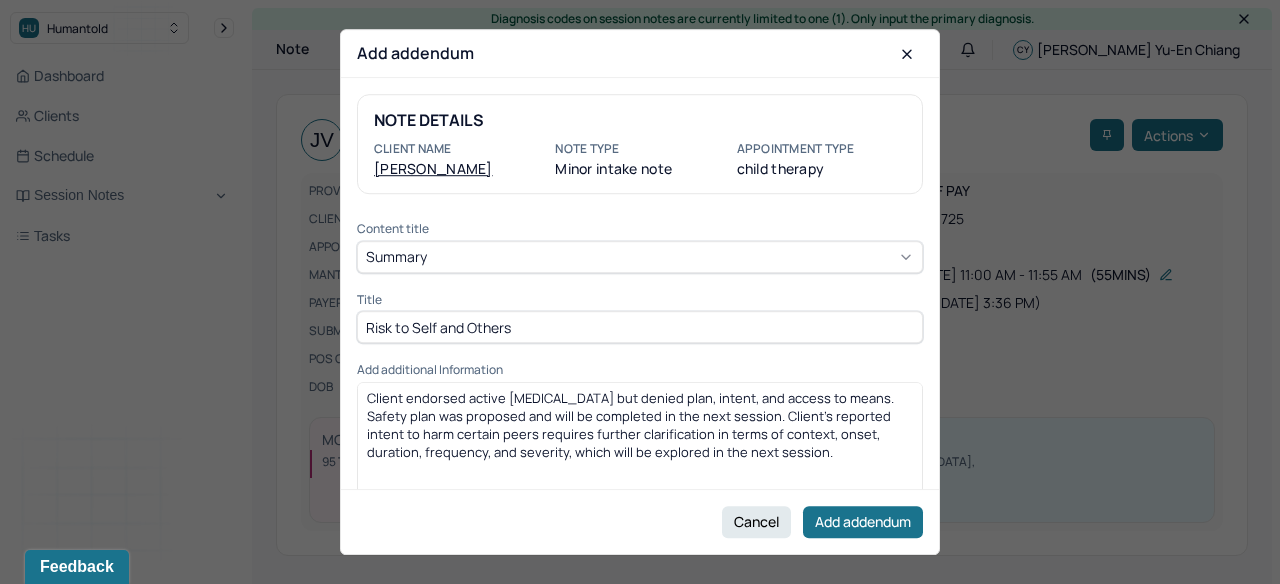 click on "Client endorsed active [MEDICAL_DATA] but denied plan, intent, and access to means. Safety plan was proposed and will be completed in the next session. Client's reported intent to harm certain peers requires further clarification in terms of context, onset, duration, frequency, and severity, which will be explored in the next session." at bounding box center [632, 425] 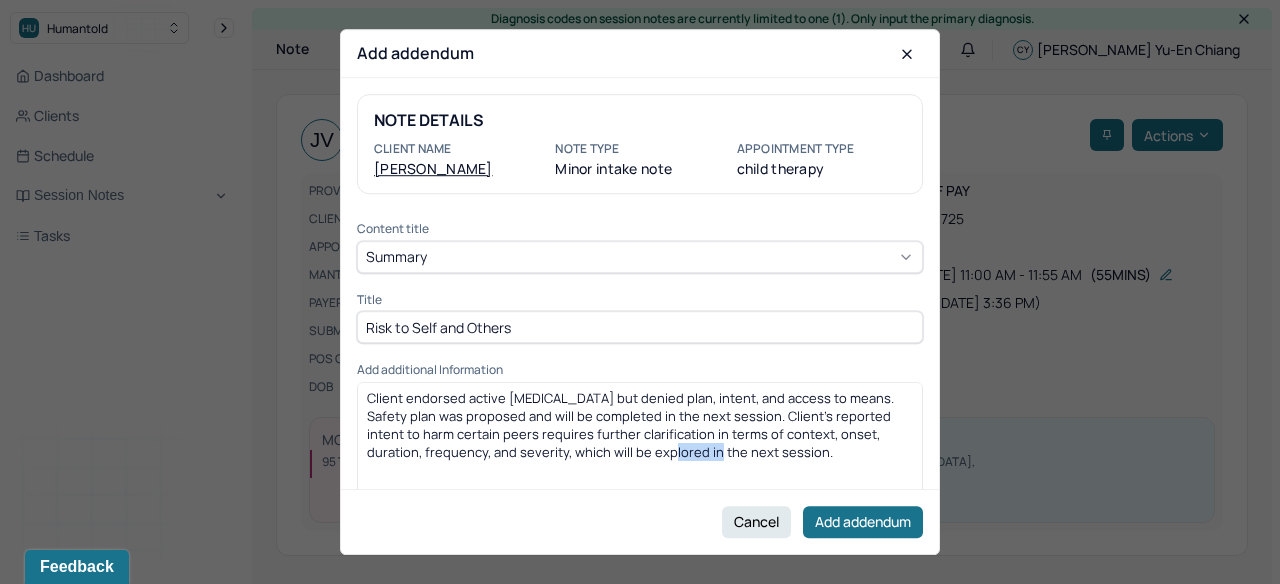 click on "Client endorsed active [MEDICAL_DATA] but denied plan, intent, and access to means. Safety plan was proposed and will be completed in the next session. Client's reported intent to harm certain peers requires further clarification in terms of context, onset, duration, frequency, and severity, which will be explored in the next session." at bounding box center [632, 425] 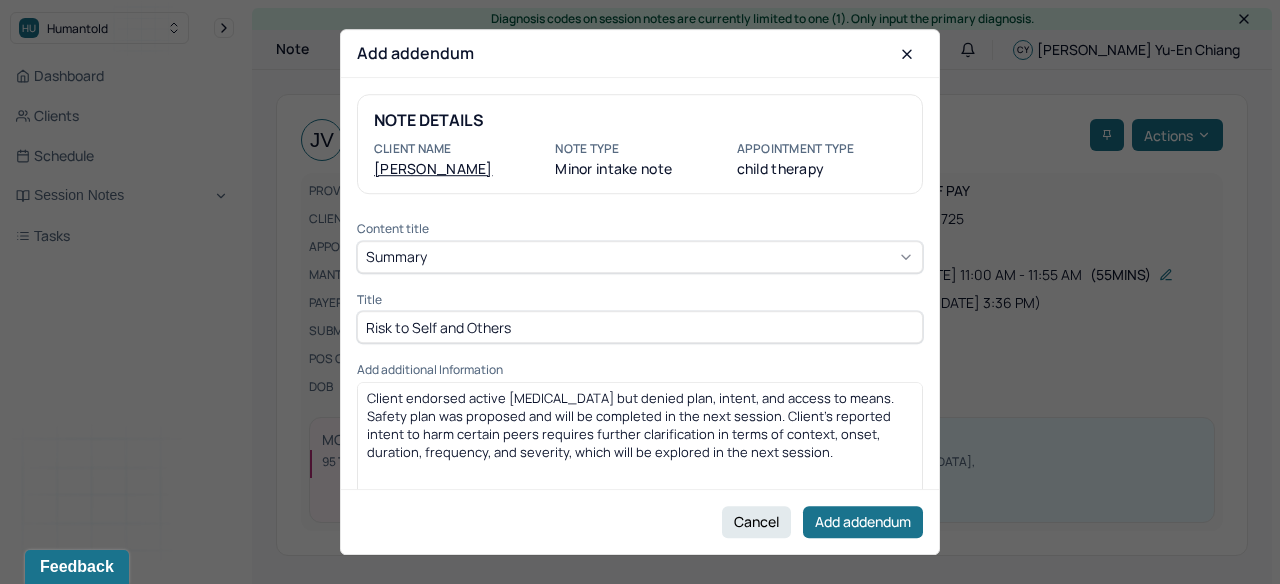 click on "Client endorsed active [MEDICAL_DATA] but denied plan, intent, and access to means. Safety plan was proposed and will be completed in the next session. Client's reported intent to harm certain peers requires further clarification in terms of context, onset, duration, frequency, and severity, which will be explored in the next session." at bounding box center [632, 425] 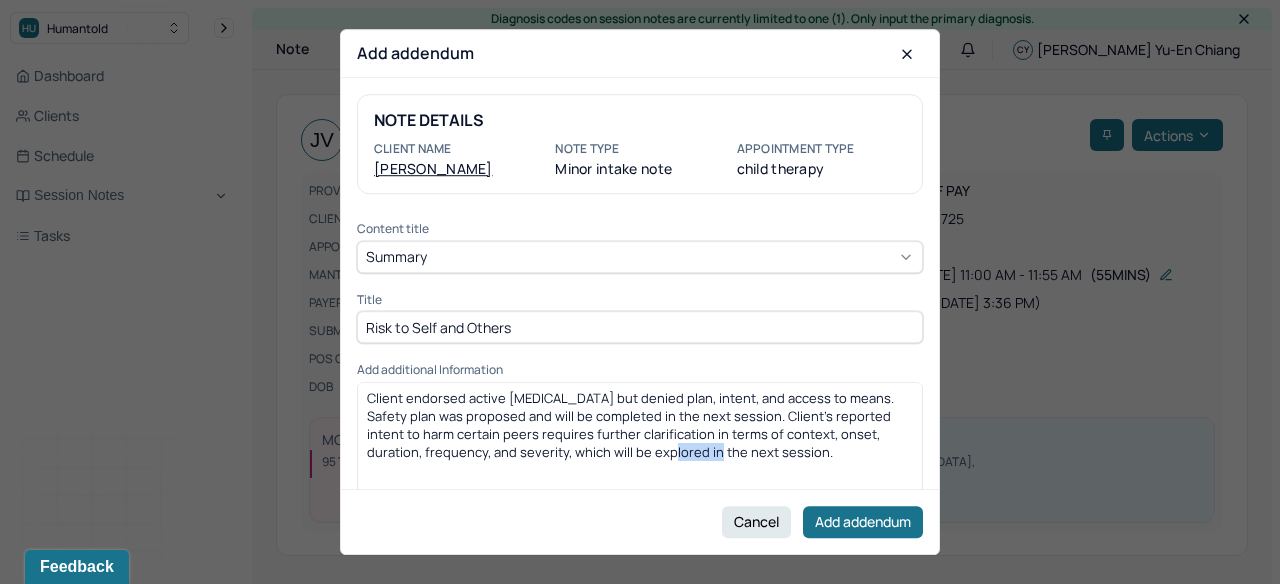 click on "Client endorsed active [MEDICAL_DATA] but denied plan, intent, and access to means. Safety plan was proposed and will be completed in the next session. Client's reported intent to harm certain peers requires further clarification in terms of context, onset, duration, frequency, and severity, which will be explored in the next session." at bounding box center (632, 425) 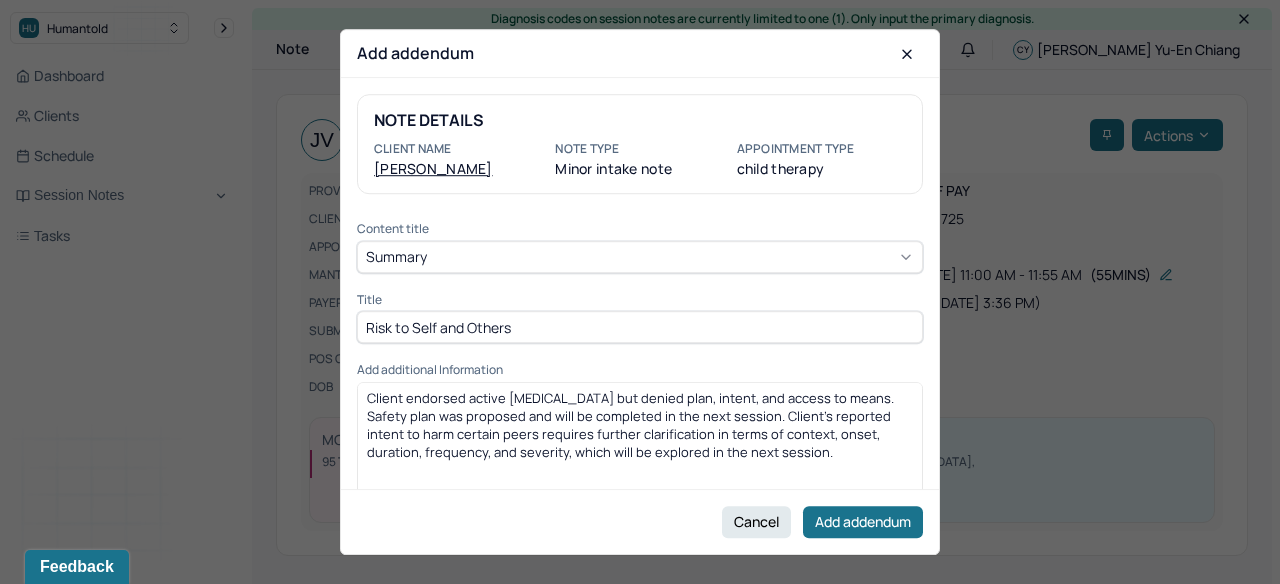 click on "Client endorsed active [MEDICAL_DATA] but denied plan, intent, and access to means. Safety plan was proposed and will be completed in the next session. Client's reported intent to harm certain peers requires further clarification in terms of context, onset, duration, frequency, and severity, which will be explored in the next session." at bounding box center [632, 425] 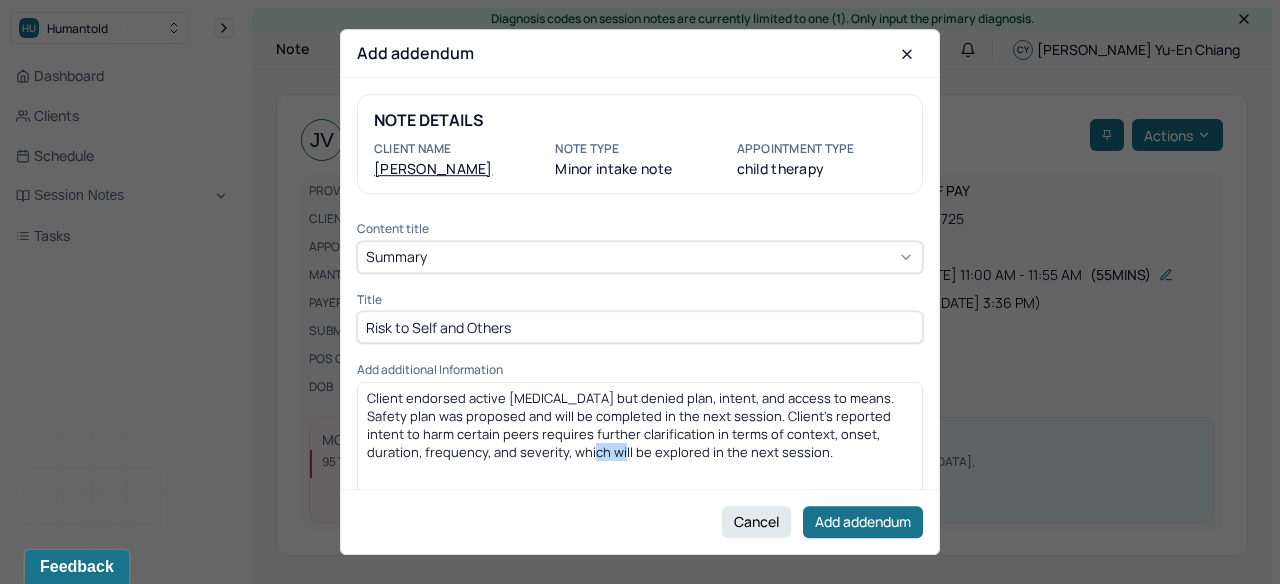 click on "Client endorsed active [MEDICAL_DATA] but denied plan, intent, and access to means. Safety plan was proposed and will be completed in the next session. Client's reported intent to harm certain peers requires further clarification in terms of context, onset, duration, frequency, and severity, which will be explored in the next session." at bounding box center (632, 425) 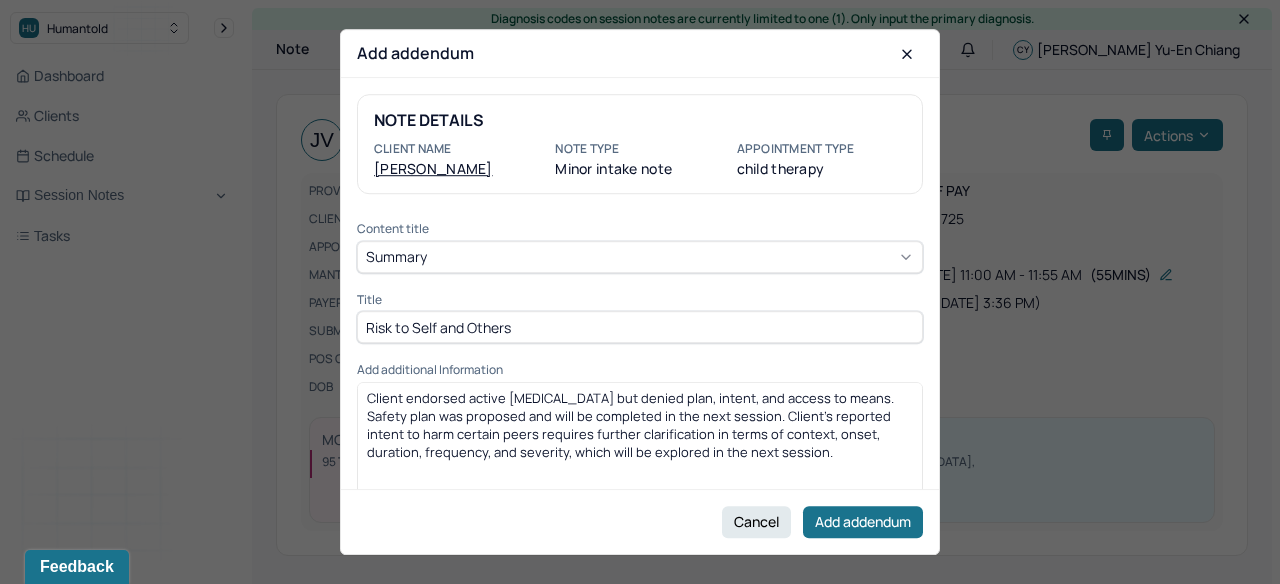 click on "Client endorsed active [MEDICAL_DATA] but denied plan, intent, and access to means. Safety plan was proposed and will be completed in the next session. Client's reported intent to harm certain peers requires further clarification in terms of context, onset, duration, frequency, and severity, which will be explored in the next session." at bounding box center [640, 449] 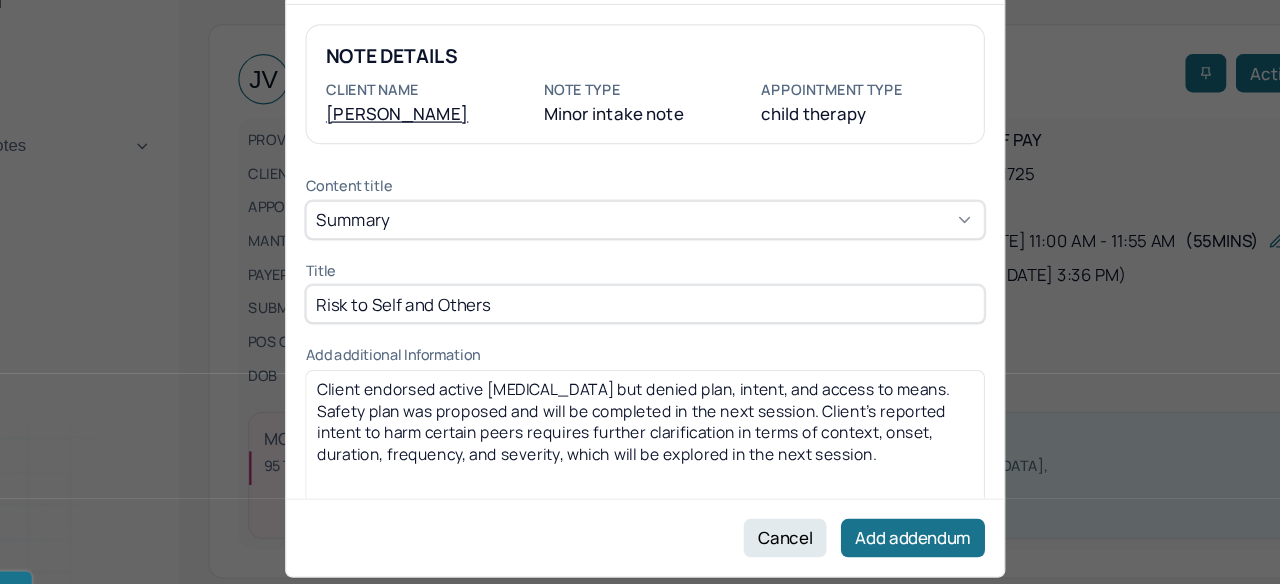 click on "Client endorsed active [MEDICAL_DATA] but denied plan, intent, and access to means. Safety plan was proposed and will be completed in the next session. Client's reported intent to harm certain peers requires further clarification in terms of context, onset, duration, frequency, and severity, which will be explored in the next session." at bounding box center [632, 425] 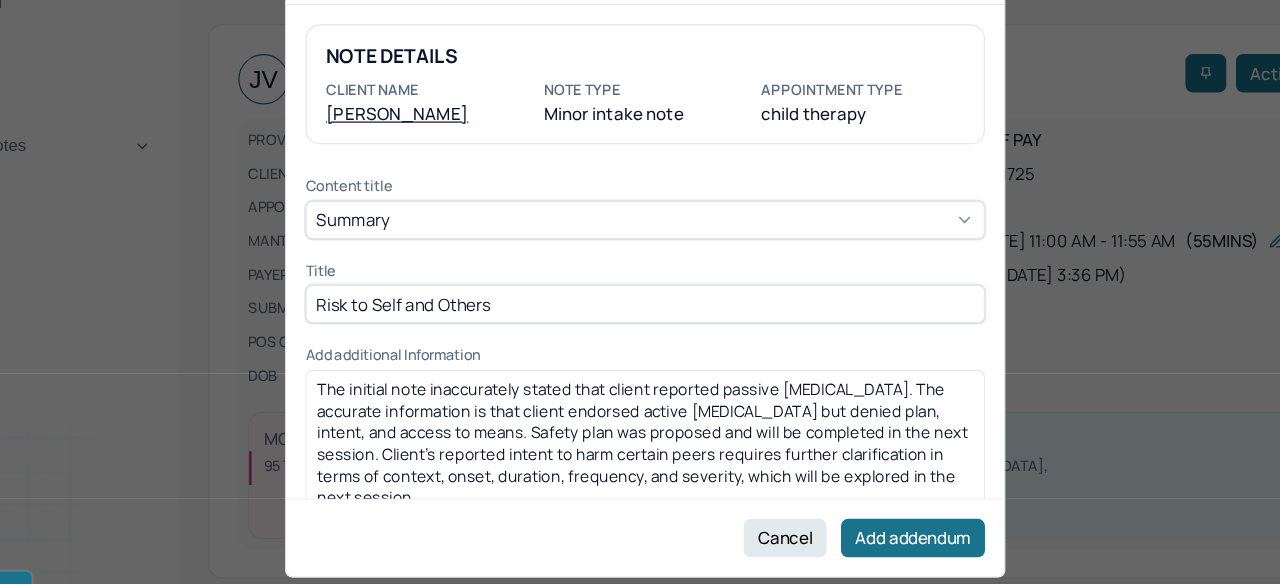scroll, scrollTop: 14, scrollLeft: 0, axis: vertical 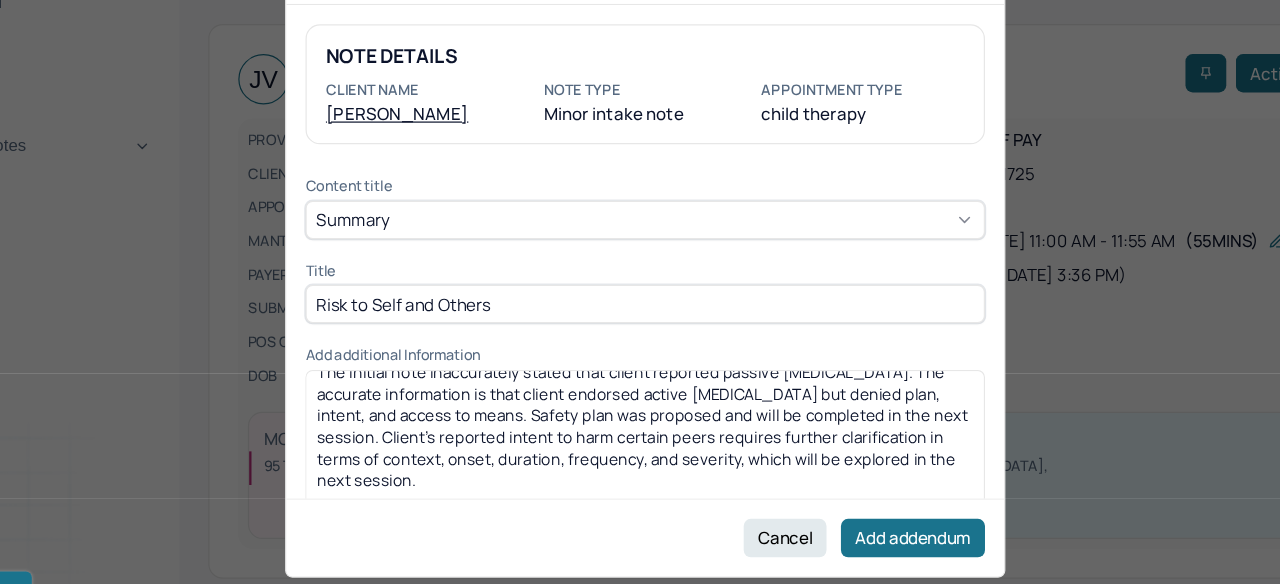 click on "The initial note inaccurately stated that client reported passive [MEDICAL_DATA]. The accurate information is that client endorsed active [MEDICAL_DATA] but denied plan, intent, and access to means. Safety plan was proposed and will be completed in the next session. Client's reported intent to harm certain peers requires further clarification in terms of context, onset, duration, frequency, and severity, which will be explored in the next session." at bounding box center [640, 435] 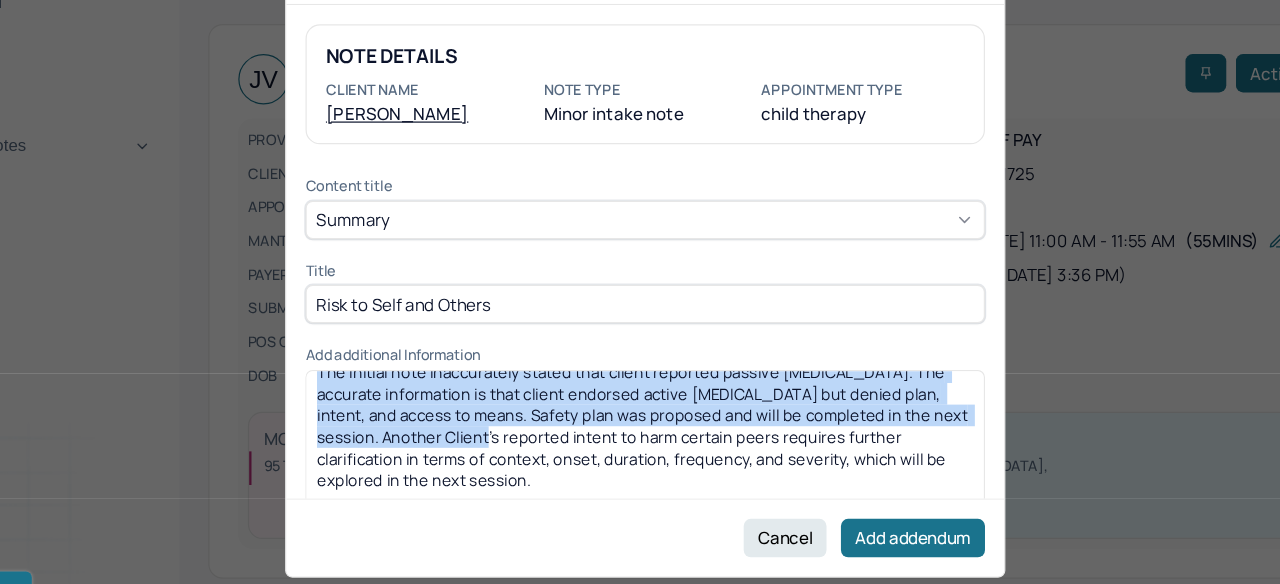 drag, startPoint x: 416, startPoint y: 441, endPoint x: 337, endPoint y: 441, distance: 79 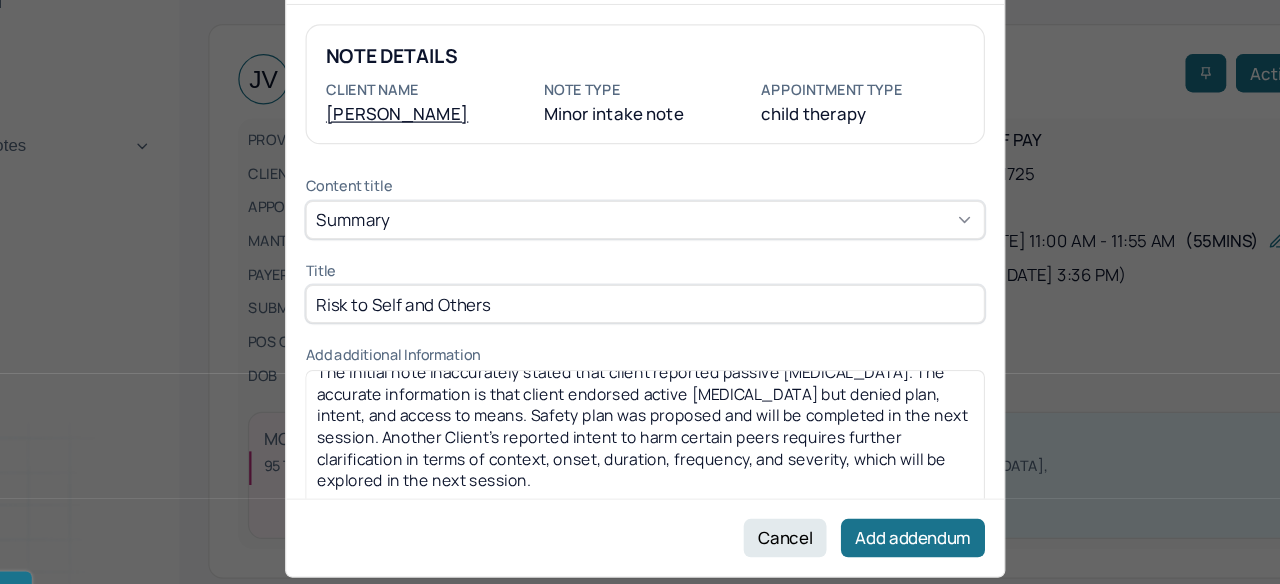 click on "The initial note inaccurately stated that client reported passive [MEDICAL_DATA]. The accurate information is that client endorsed active [MEDICAL_DATA] but denied plan, intent, and access to means. Safety plan was proposed and will be completed in the next session. Another Client's reported intent to harm certain peers requires further clarification in terms of context, onset, duration, frequency, and severity, which will be explored in the next session." at bounding box center (639, 429) 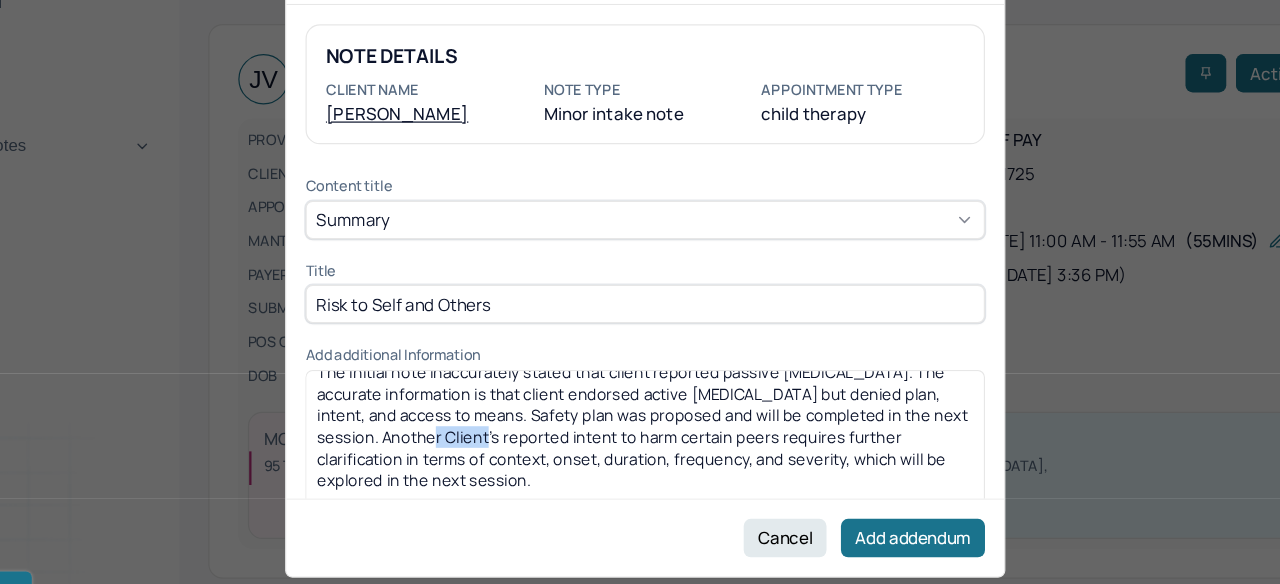 drag, startPoint x: 418, startPoint y: 437, endPoint x: 368, endPoint y: 437, distance: 50 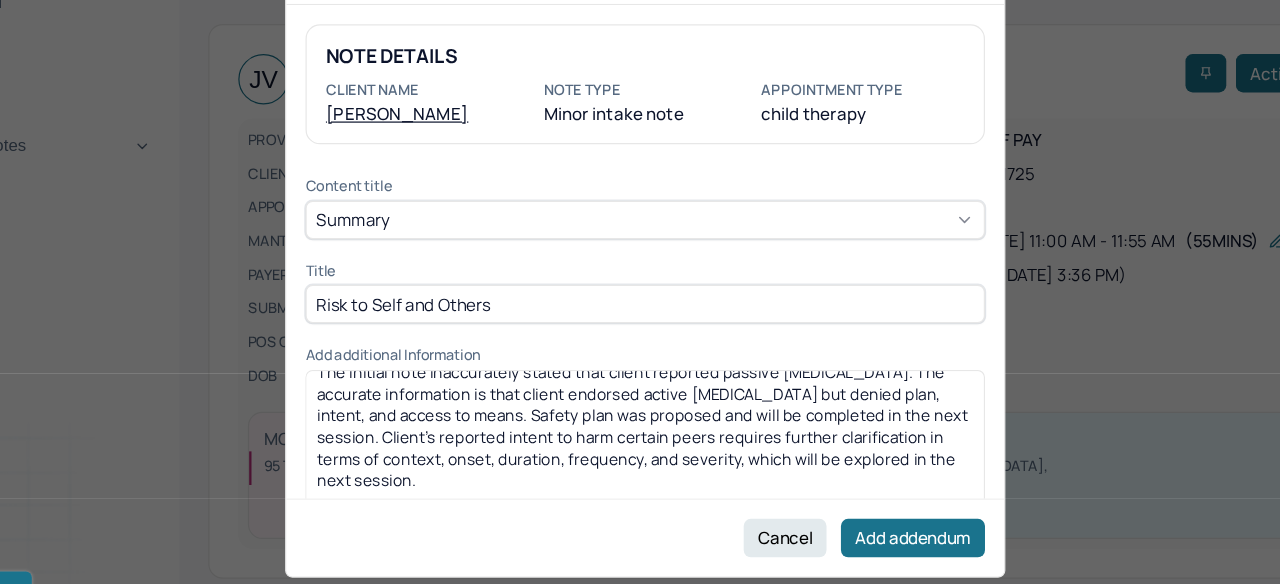 drag, startPoint x: 367, startPoint y: 439, endPoint x: 936, endPoint y: 468, distance: 569.7385 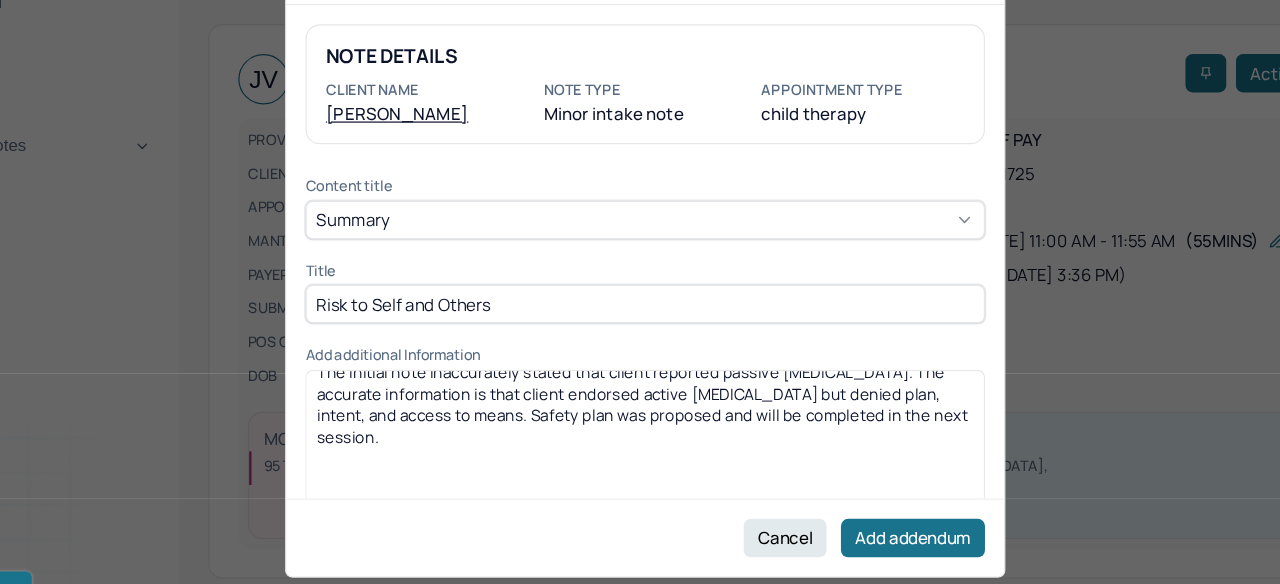 drag, startPoint x: 545, startPoint y: 327, endPoint x: 440, endPoint y: 329, distance: 105.01904 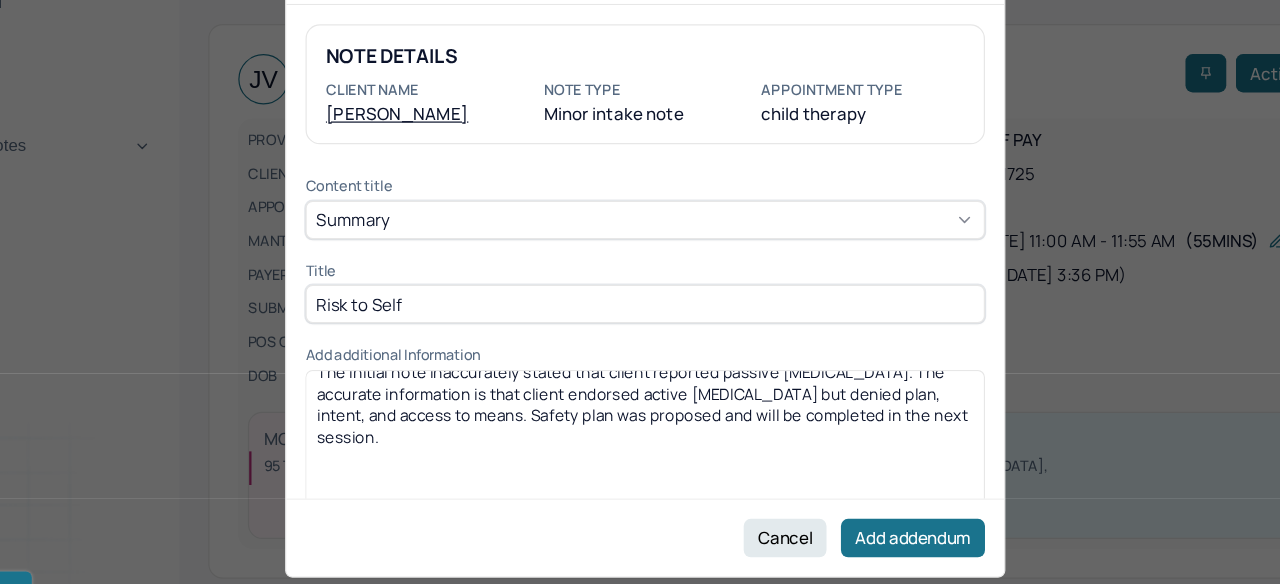drag, startPoint x: 468, startPoint y: 326, endPoint x: 306, endPoint y: 326, distance: 162 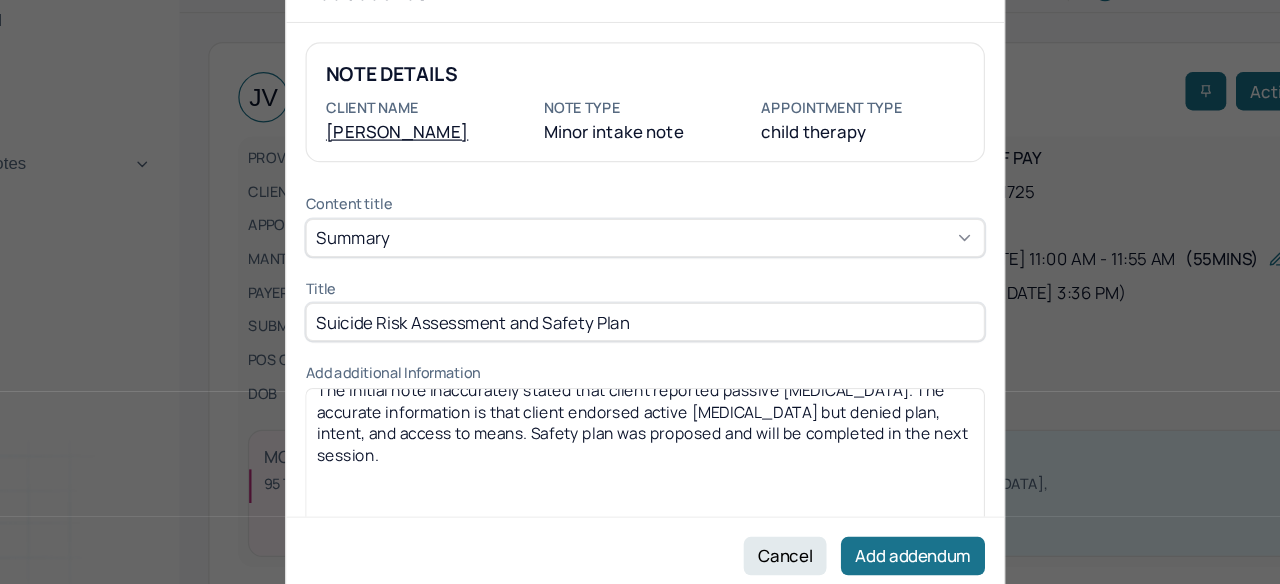 type on "Suicide Risk Assessment and Safety Plan" 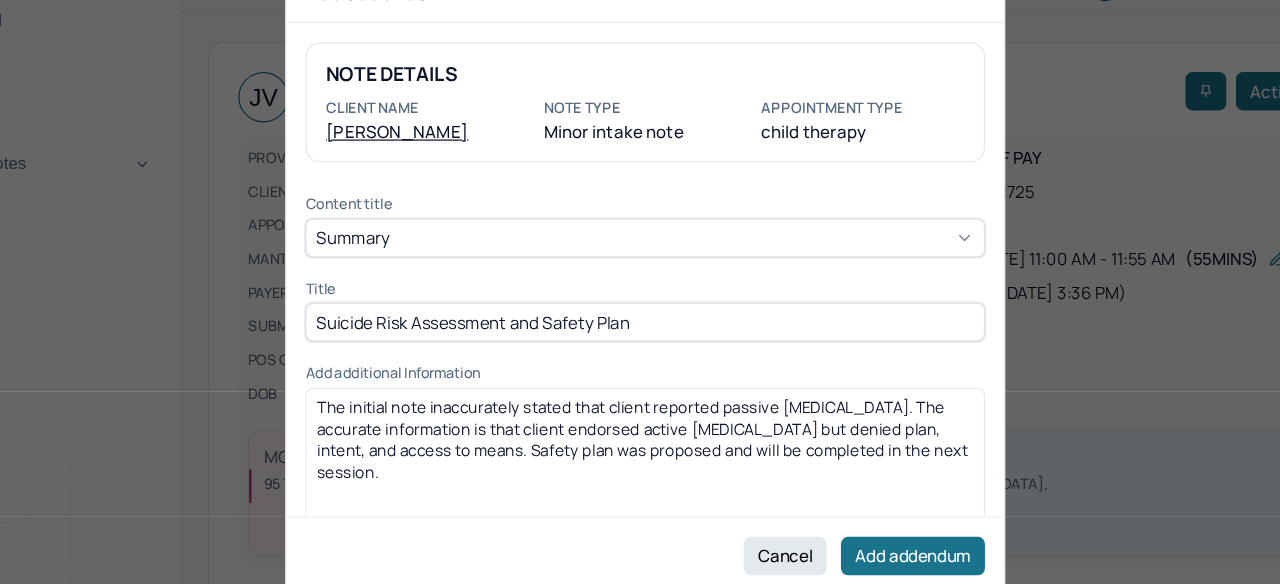 click on "The initial note inaccurately stated that client reported passive [MEDICAL_DATA]. The accurate information is that client endorsed active [MEDICAL_DATA] but denied plan, intent, and access to means. Safety plan was proposed and will be completed in the next session." at bounding box center (640, 449) 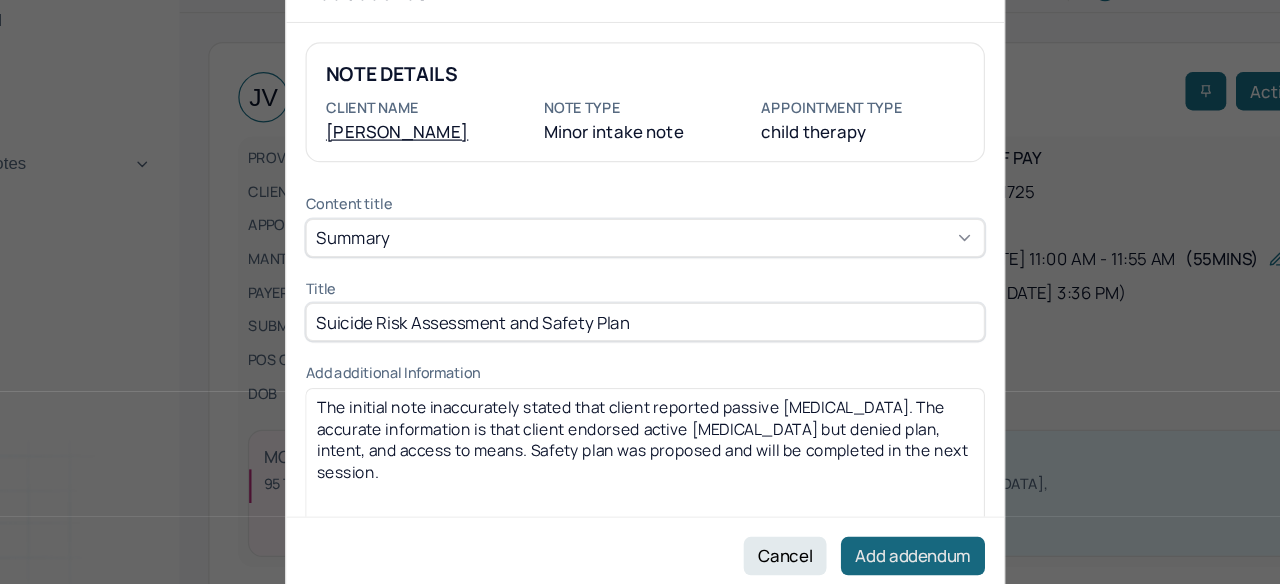 click on "Add addendum" at bounding box center (863, 522) 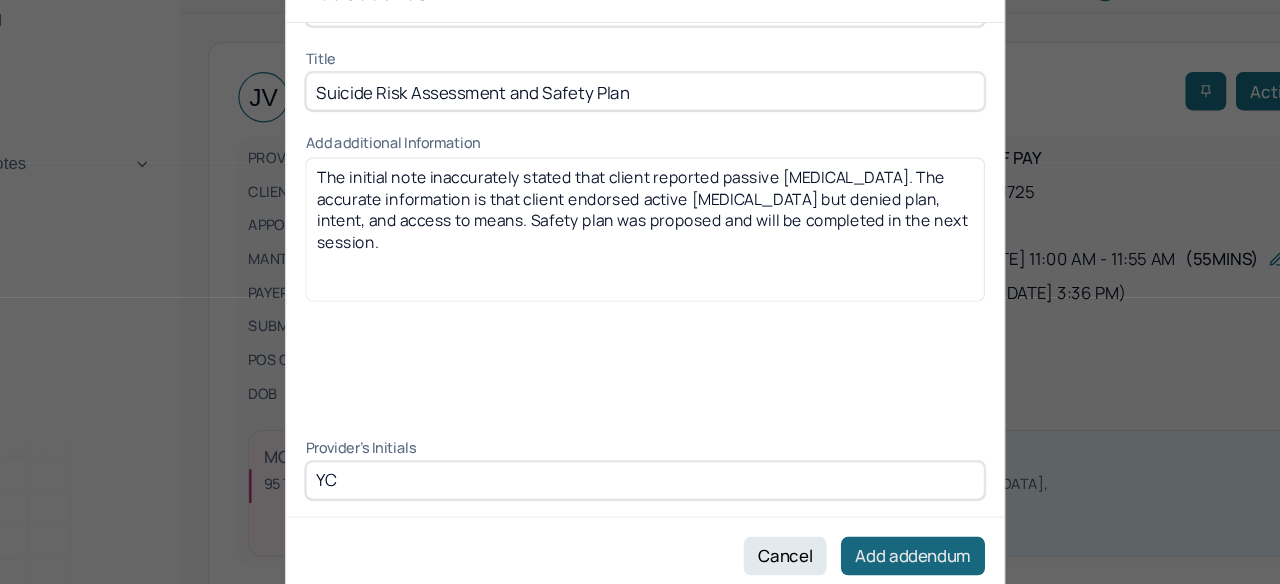 type on "YC" 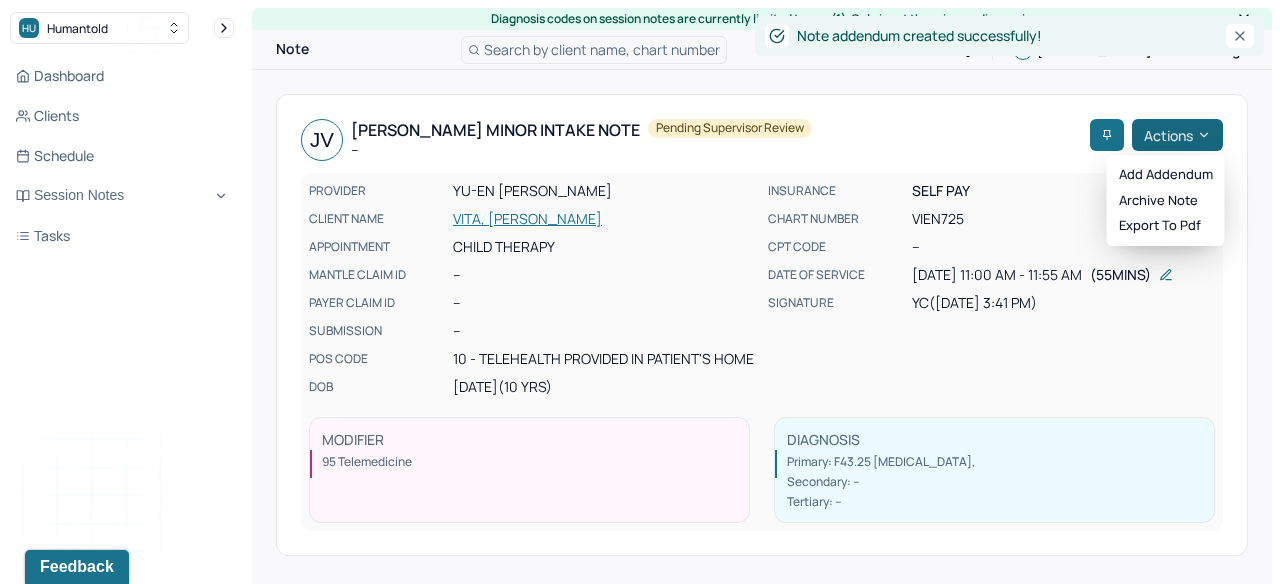 click on "Actions" at bounding box center (1177, 135) 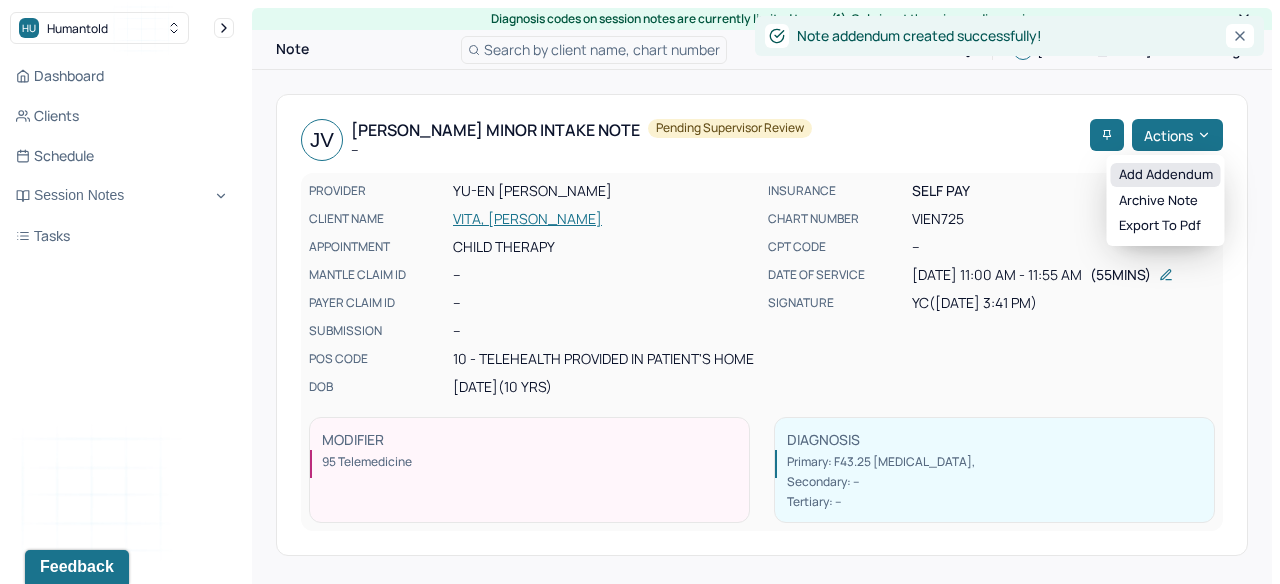 click on "Add addendum" at bounding box center [1166, 175] 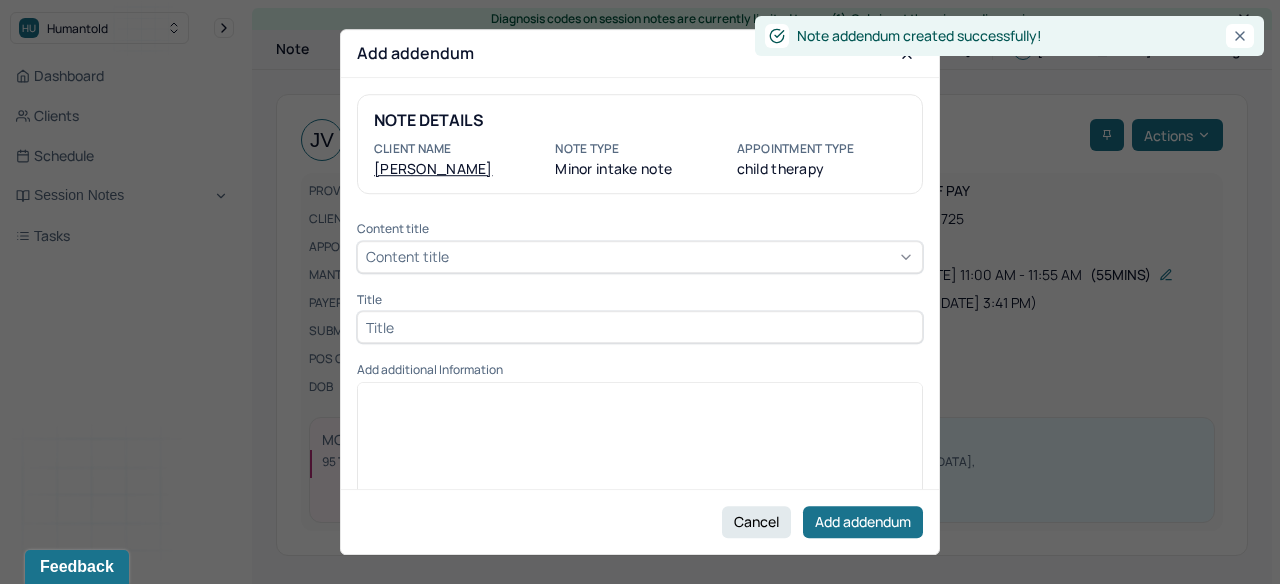 click on "Content title" at bounding box center (640, 257) 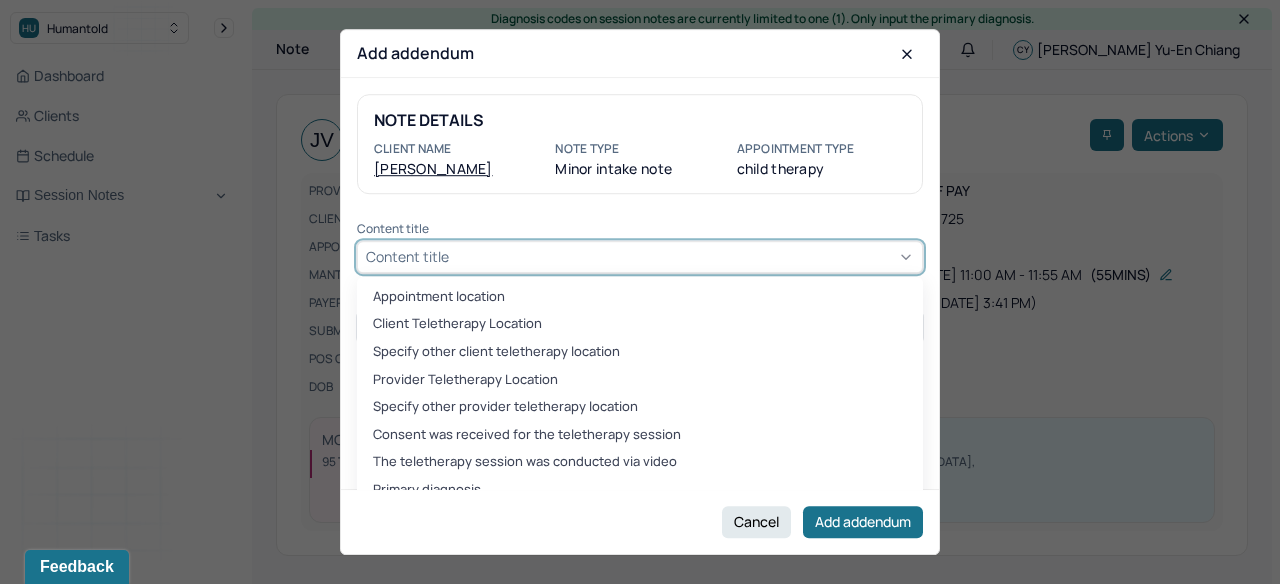 type 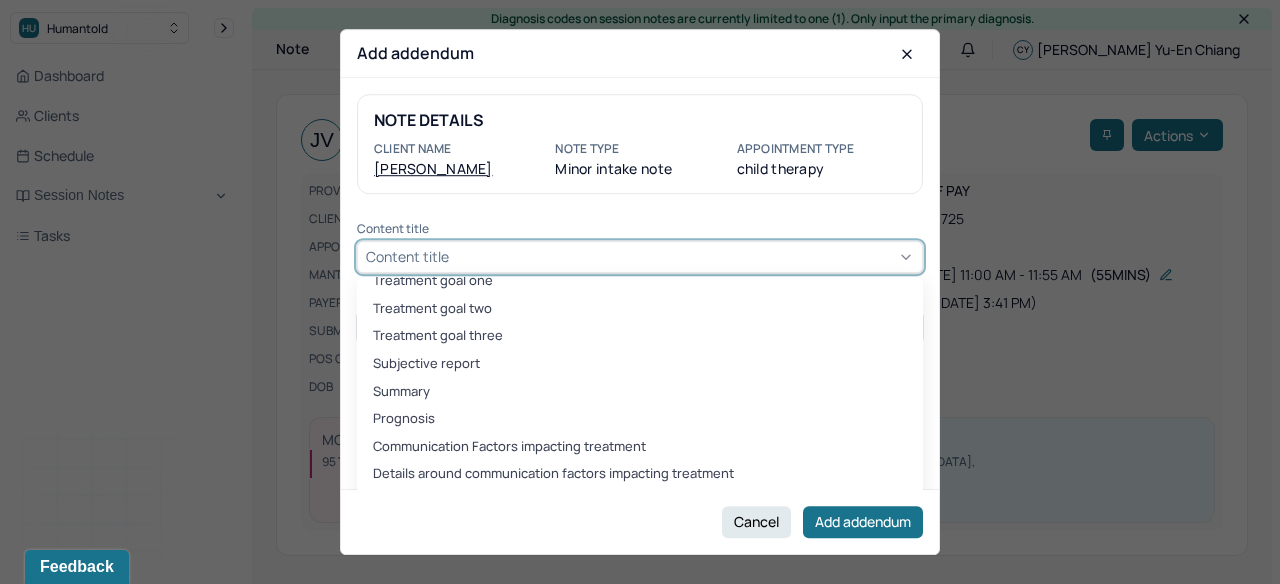 scroll, scrollTop: 2637, scrollLeft: 0, axis: vertical 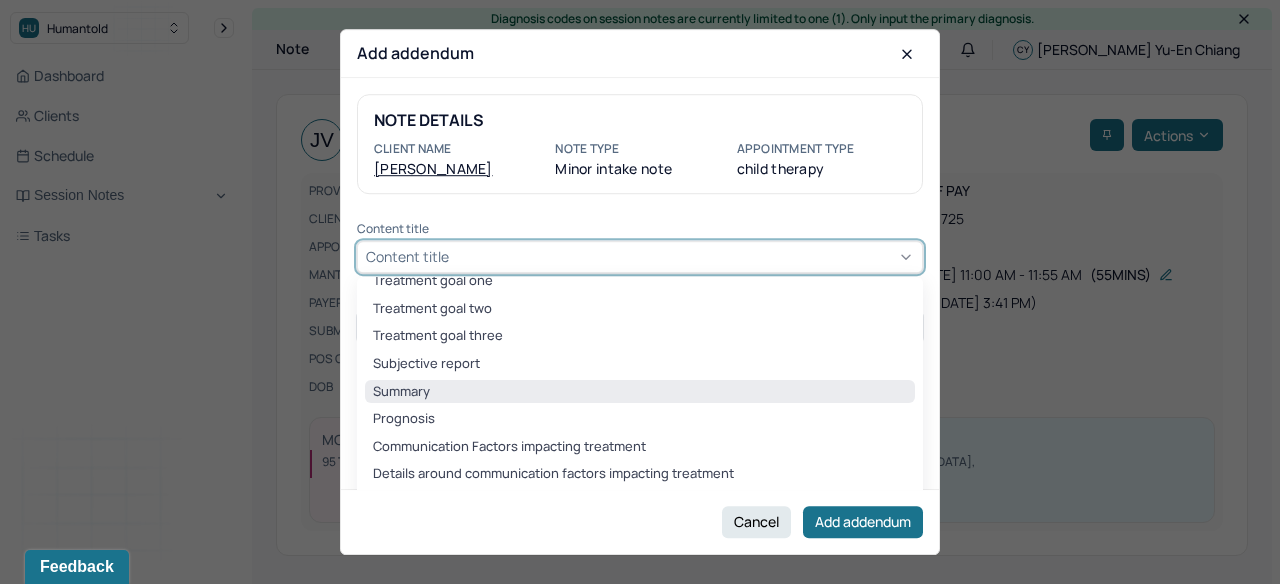 click on "Summary" at bounding box center (640, 392) 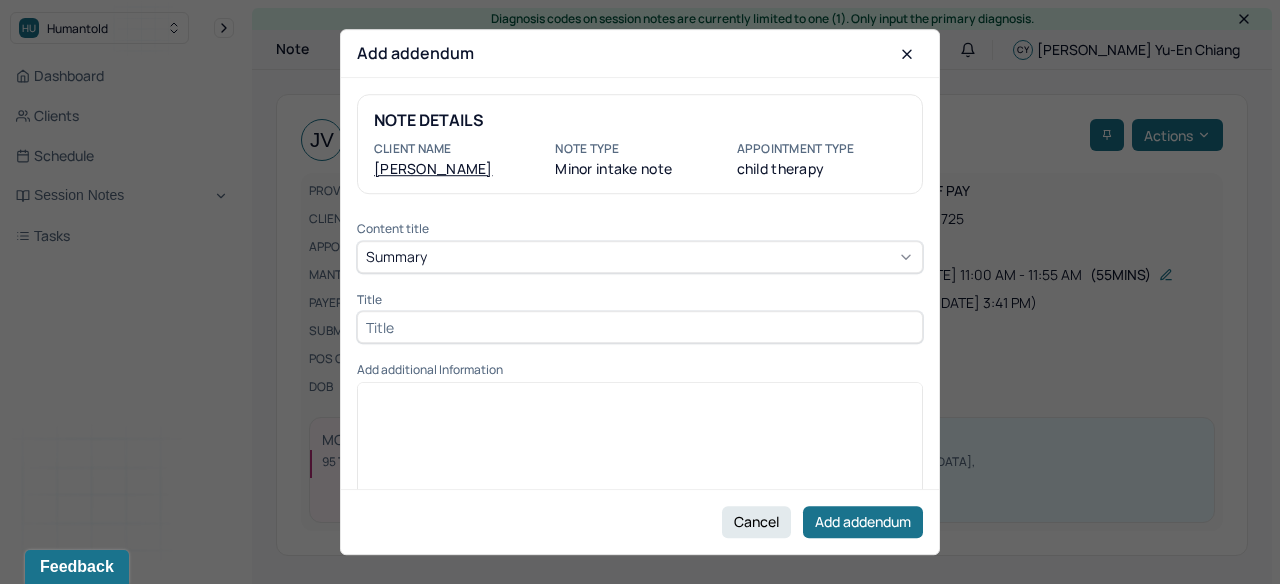 click at bounding box center (640, 327) 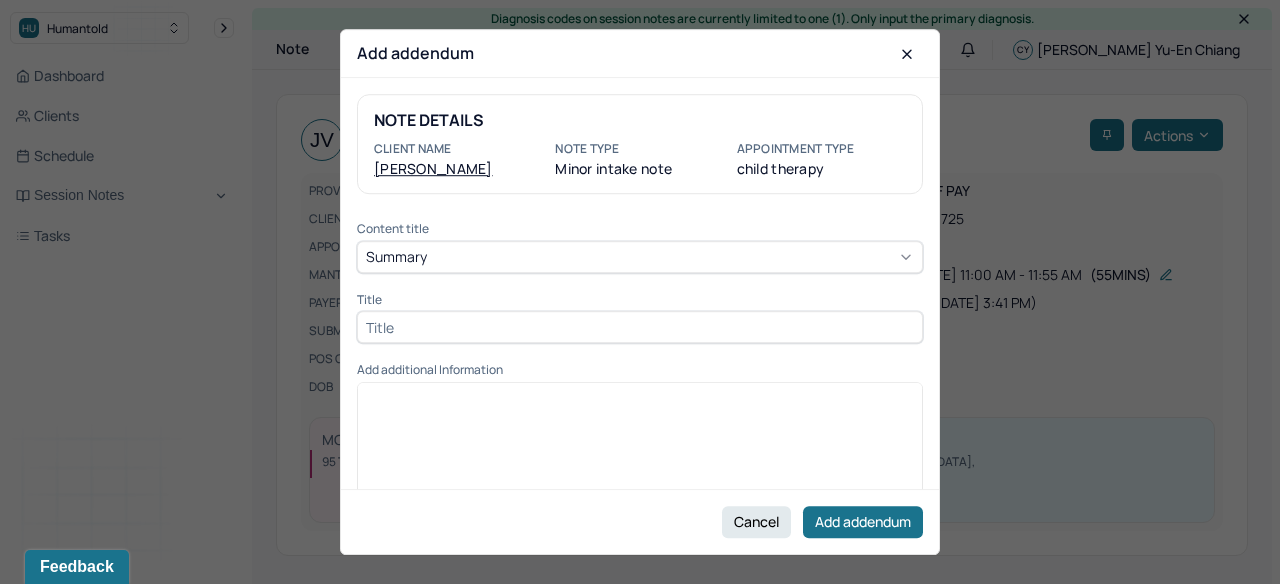 click at bounding box center (640, 327) 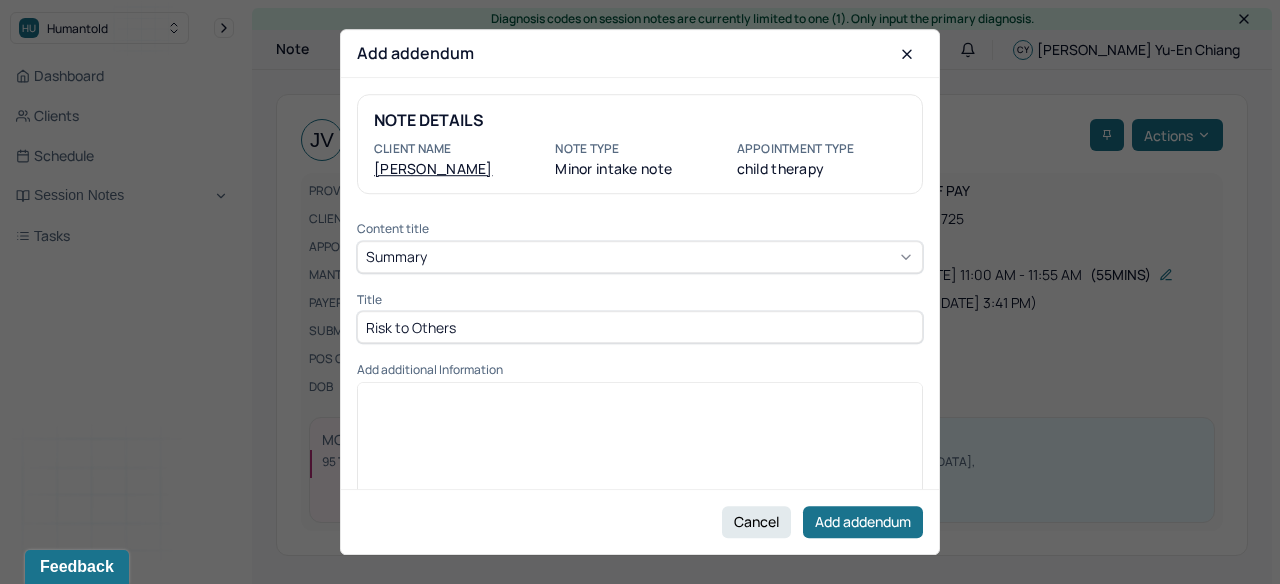 type on "Risk to Others" 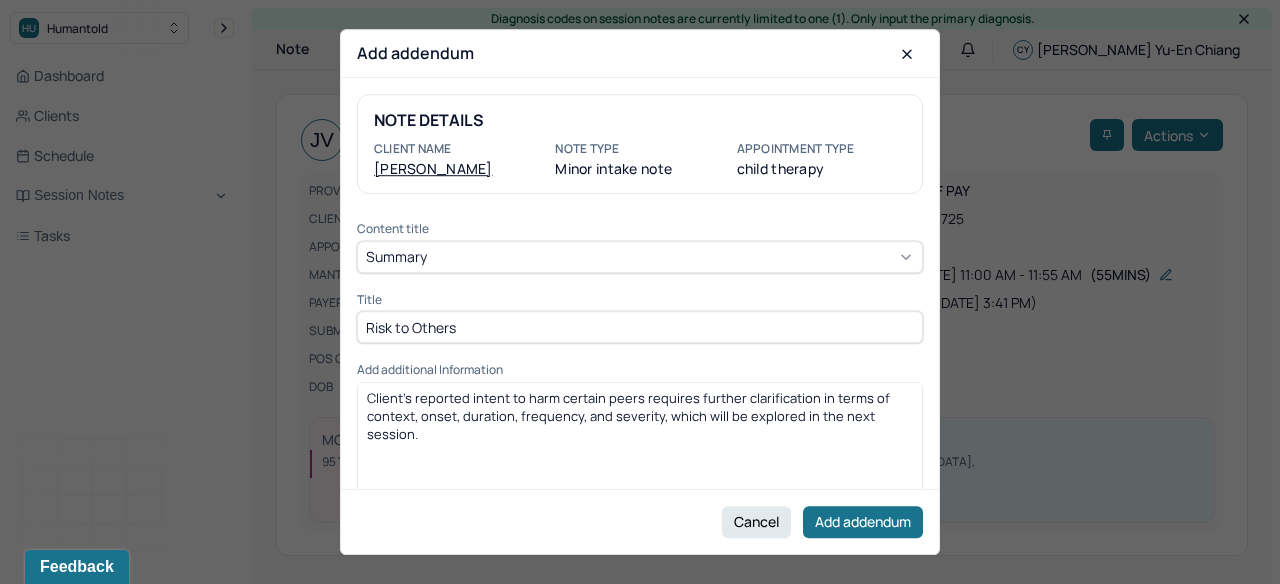click on "Client's reported intent to harm certain peers requires further clarification in terms of context, onset, duration, frequency, and severity, which will be explored in the next session." at bounding box center [630, 416] 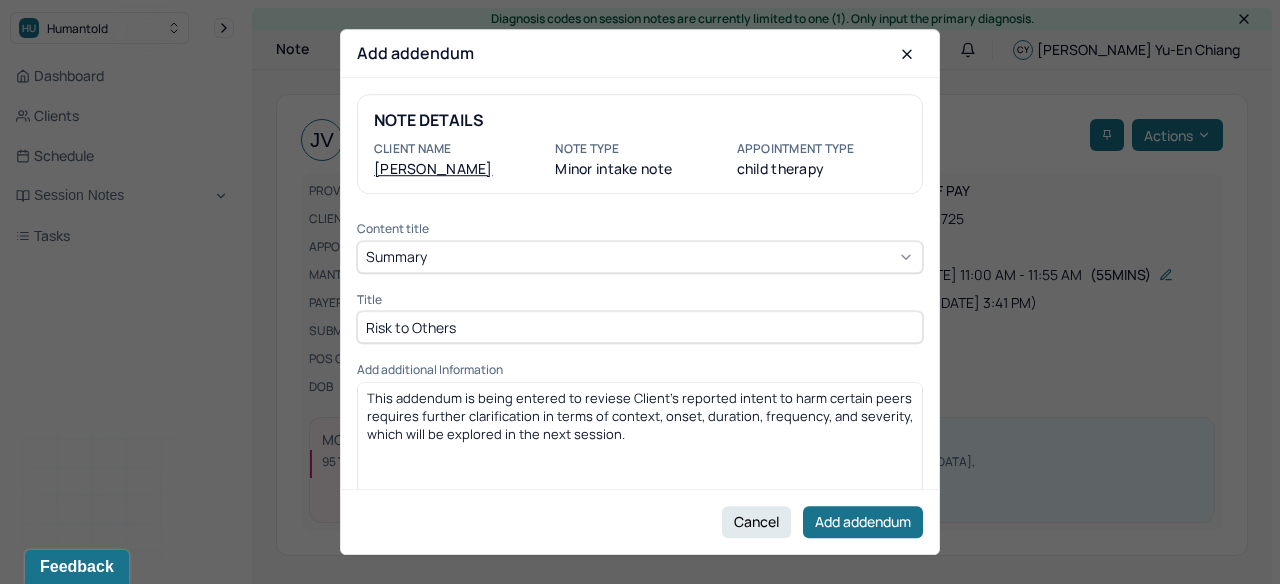click on "This addendum is being entered to reviese Client's reported intent to harm certain peers requires further clarification in terms of context, onset, duration, frequency, and severity, which will be explored in the next session." at bounding box center [641, 416] 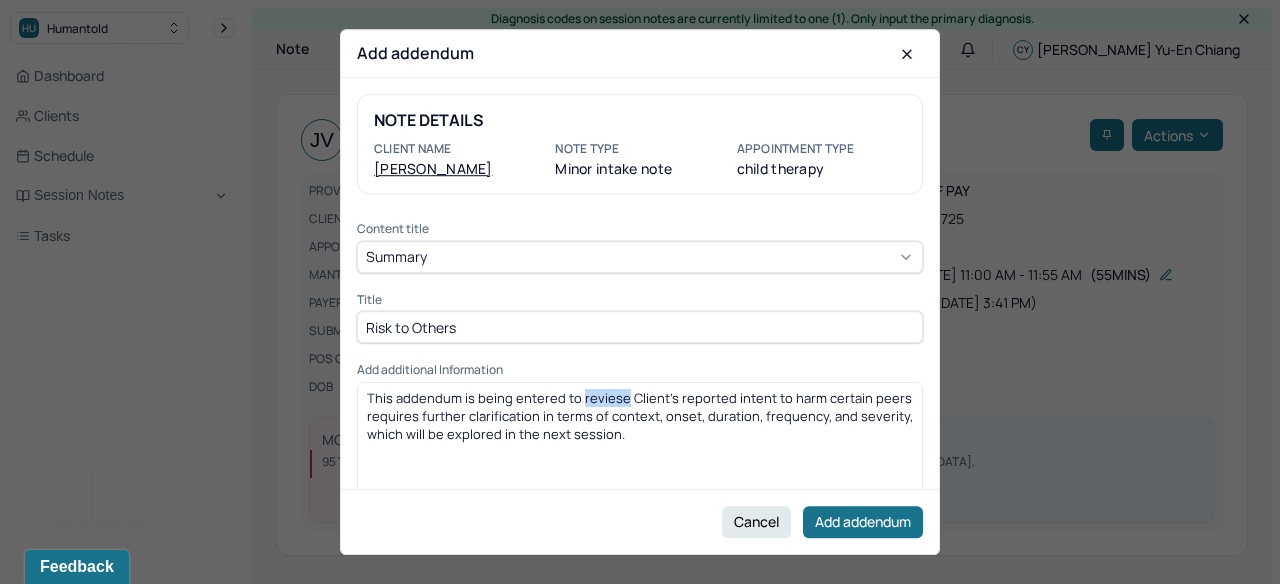 click on "This addendum is being entered to reviese Client's reported intent to harm certain peers requires further clarification in terms of context, onset, duration, frequency, and severity, which will be explored in the next session." at bounding box center (641, 416) 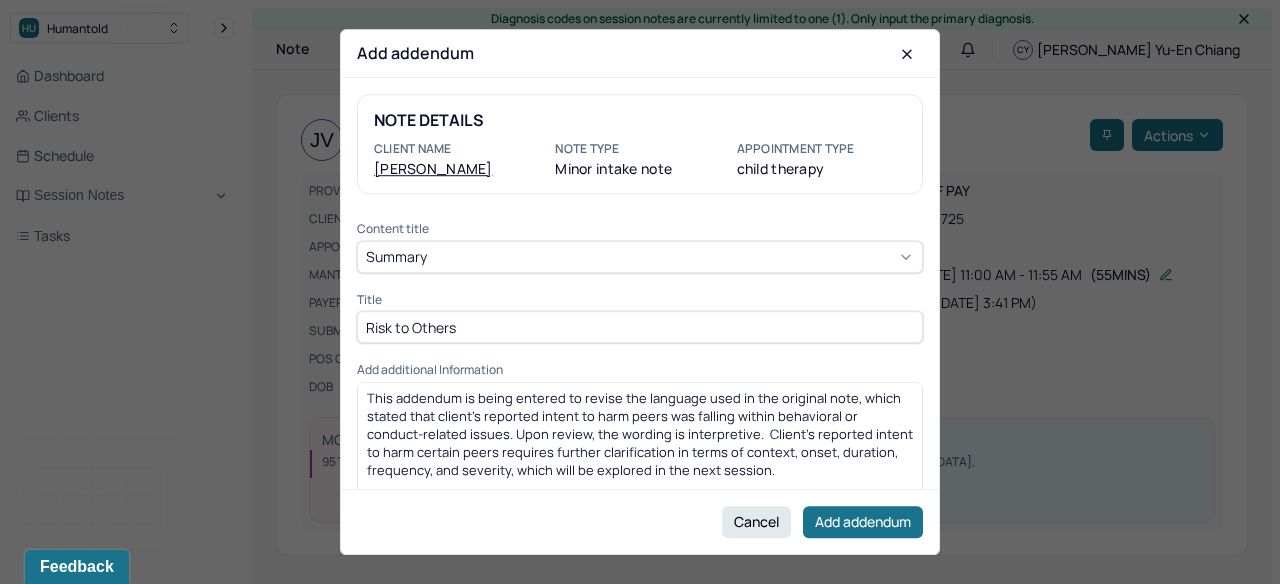 scroll, scrollTop: 14, scrollLeft: 0, axis: vertical 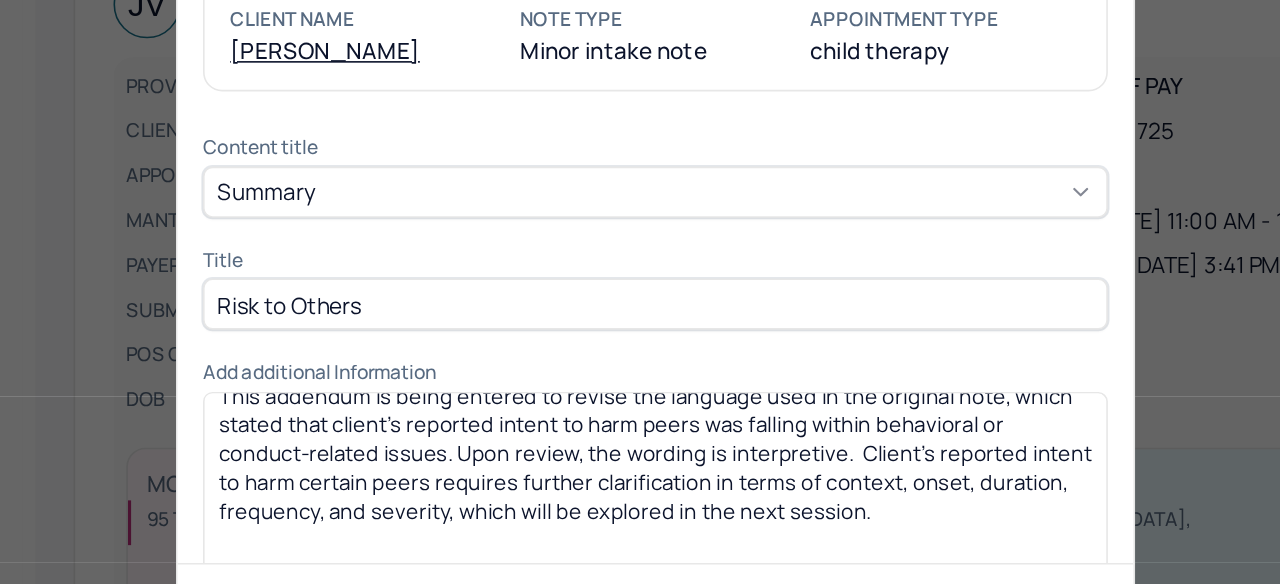 click on "This addendum is being entered to revise the language used in the original note, which stated that client's reported intent to harm peers was falling within behavioral or conduct-related issues. Upon review, the wording is interpretive.  Client's reported intent to harm certain peers requires further clarification in terms of context, onset, duration, frequency, and severity, which will be explored in the next session." at bounding box center [641, 420] 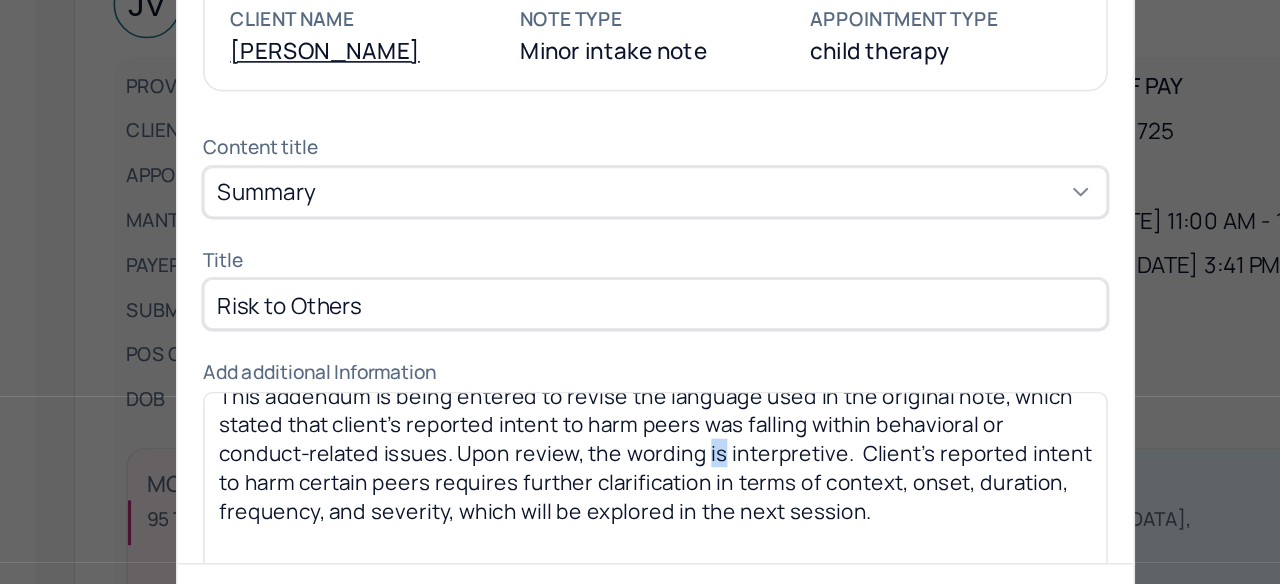 click on "This addendum is being entered to revise the language used in the original note, which stated that client's reported intent to harm peers was falling within behavioral or conduct-related issues. Upon review, the wording is interpretive.  Client's reported intent to harm certain peers requires further clarification in terms of context, onset, duration, frequency, and severity, which will be explored in the next session." at bounding box center (641, 420) 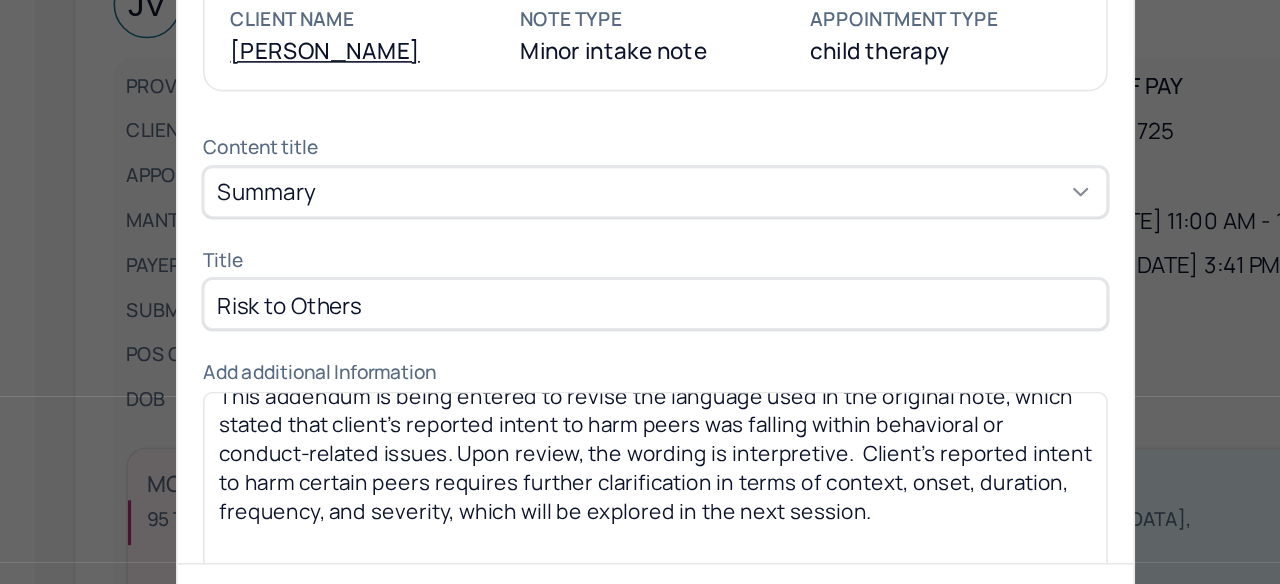 click on "This addendum is being entered to revise the language used in the original note, which stated that client's reported intent to harm peers was falling within behavioral or conduct-related issues. Upon review, the wording is interpretive.  Client's reported intent to harm certain peers requires further clarification in terms of context, onset, duration, frequency, and severity, which will be explored in the next session." at bounding box center (641, 420) 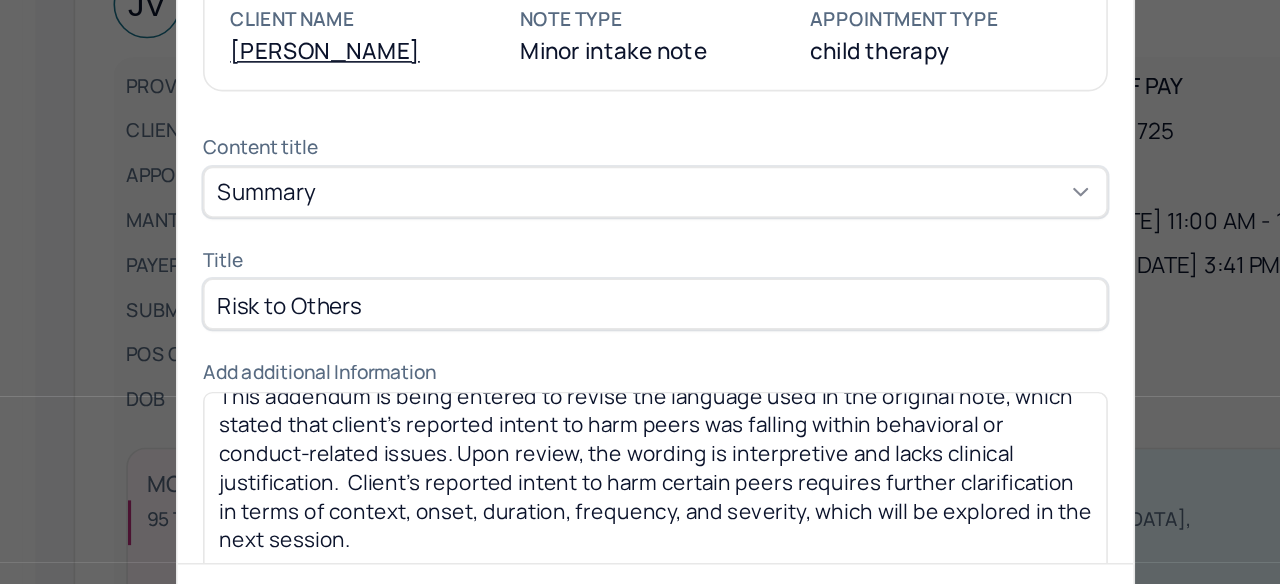 click on "This addendum is being entered to revise the language used in the original note, which stated that client's reported intent to harm peers was falling within behavioral or conduct-related issues. Upon review, the wording is interpretive and lacks clinical justification.  Client's reported intent to harm certain peers requires further clarification in terms of context, onset, duration, frequency, and severity, which will be explored in the next session." at bounding box center [641, 429] 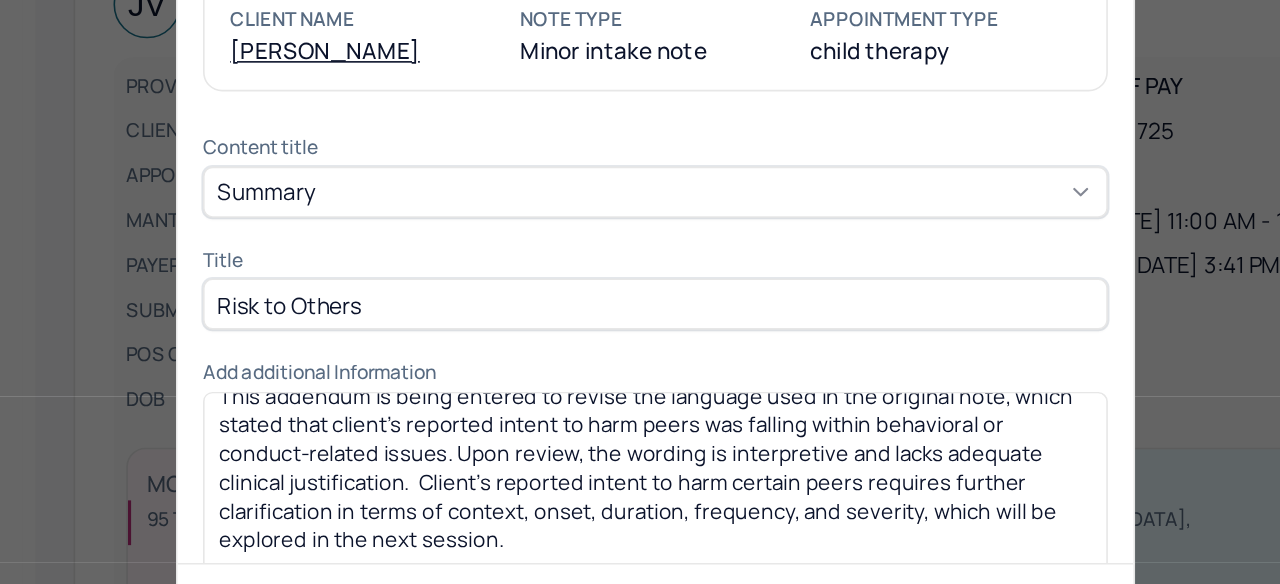 click on "This addendum is being entered to revise the language used in the original note, which stated that client's reported intent to harm peers was falling within behavioral or conduct-related issues. Upon review, the wording is interpretive and lacks adequate clinical justification.  Client's reported intent to harm certain peers requires further clarification in terms of context, onset, duration, frequency, and severity, which will be explored in the next session." at bounding box center (635, 429) 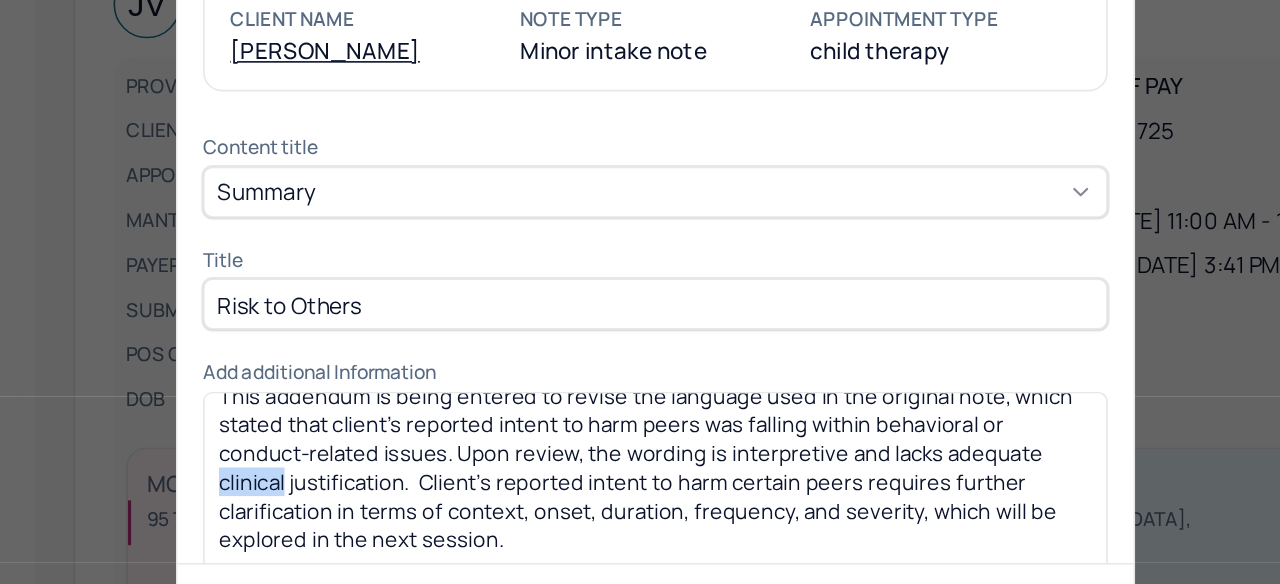 click on "This addendum is being entered to revise the language used in the original note, which stated that client's reported intent to harm peers was falling within behavioral or conduct-related issues. Upon review, the wording is interpretive and lacks adequate clinical justification.  Client's reported intent to harm certain peers requires further clarification in terms of context, onset, duration, frequency, and severity, which will be explored in the next session." at bounding box center [635, 429] 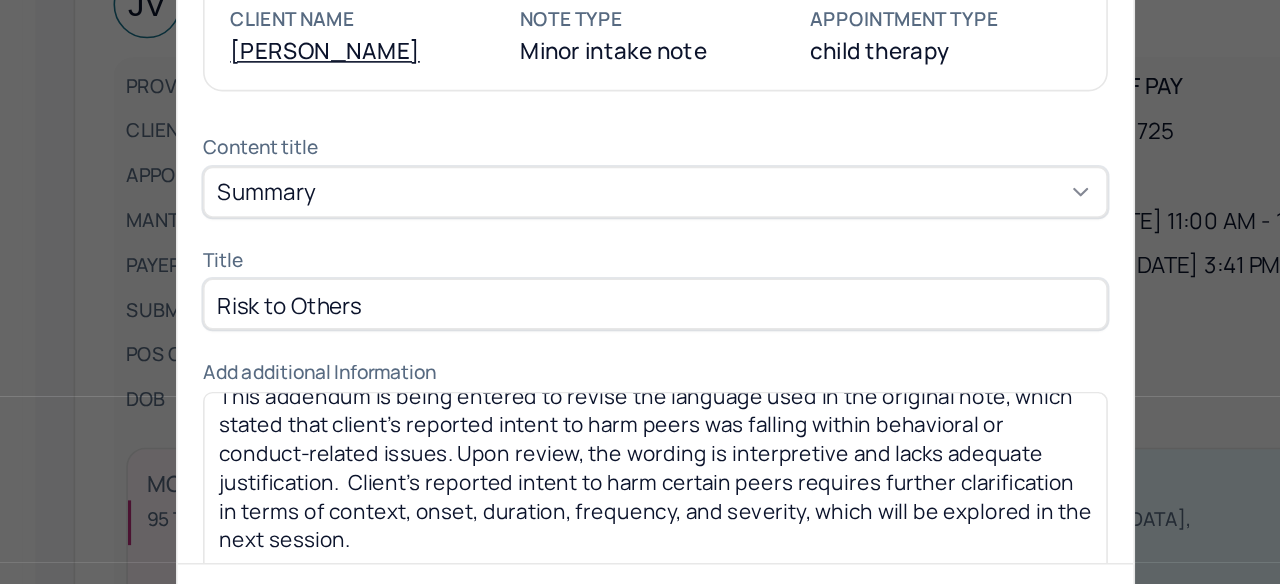 click on "This addendum is being entered to revise the language used in the original note, which stated that client's reported intent to harm peers was falling within behavioral or conduct-related issues. Upon review, the wording is interpretive and lacks adequate justification.  Client's reported intent to harm certain peers requires further clarification in terms of context, onset, duration, frequency, and severity, which will be explored in the next session." at bounding box center [641, 429] 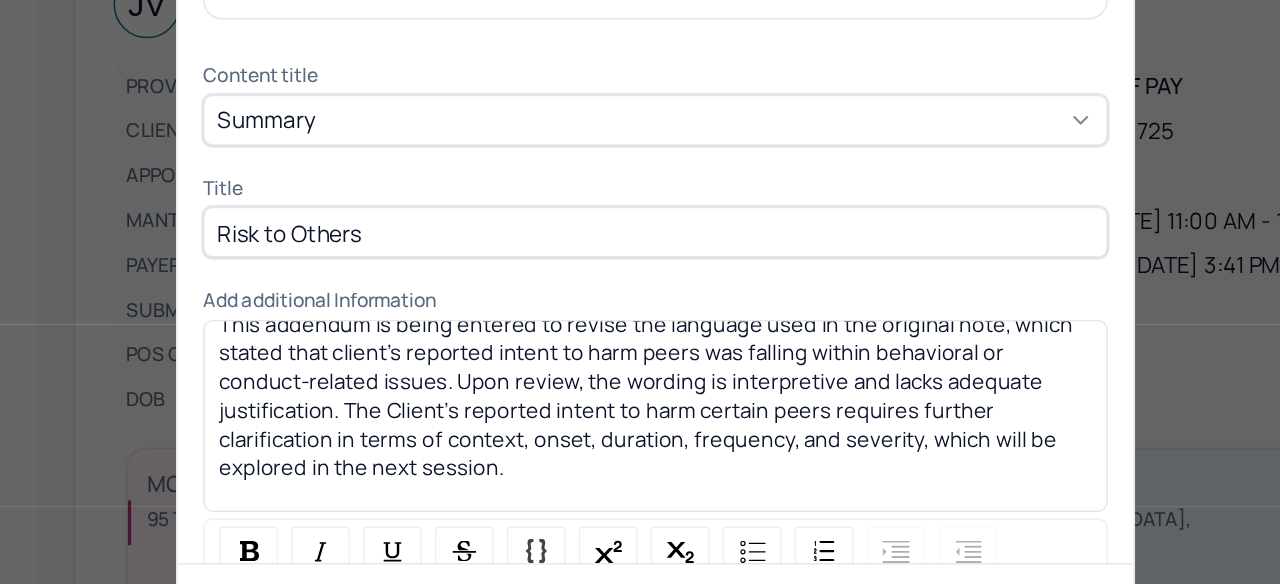 scroll, scrollTop: 45, scrollLeft: 0, axis: vertical 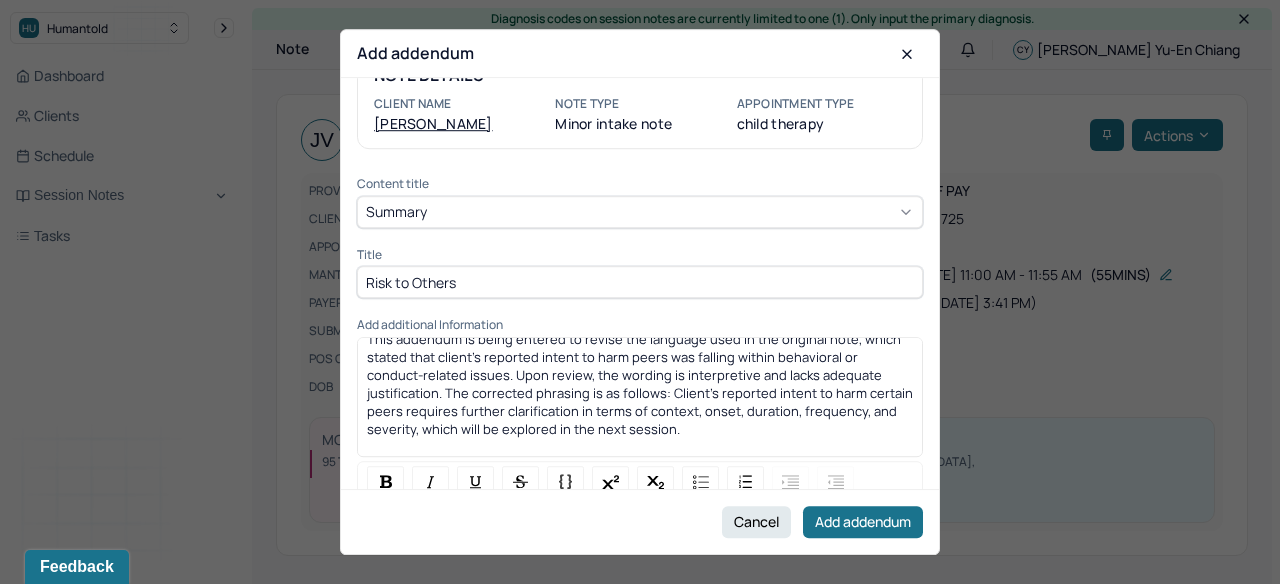 click on "This addendum is being entered to revise the language used in the original note, which stated that client's reported intent to harm peers was falling within behavioral or conduct-related issues. Upon review, the wording is interpretive and lacks adequate justification. The corrected phrasing is as follows: Client's reported intent to harm certain peers requires further clarification in terms of context, onset, duration, frequency, and severity, which will be explored in the next session." at bounding box center [640, 390] 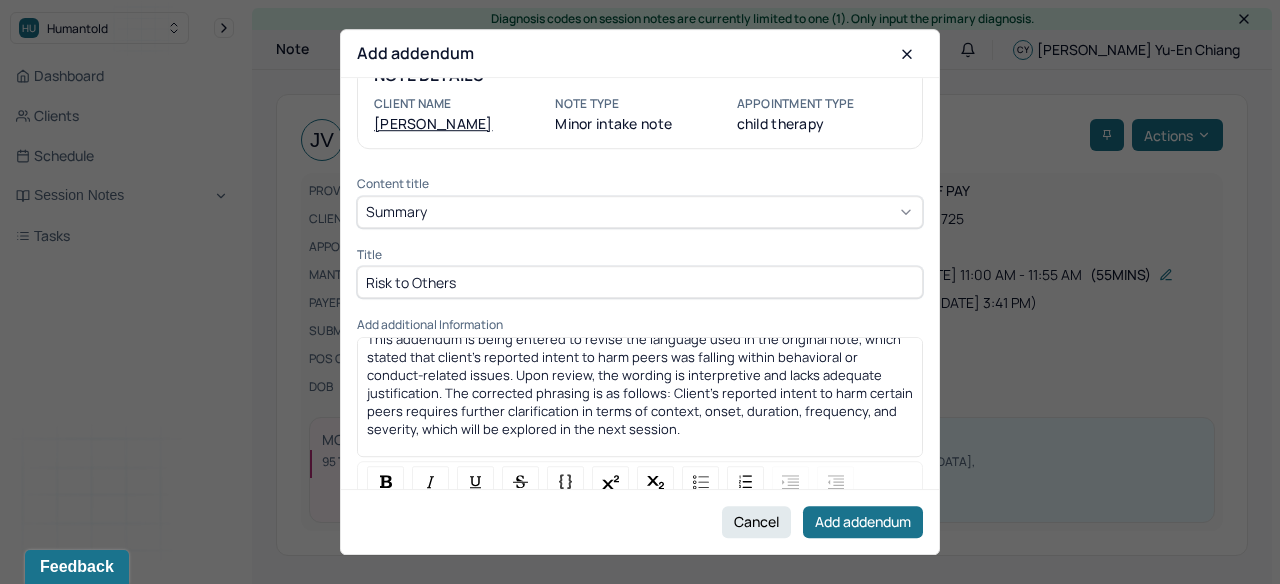 click on "This addendum is being entered to revise the language used in the original note, which stated that client's reported intent to harm peers was falling within behavioral or conduct-related issues. Upon review, the wording is interpretive and lacks adequate justification. The corrected phrasing is as follows: Client's reported intent to harm certain peers requires further clarification in terms of context, onset, duration, frequency, and severity, which will be explored in the next session." at bounding box center (640, 384) 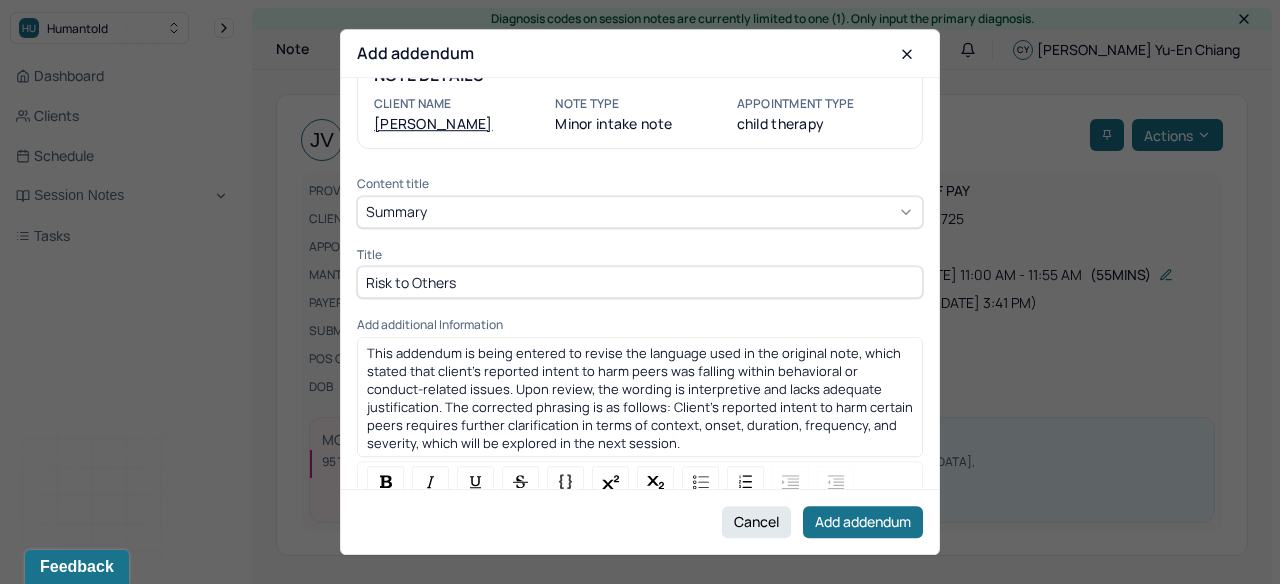 click on "This addendum is being entered to revise the language used in the original note, which stated that client's reported intent to harm peers was falling within behavioral or conduct-related issues. Upon review, the wording is interpretive and lacks adequate justification. The corrected phrasing is as follows: Client's reported intent to harm certain peers requires further clarification in terms of context, onset, duration, frequency, and severity, which will be explored in the next session." at bounding box center [641, 398] 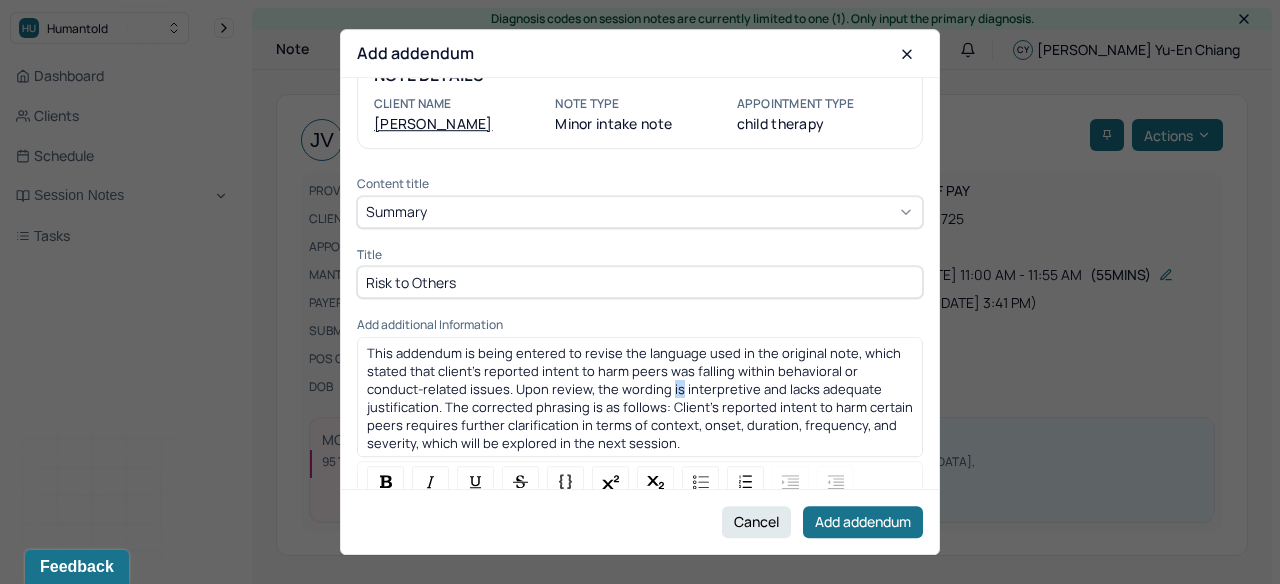 click on "This addendum is being entered to revise the language used in the original note, which stated that client's reported intent to harm peers was falling within behavioral or conduct-related issues. Upon review, the wording is interpretive and lacks adequate justification. The corrected phrasing is as follows: Client's reported intent to harm certain peers requires further clarification in terms of context, onset, duration, frequency, and severity, which will be explored in the next session." at bounding box center (641, 398) 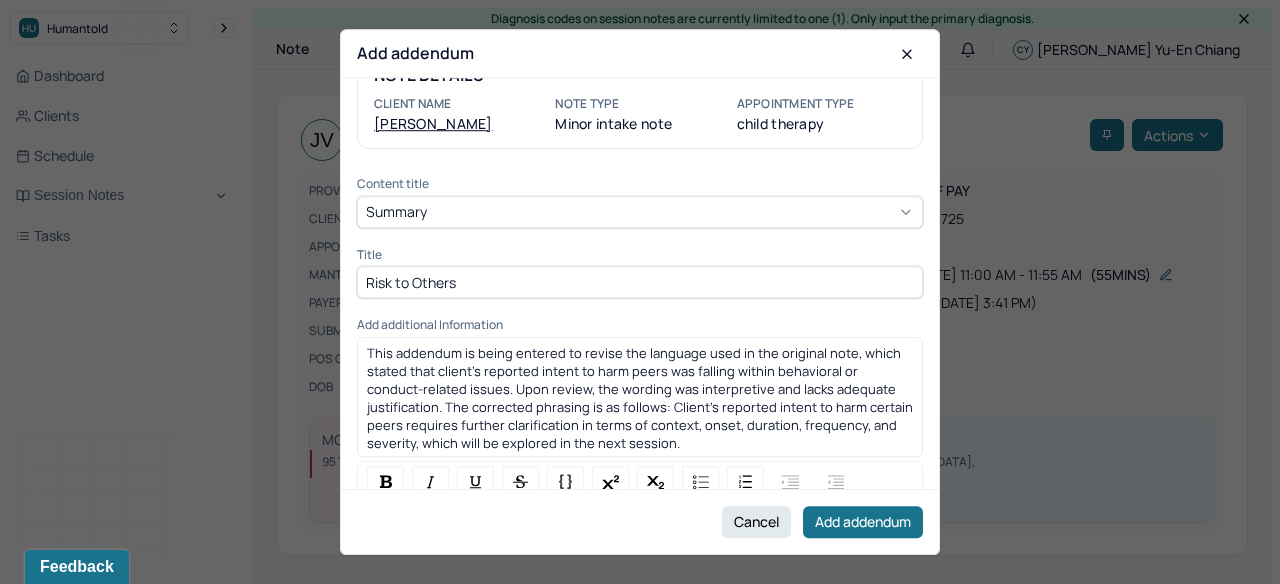 click on "This addendum is being entered to revise the language used in the original note, which stated that client's reported intent to harm peers was falling within behavioral or conduct-related issues. Upon review, the wording was interpretive and lacks adequate justification. The corrected phrasing is as follows: Client's reported intent to harm certain peers requires further clarification in terms of context, onset, duration, frequency, and severity, which will be explored in the next session." at bounding box center (641, 398) 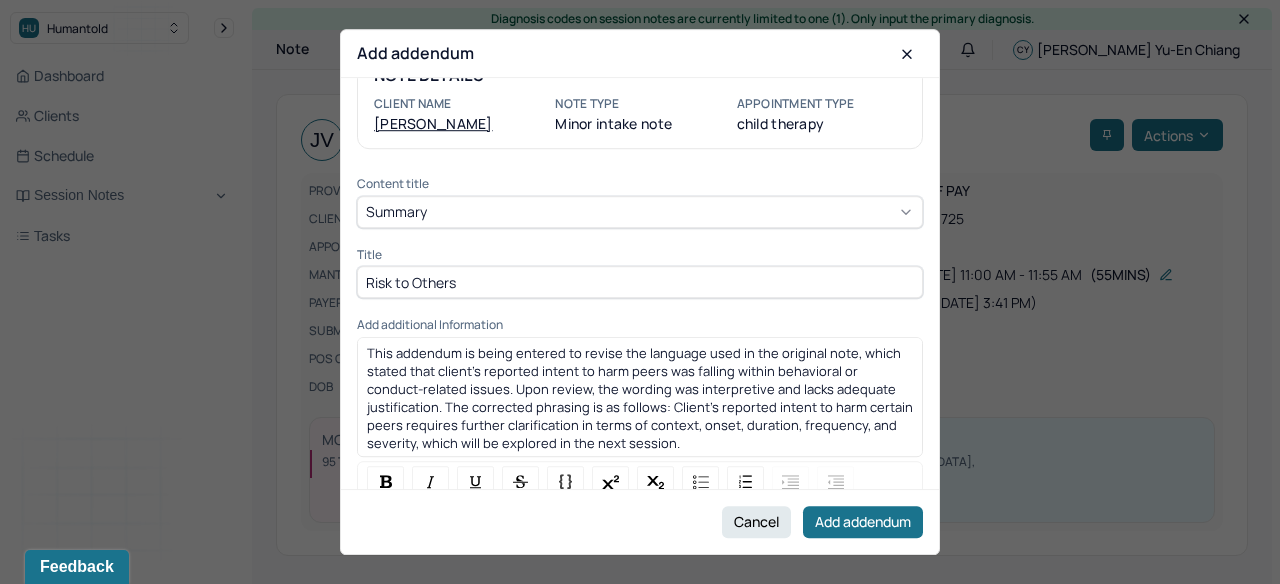 click on "This addendum is being entered to revise the language used in the original note, which stated that client's reported intent to harm peers was falling within behavioral or conduct-related issues. Upon review, the wording was interpretive and lacks adequate justification. The corrected phrasing is as follows: Client's reported intent to harm certain peers requires further clarification in terms of context, onset, duration, frequency, and severity, which will be explored in the next session." at bounding box center [641, 398] 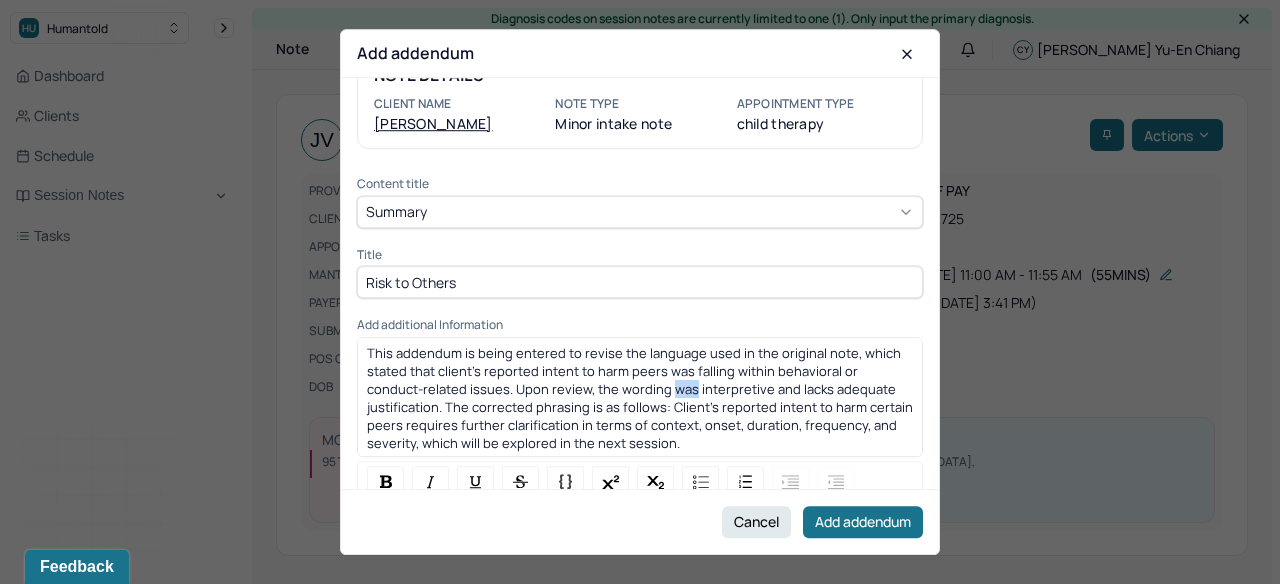 click on "This addendum is being entered to revise the language used in the original note, which stated that client's reported intent to harm peers was falling within behavioral or conduct-related issues. Upon review, the wording was interpretive and lacks adequate justification. The corrected phrasing is as follows: Client's reported intent to harm certain peers requires further clarification in terms of context, onset, duration, frequency, and severity, which will be explored in the next session." at bounding box center [641, 398] 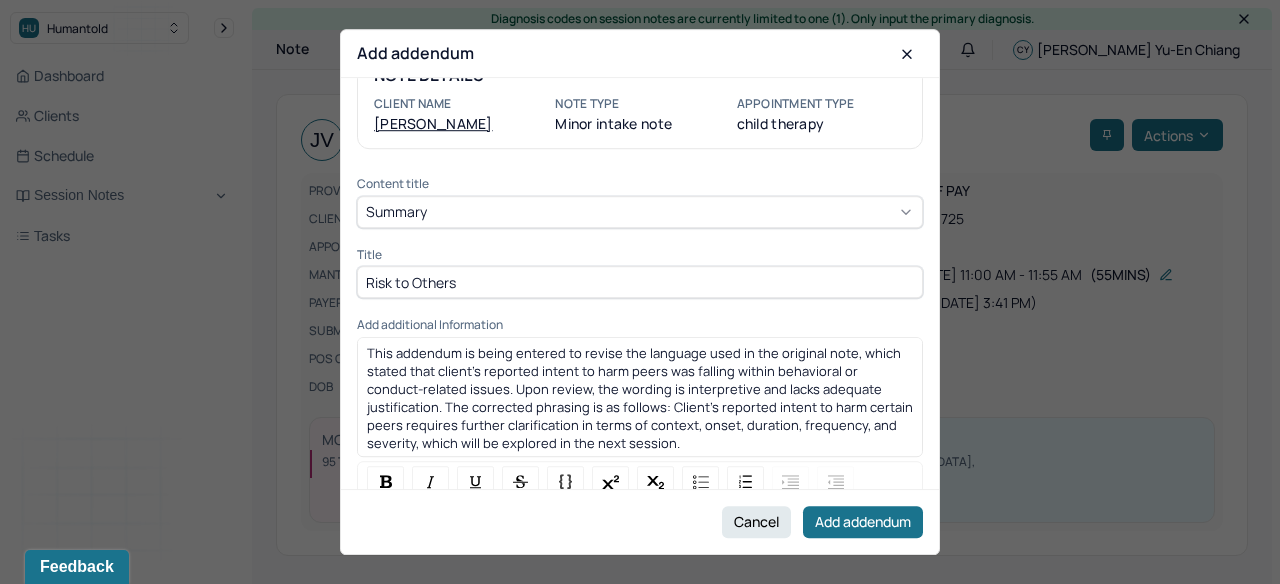 click on "This addendum is being entered to revise the language used in the original note, which stated that client's reported intent to harm peers was falling within behavioral or conduct-related issues. Upon review, the wording is interpretive and lacks adequate justification. The corrected phrasing is as follows: Client's reported intent to harm certain peers requires further clarification in terms of context, onset, duration, frequency, and severity, which will be explored in the next session." at bounding box center [641, 398] 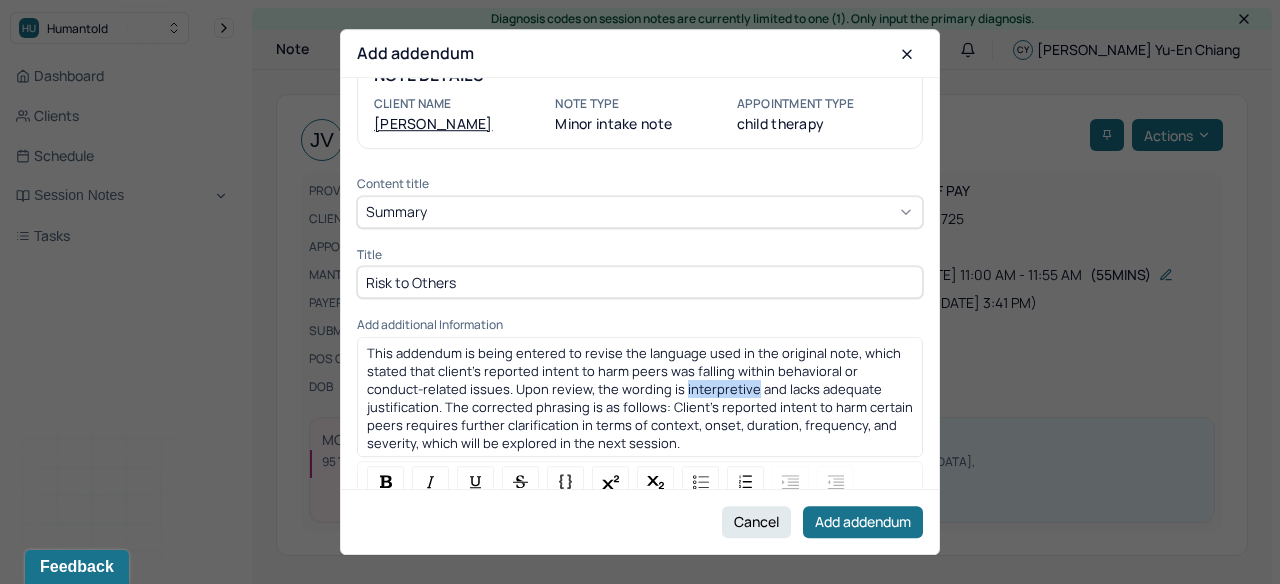 click on "This addendum is being entered to revise the language used in the original note, which stated that client's reported intent to harm peers was falling within behavioral or conduct-related issues. Upon review, the wording is interpretive and lacks adequate justification. The corrected phrasing is as follows: Client's reported intent to harm certain peers requires further clarification in terms of context, onset, duration, frequency, and severity, which will be explored in the next session." at bounding box center (641, 398) 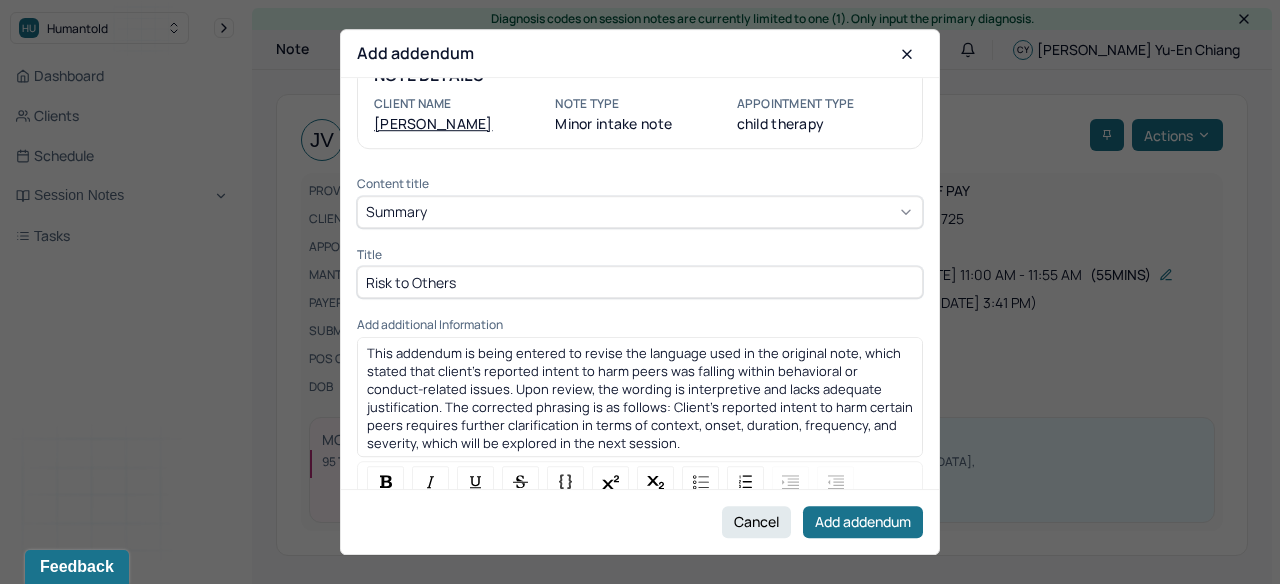 scroll, scrollTop: 14, scrollLeft: 0, axis: vertical 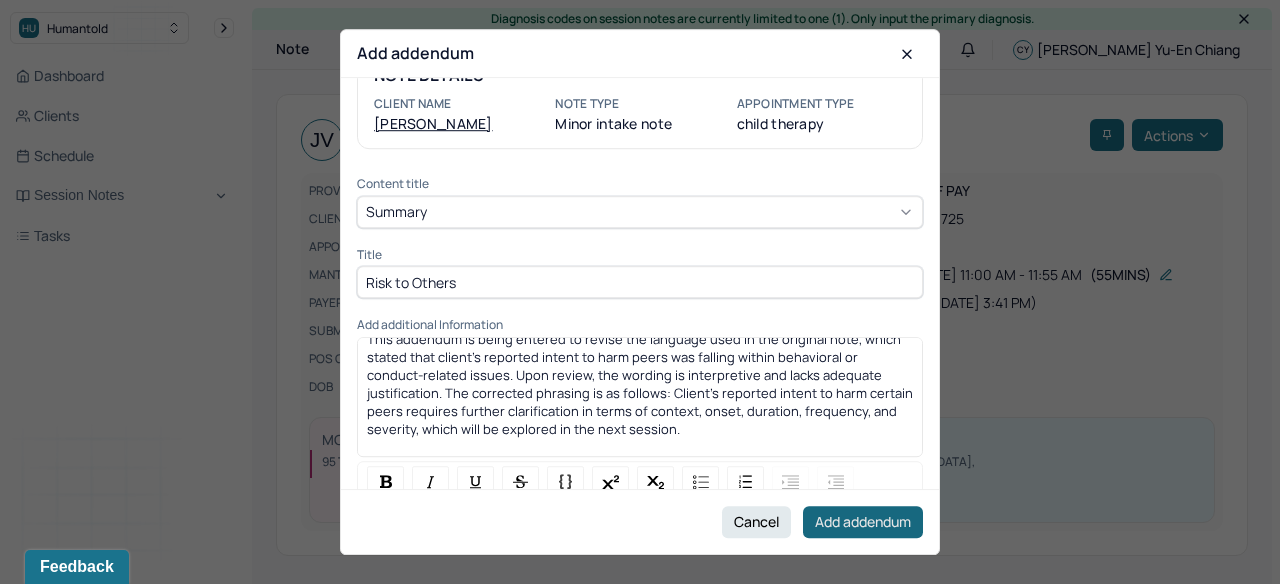click on "Add addendum" at bounding box center (863, 522) 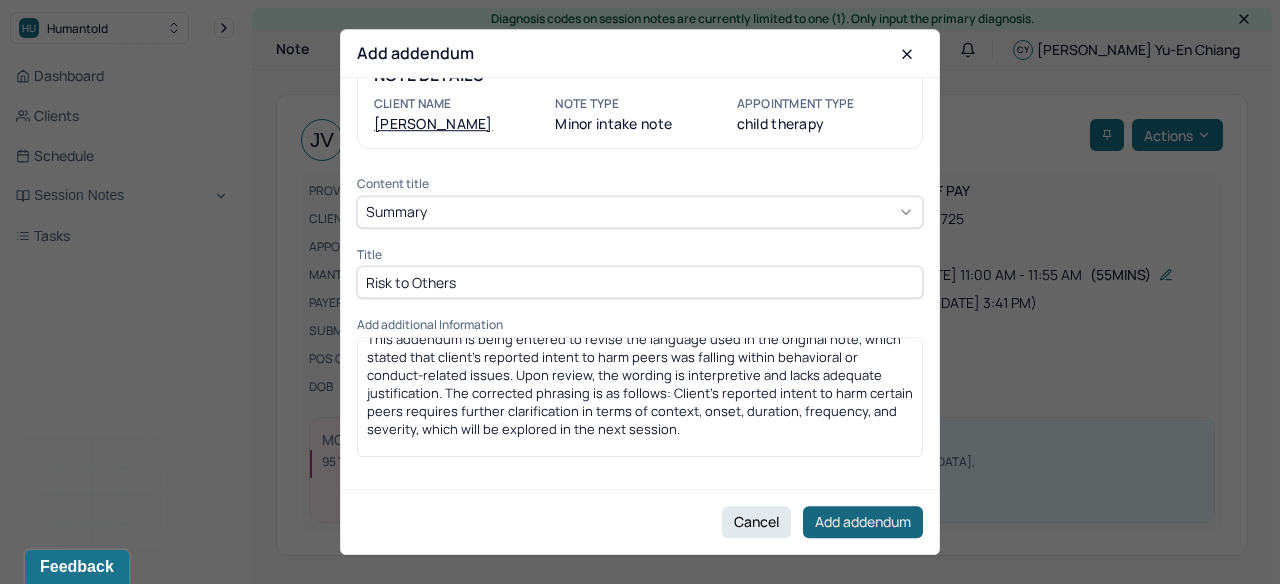 scroll, scrollTop: 192, scrollLeft: 0, axis: vertical 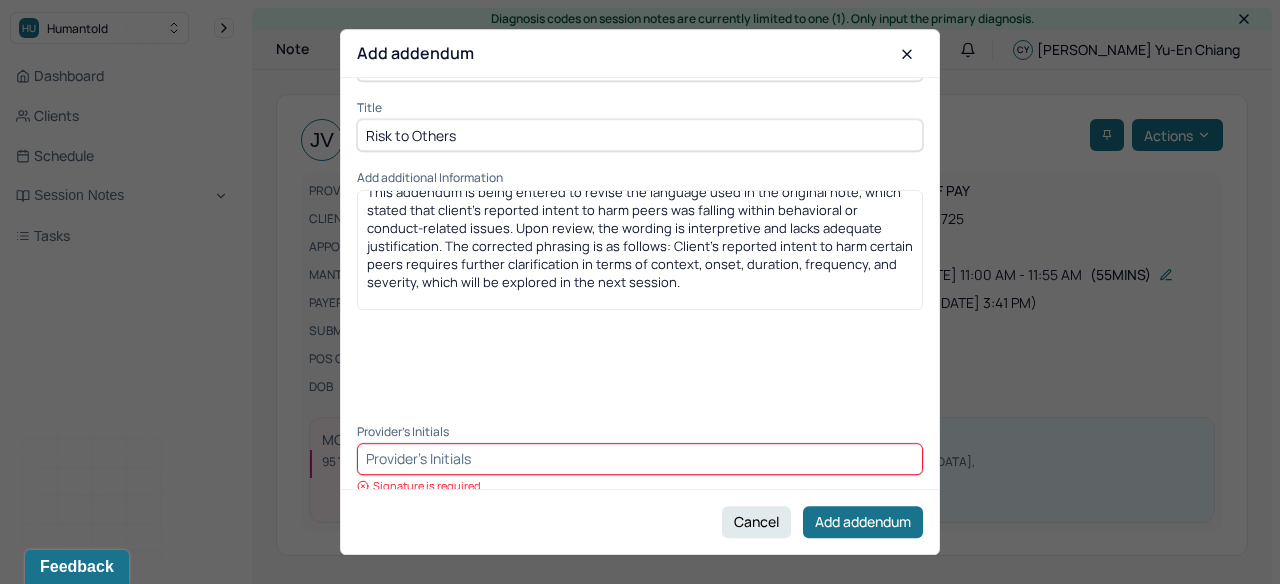 click at bounding box center [640, 459] 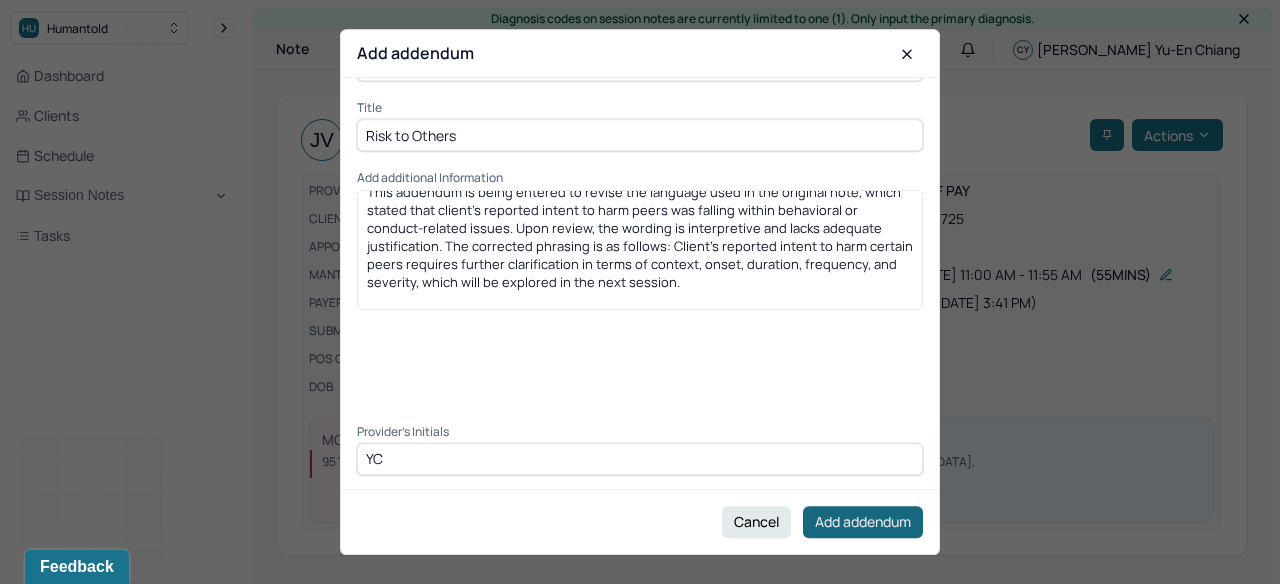 type on "YC" 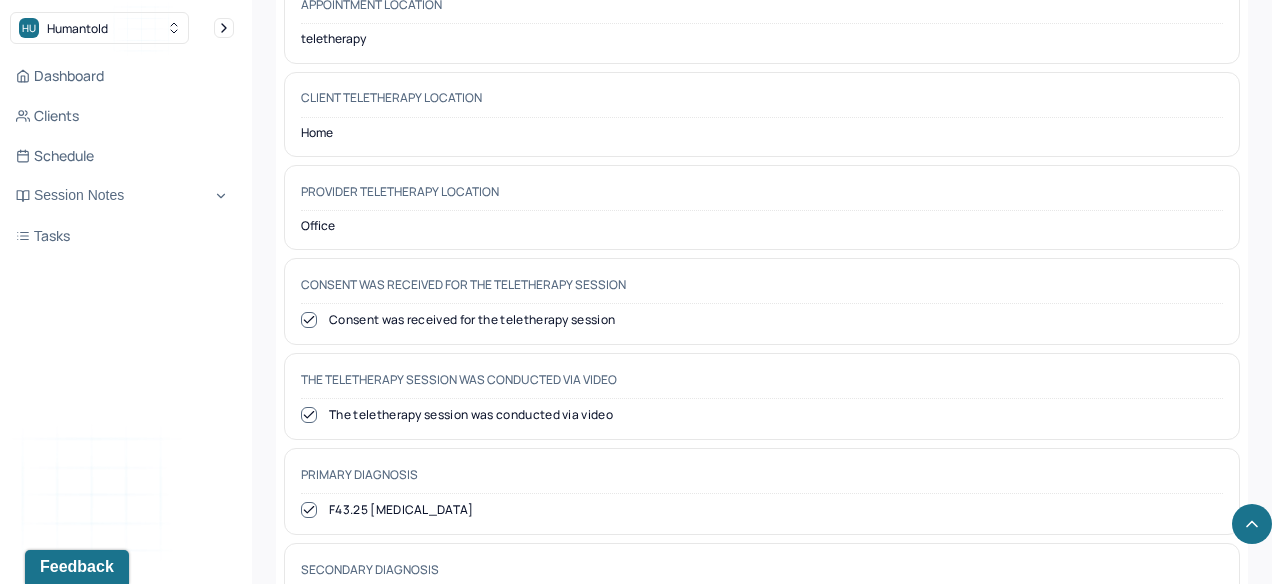 scroll, scrollTop: 301, scrollLeft: 0, axis: vertical 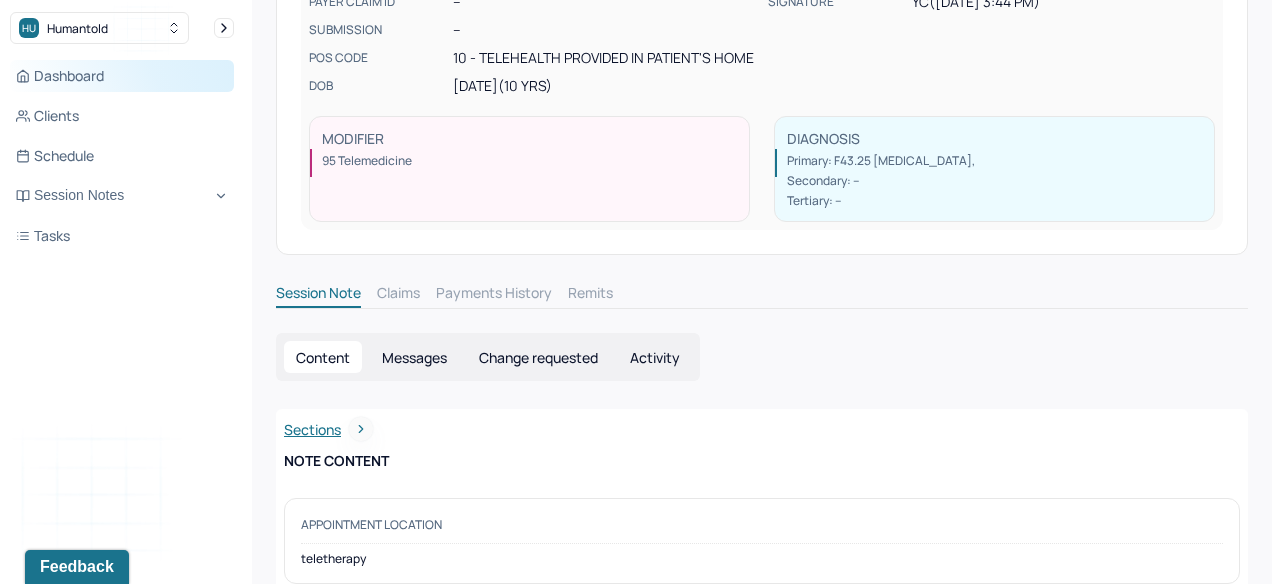 click on "Dashboard" at bounding box center (122, 76) 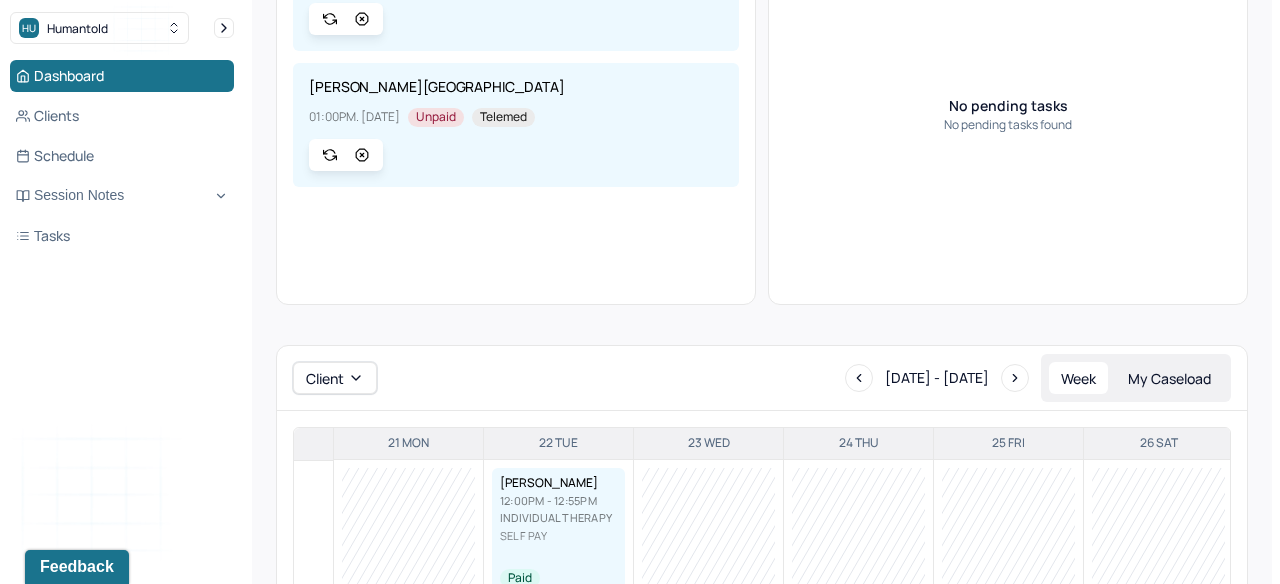 scroll, scrollTop: 581, scrollLeft: 0, axis: vertical 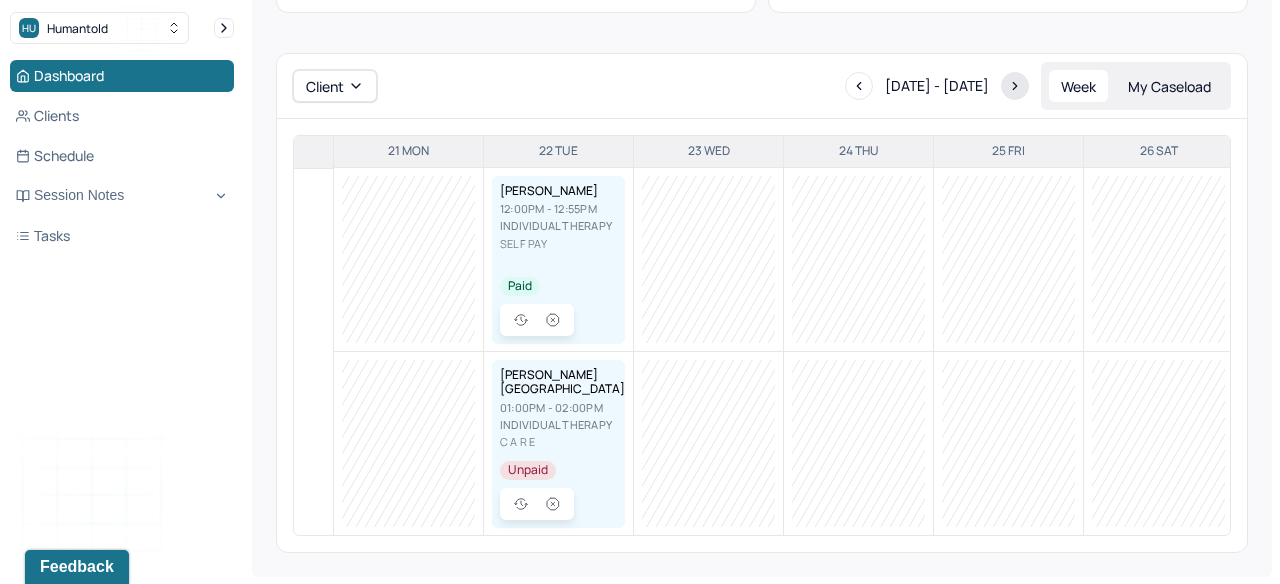 click 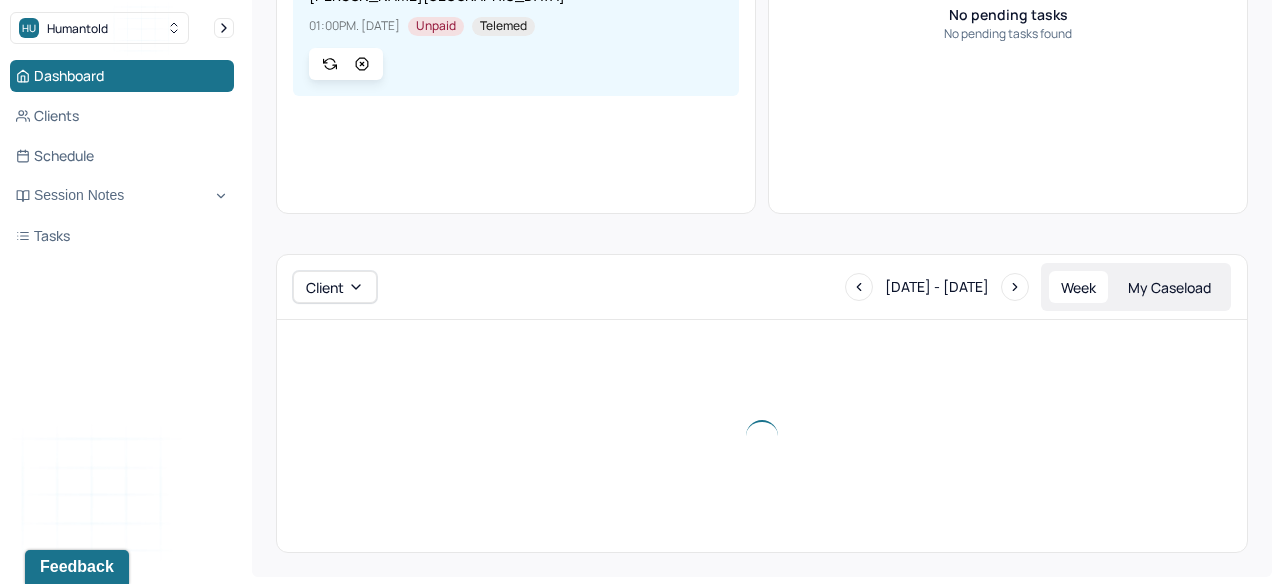 scroll, scrollTop: 581, scrollLeft: 0, axis: vertical 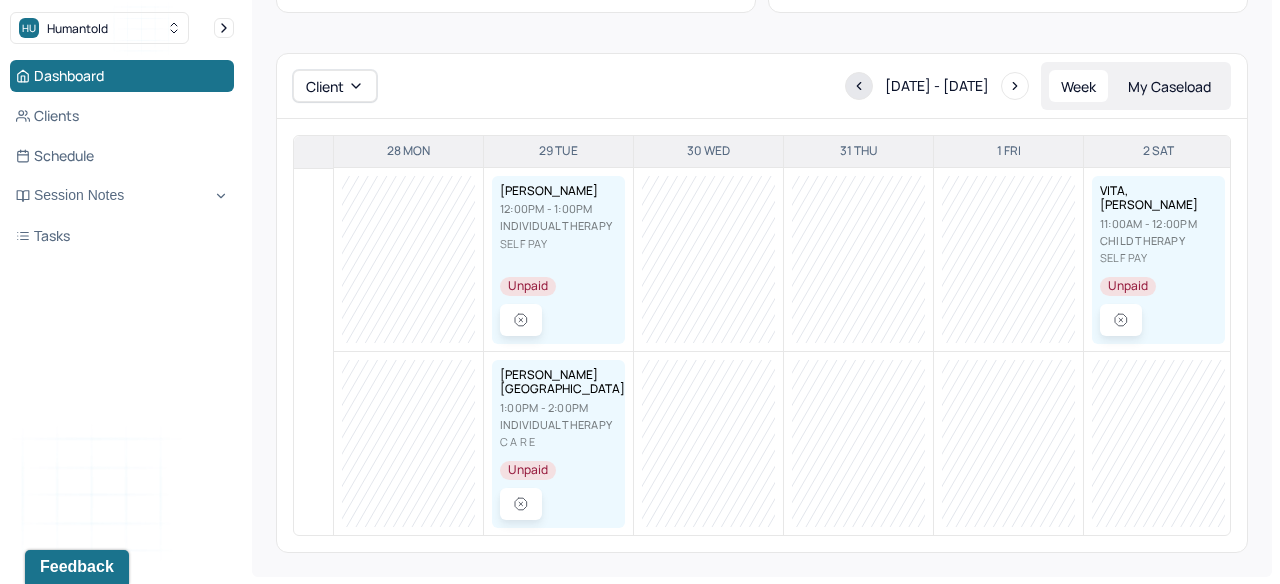 click 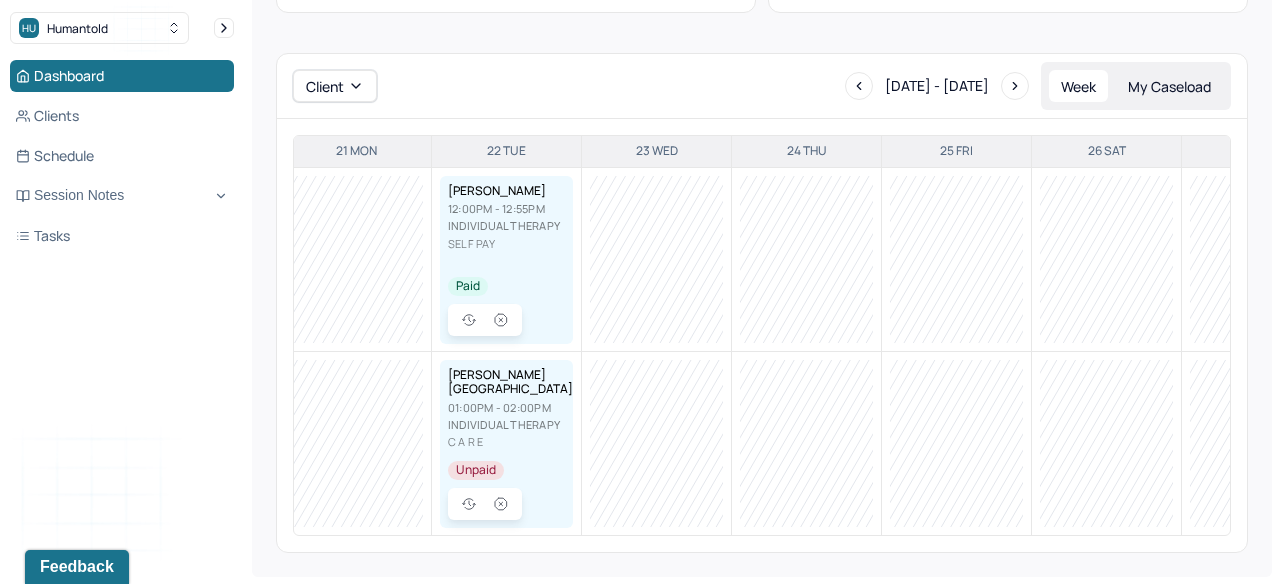 scroll, scrollTop: 0, scrollLeft: 53, axis: horizontal 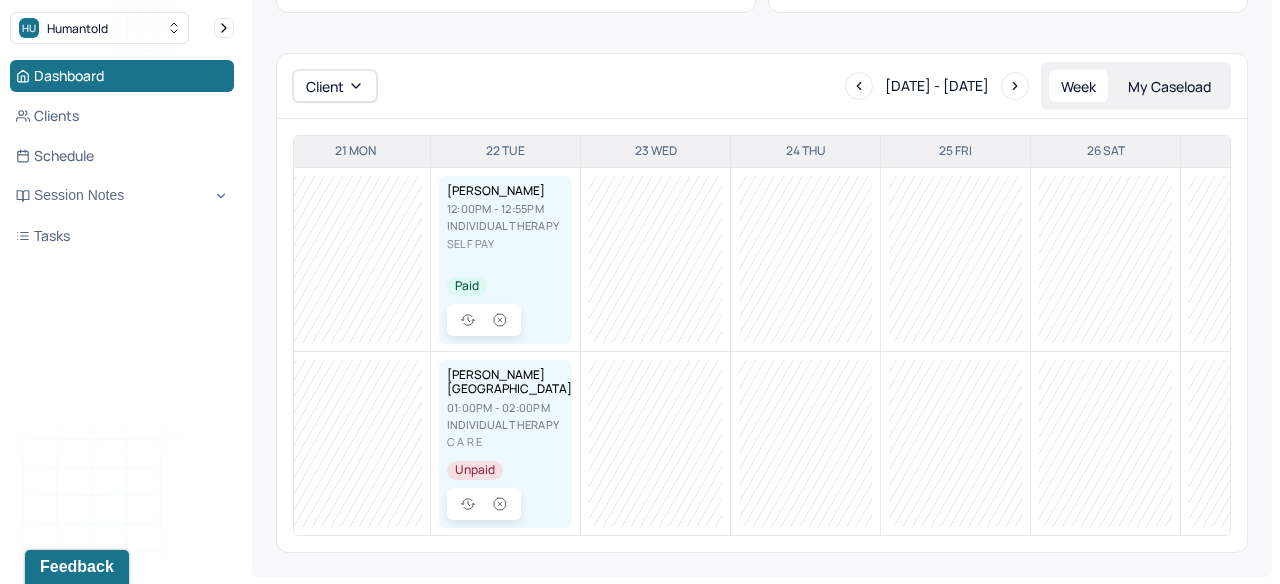 click on "My Caseload" at bounding box center [1169, 86] 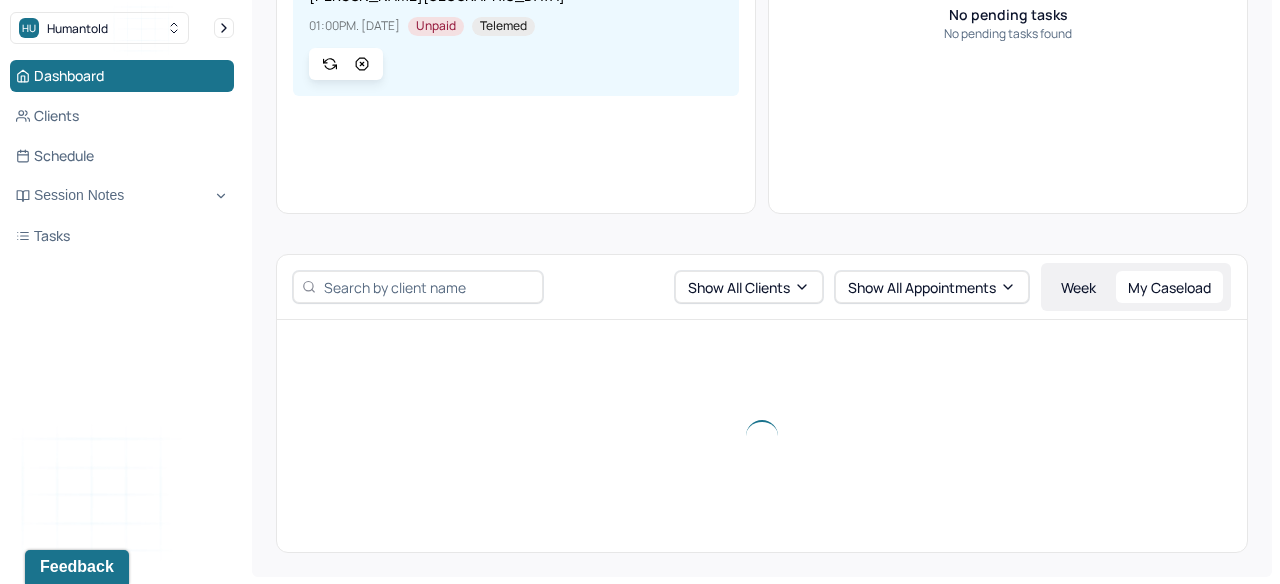 scroll, scrollTop: 406, scrollLeft: 0, axis: vertical 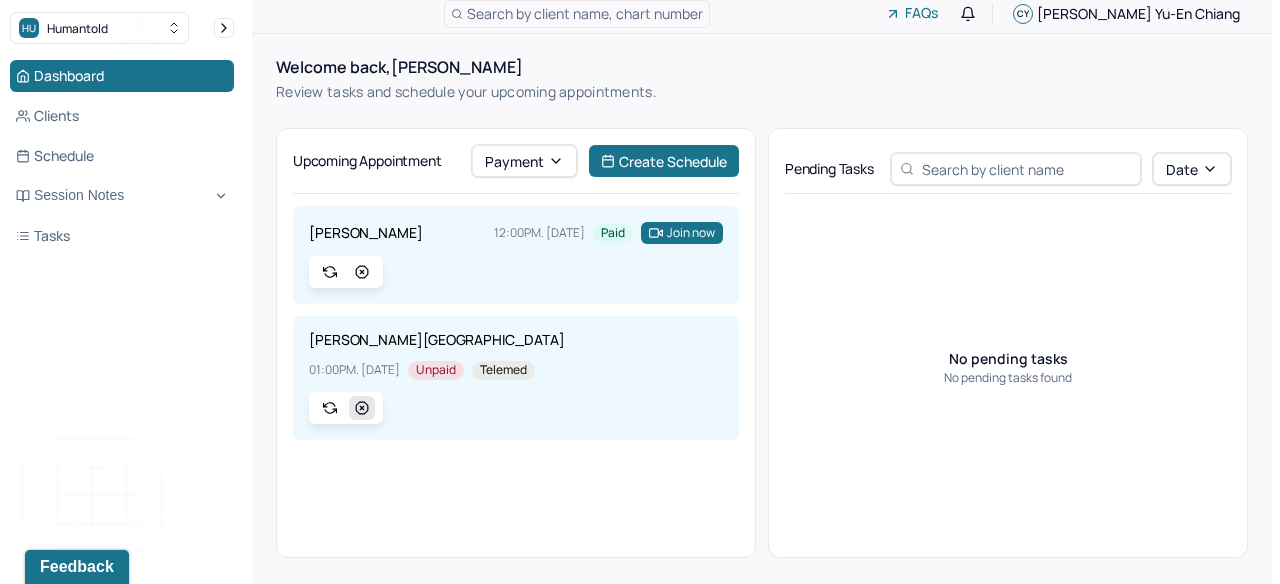 click 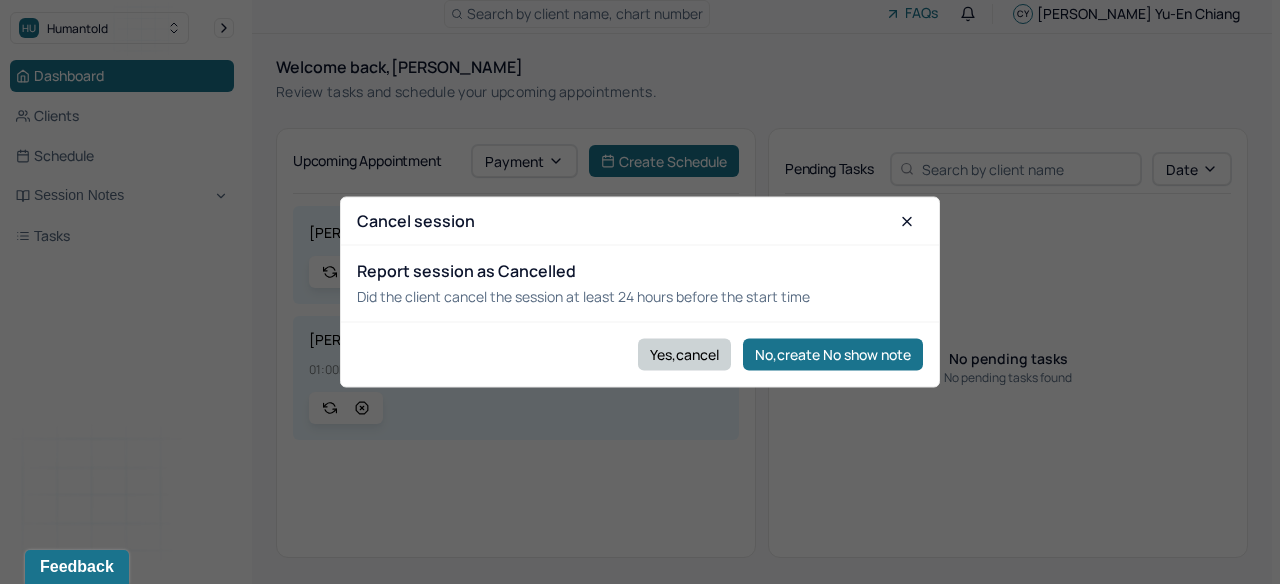 click on "Yes,cancel" at bounding box center [684, 354] 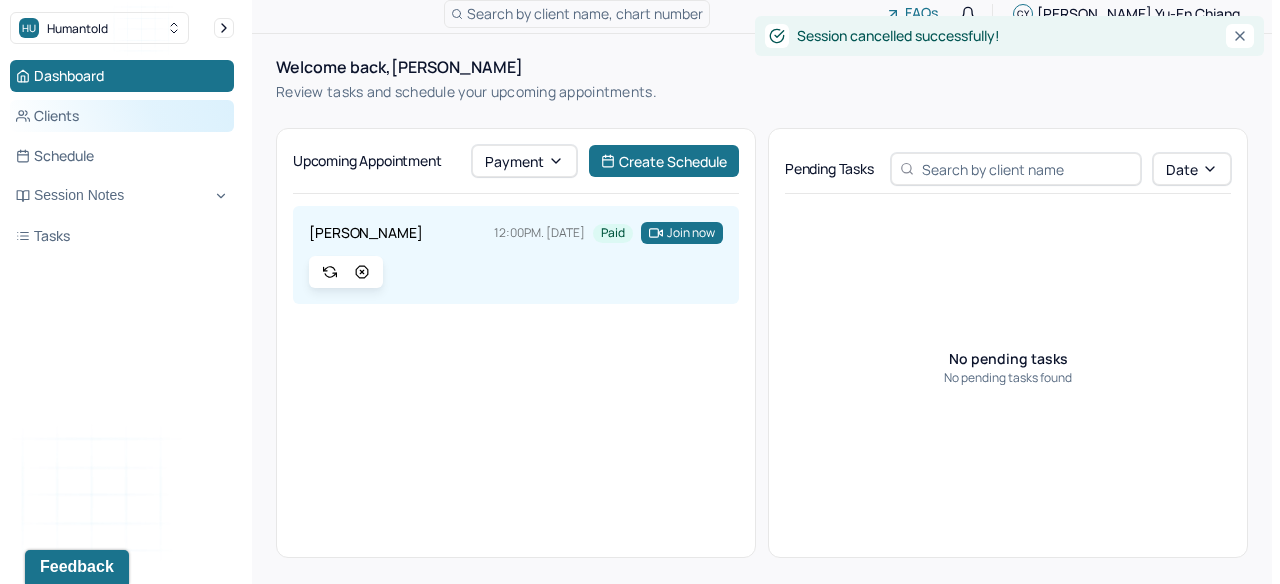 click on "Clients" at bounding box center [122, 116] 